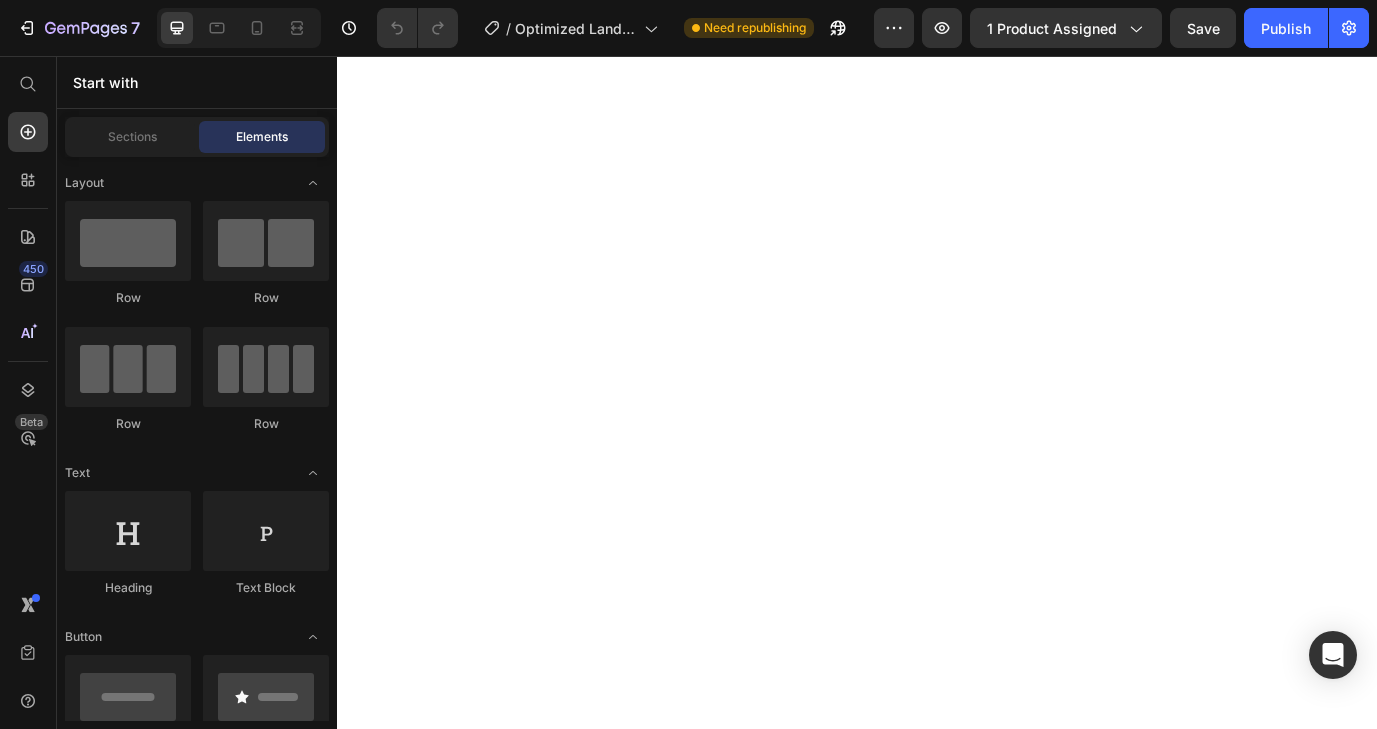 scroll, scrollTop: 0, scrollLeft: 0, axis: both 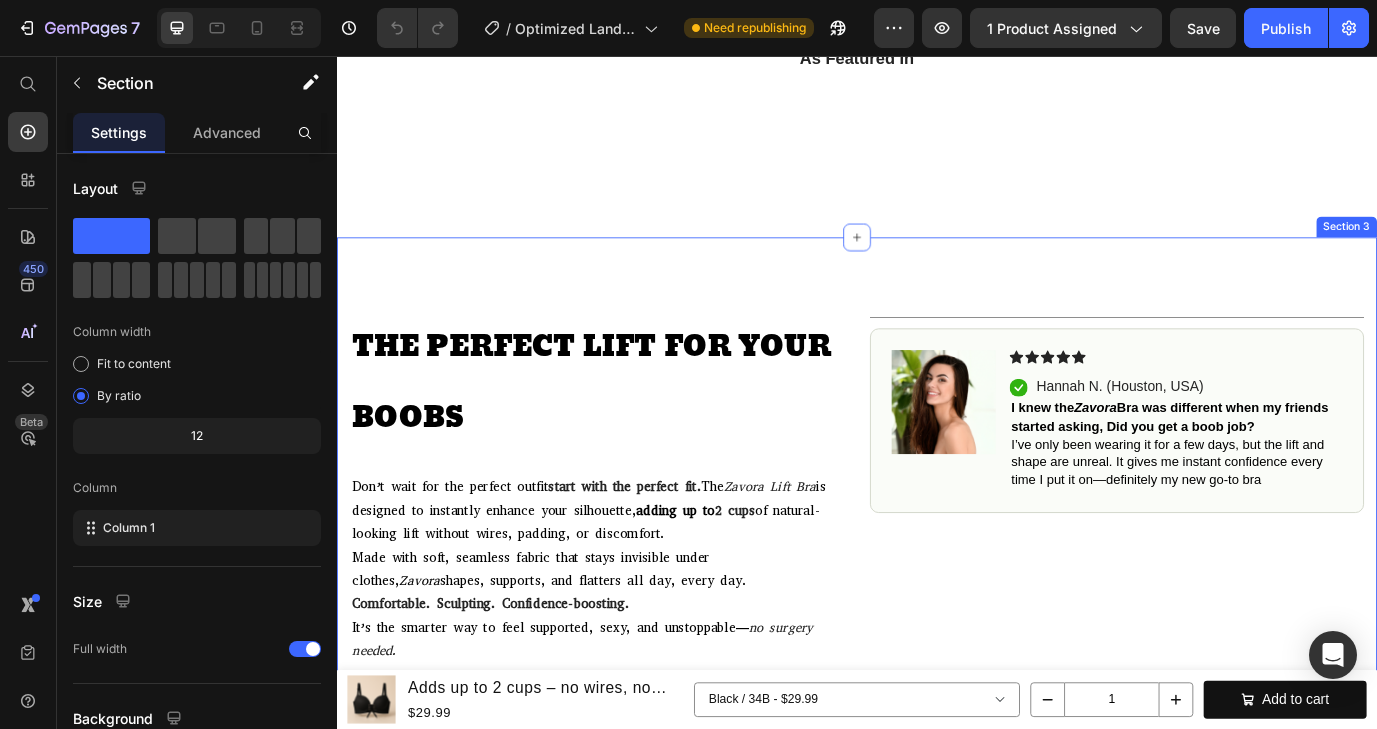 click on "THE PERFECT LIFT FOR YOUR BOOBS Heading Don’t wait for the perfect outfit  start with the perfect fit.  The  Zavora Lift Bra  is designed to instantly enhance your silhouette,  adding up to  2 cups  of natural-looking lift without wires, padding, or discomfort. Made with soft, seamless fabric that stays invisible under clothes,  Zavora  shapes, supports, and flatters all day, every day. Comfortable. Sculpting. Confidence-boosting. It’s the smarter way to feel supported, sexy, and unstoppable— no surgery needed. Text Block                Title Line Image Icon Icon Icon Icon Icon Icon List
Icon [FIRST] [LAST] ([CITY], [COUNTRY]) Text Block Row I knew the  Zavora  Bra was different when my friends started asking, Did you get a boob job? I’ve only been wearing it for a few days, but the lift and shape are unreal. It gives me instant confidence every time I put it on—definitely my new go-to bra Text Block Row Row Section 3" at bounding box center [937, 555] 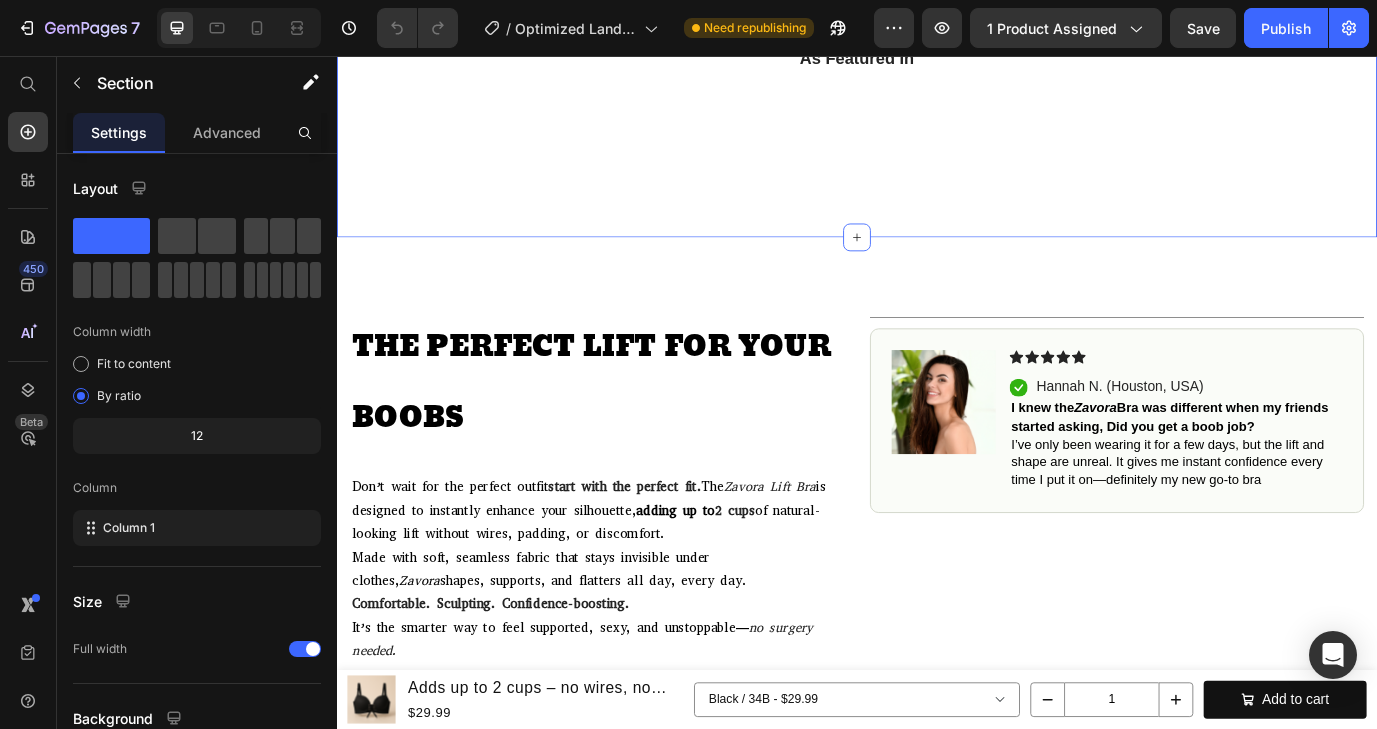 click on "Icon Free Shipping on orders $45+ Text Block Row
Icon 56,000+ Happy Customers Text Block Row Carousel Row
Product Images #1 Push-Up Bra of 2025 Text Block Row Icon Icon Icon Icon Icon Icon List 4.8  / 1,200+ Bought This Month  Text Block Row Adds up to 2 cups – no wires, no discomfort! Product Title
Instant Lift & Volume
No Wires. No Pain
Invisible Under Clothing
For All Ages Item List $59.99 Product Price $29.99 Product Price 50% OFF Discount Tag Row Color: Black Black Black Khaki Khaki Red Red Pink Pink Cup Size: 34B 34B 34B 34B 34C 34C 34C 36B 36B 36B 36C 36C 36C 38B 38B 38B 38C 38C 38C 40C 40C 40C 42C 42C 42C Product Variants & Swatches                Title Line Sold out Twice - Limited Stock Available‼️ Text Block Text Block Row add to cart Add to Cart
Icon Free Shipping on orders $50+ Text Block
Icon 30-Day MoneyBack Guarantee! Text Block
Icon" at bounding box center (937, -531) 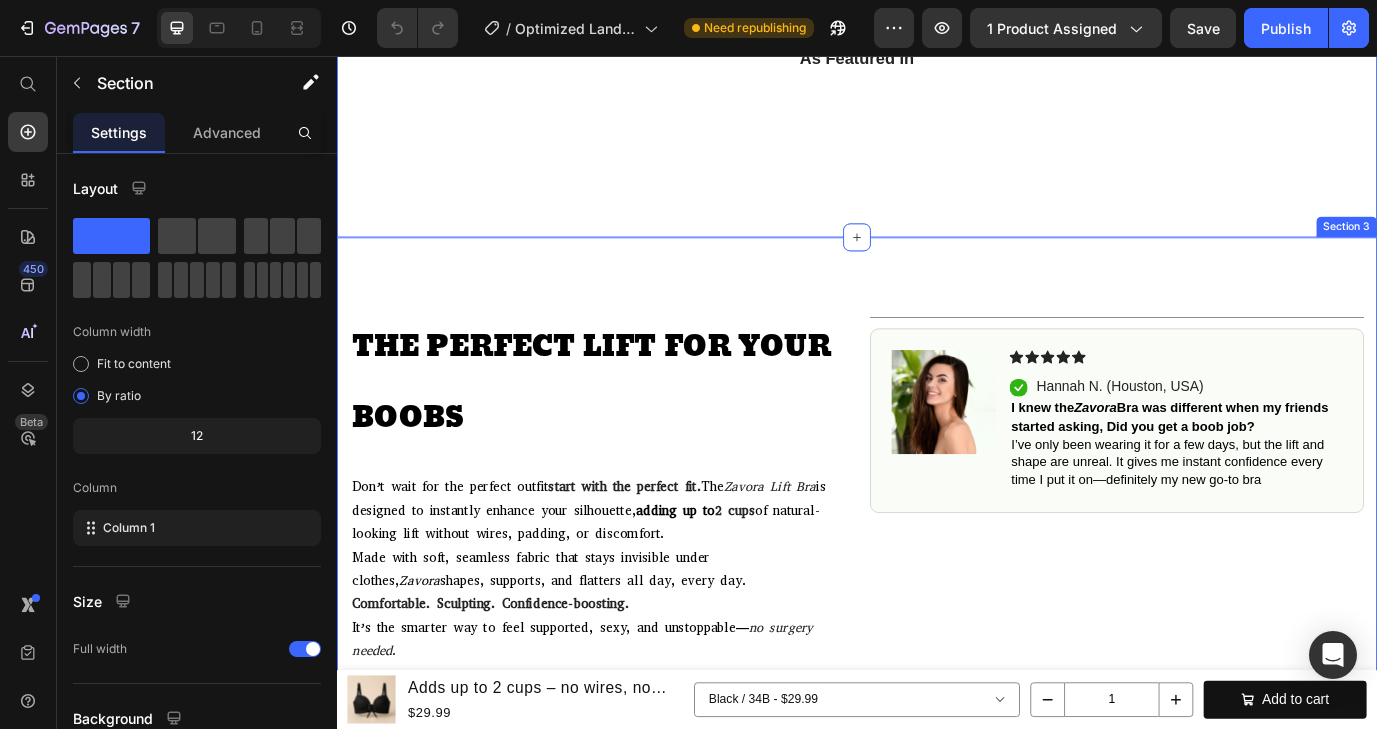 click on "THE PERFECT LIFT FOR YOUR BOOBS Heading Don’t wait for the perfect outfit  start with the perfect fit.  The  Zavora Lift Bra  is designed to instantly enhance your silhouette,  adding up to  2 cups  of natural-looking lift without wires, padding, or discomfort. Made with soft, seamless fabric that stays invisible under clothes,  Zavora  shapes, supports, and flatters all day, every day. Comfortable. Sculpting. Confidence-boosting. It’s the smarter way to feel supported, sexy, and unstoppable— no surgery needed. Text Block                Title Line Image Icon Icon Icon Icon Icon Icon List
Icon [FIRST] [LAST] ([CITY], [COUNTRY]) Text Block Row I knew the  Zavora  Bra was different when my friends started asking, Did you get a boob job? I’ve only been wearing it for a few days, but the lift and shape are unreal. It gives me instant confidence every time I put it on—definitely my new go-to bra Text Block Row Row Section 3" at bounding box center [937, 555] 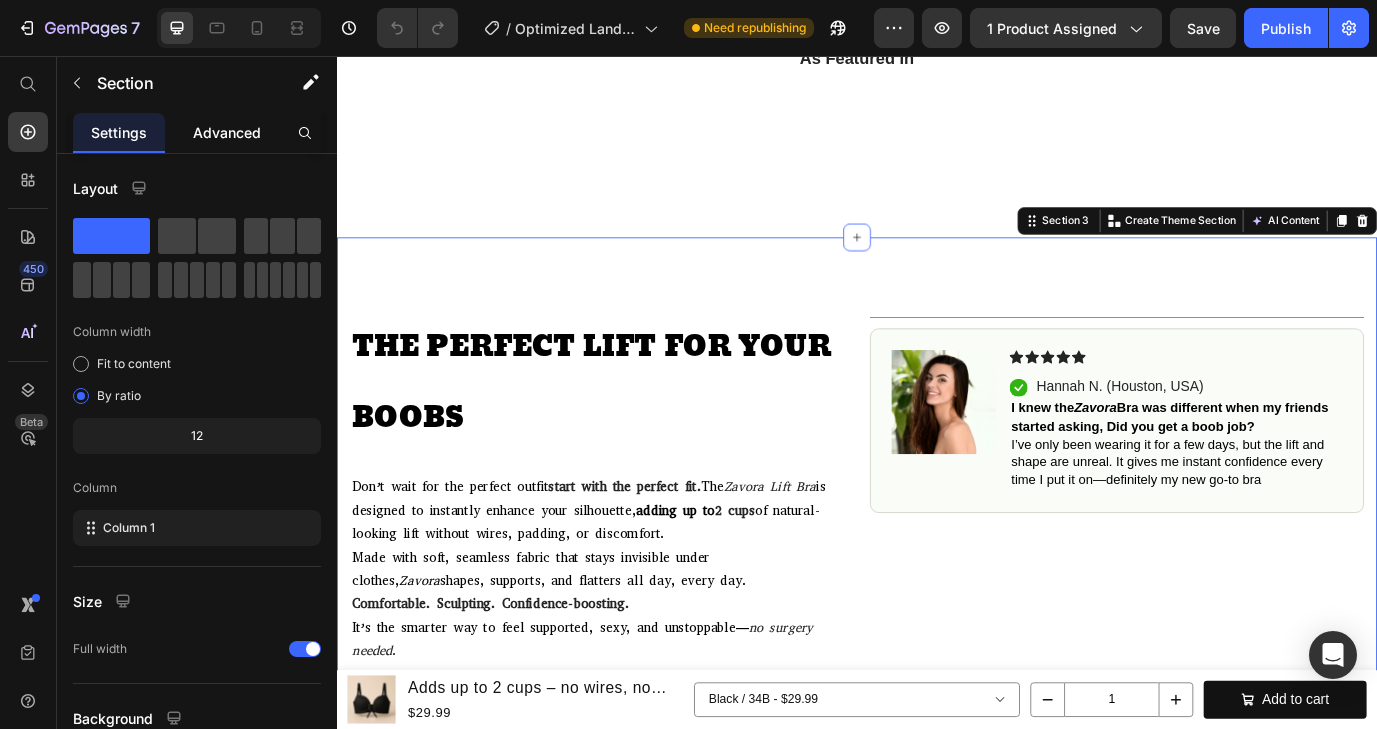 click on "Advanced" at bounding box center (227, 132) 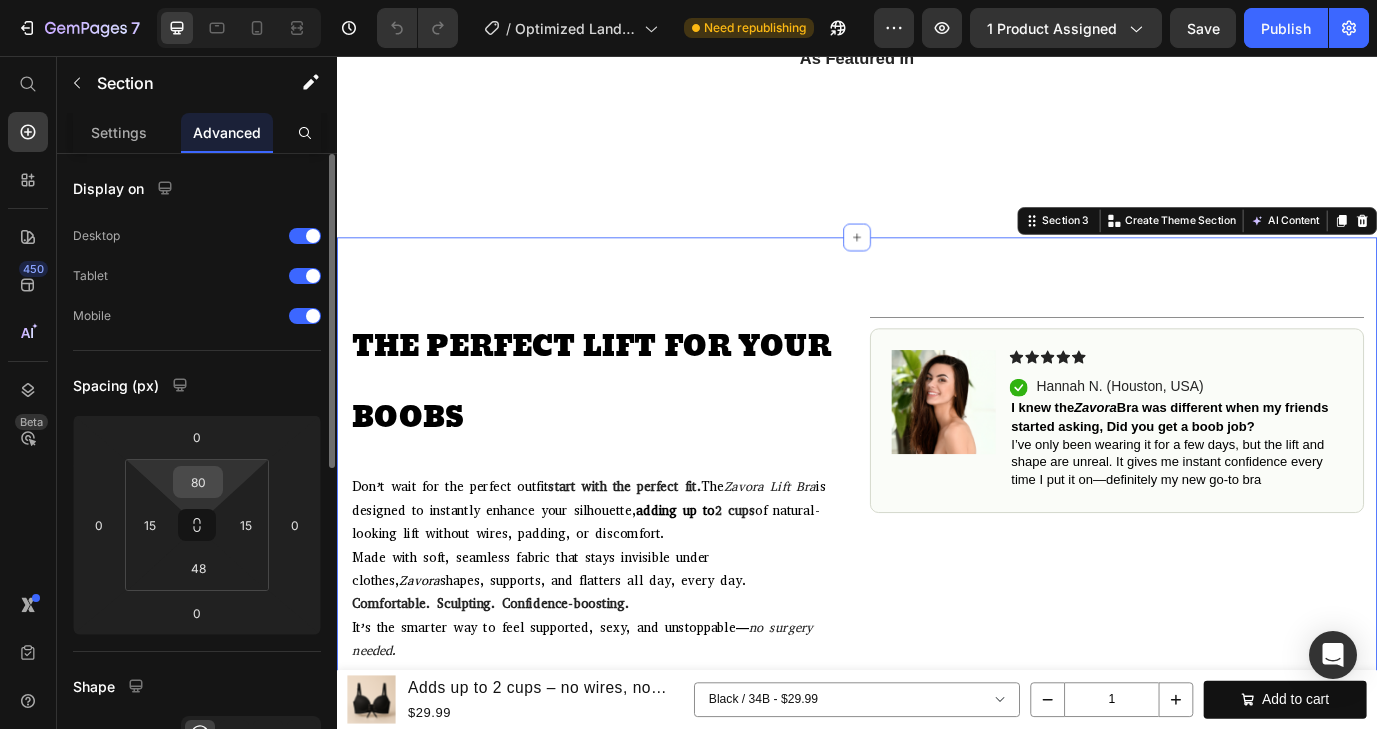 click on "80" at bounding box center [198, 482] 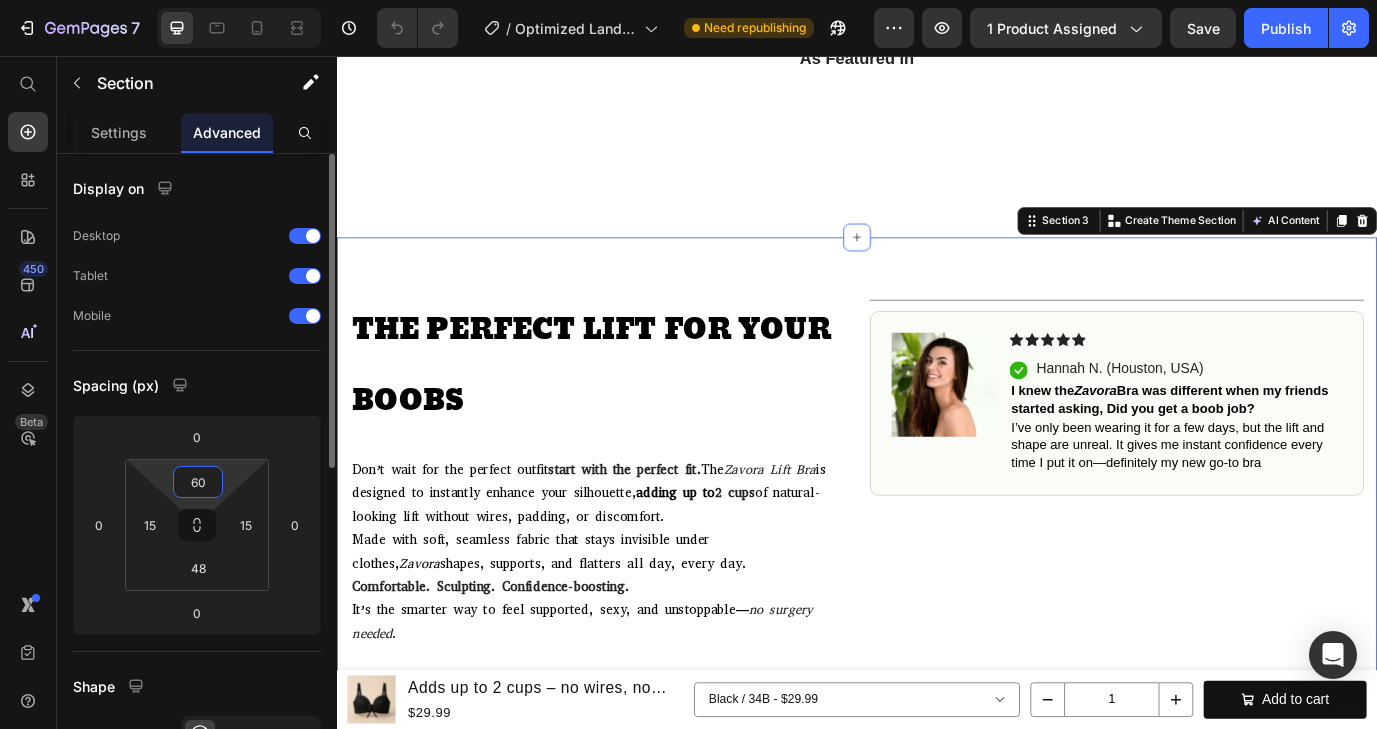 type on "6" 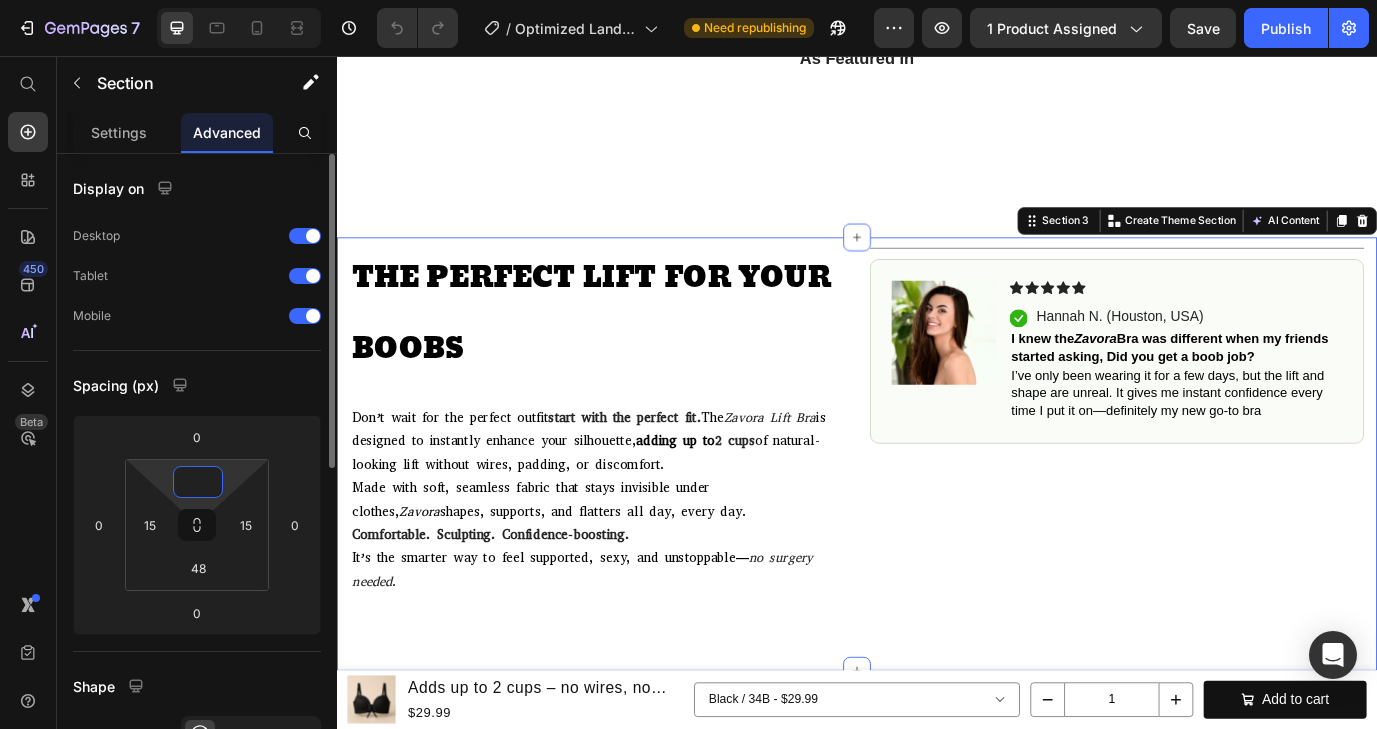 type on "0" 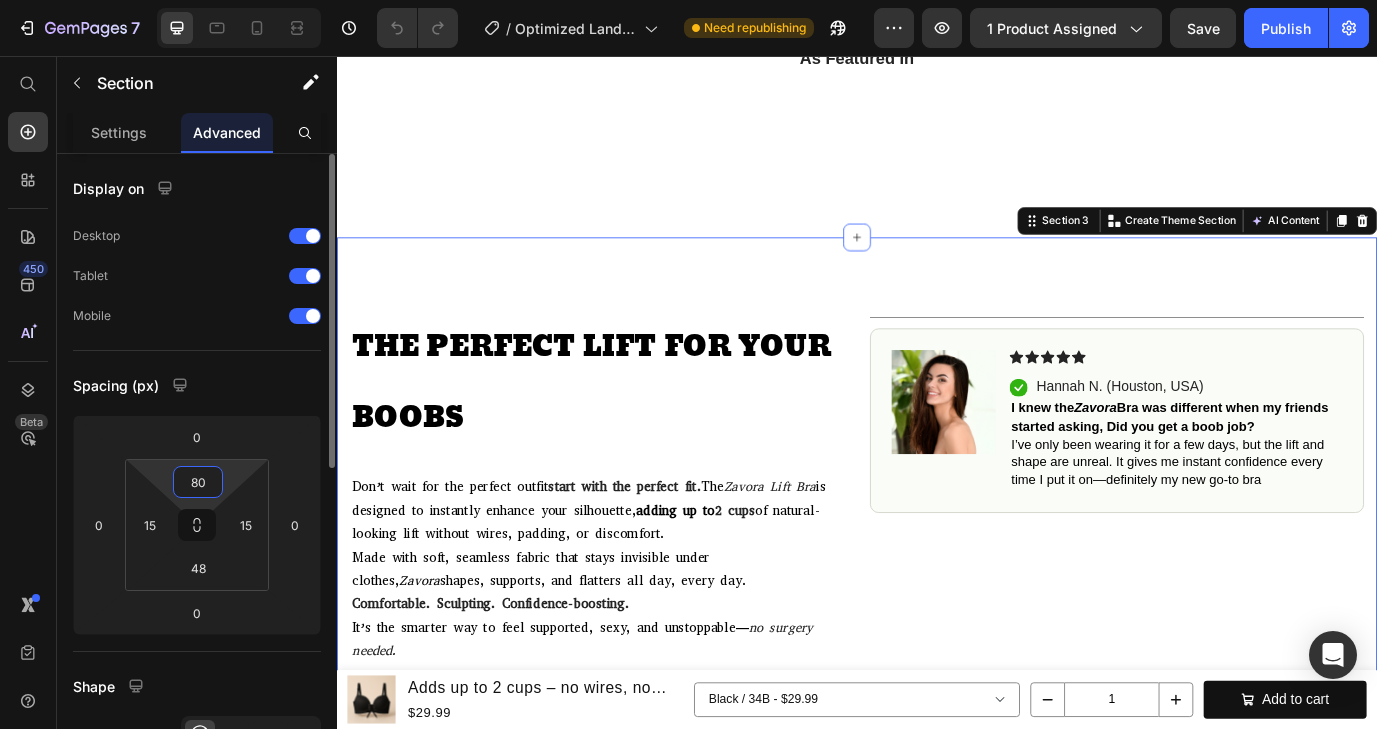 type on "8" 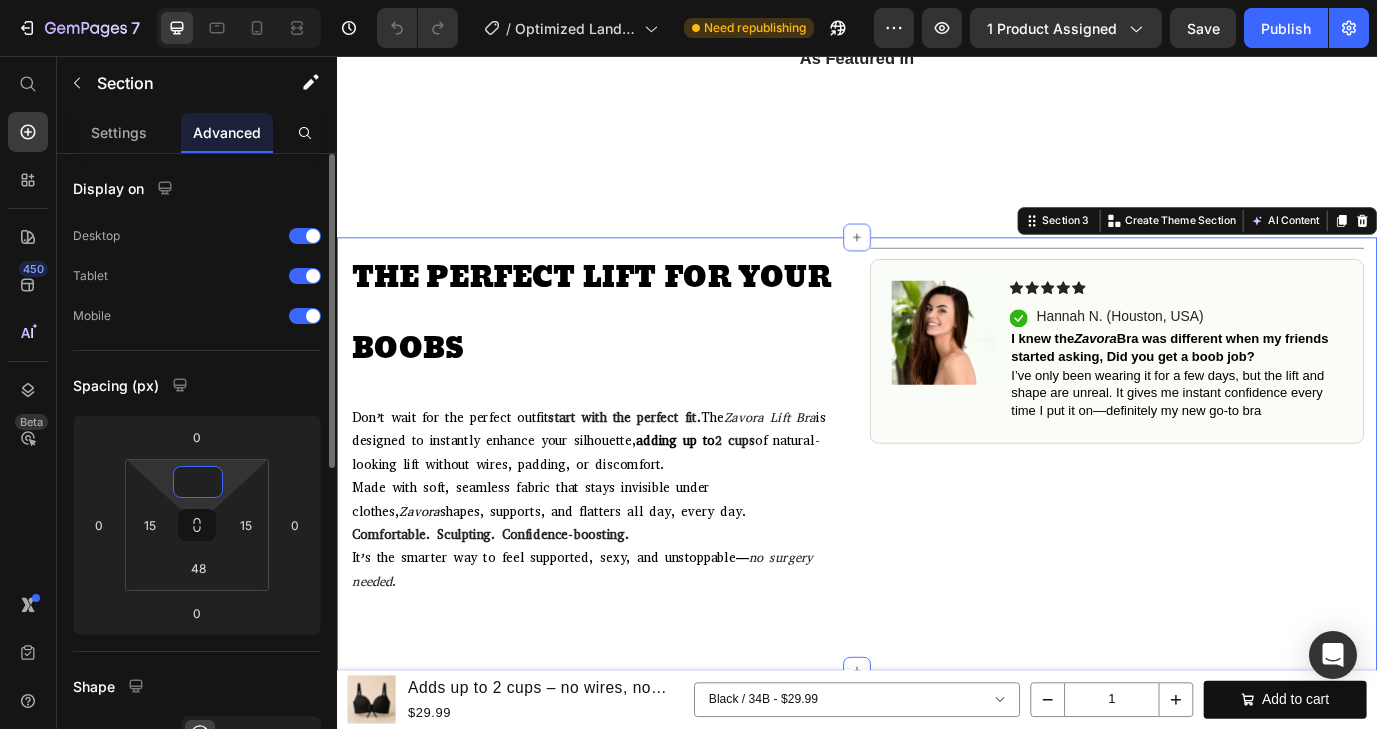 type on "0" 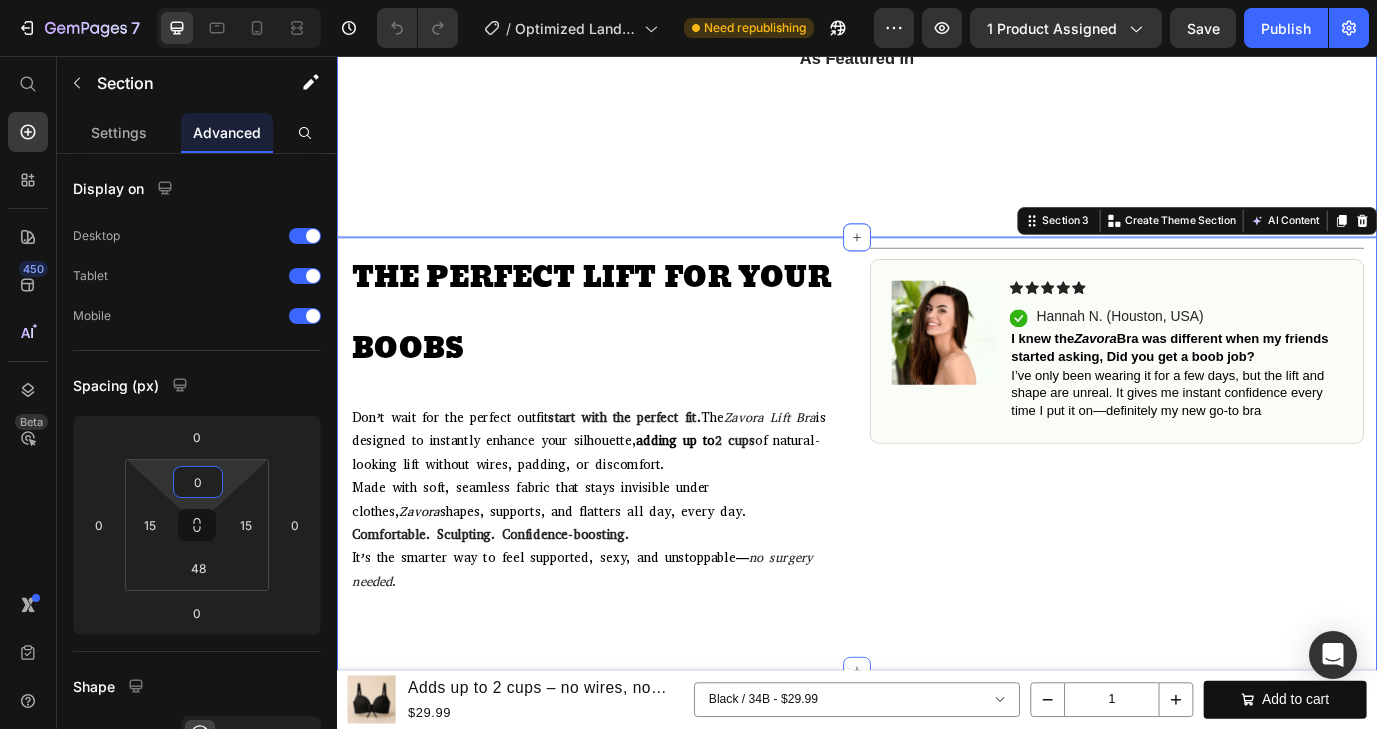 click on "Icon Free Shipping on orders $45+ Text Block Row
Icon 56,000+ Happy Customers Text Block Row Carousel Row
Product Images #1 Push-Up Bra of 2025 Text Block Row Icon Icon Icon Icon Icon Icon List 4.8  / 1,200+ Bought This Month  Text Block Row Adds up to 2 cups – no wires, no discomfort! Product Title
Instant Lift & Volume
No Wires. No Pain
Invisible Under Clothing
For All Ages Item List $59.99 Product Price $29.99 Product Price 50% OFF Discount Tag Row Color: Black Black Black Khaki Khaki Red Red Pink Pink Cup Size: 34B 34B 34B 34B 34C 34C 34C 36B 36B 36B 36C 36C 36C 38B 38B 38B 38C 38C 38C 40C 40C 40C 42C 42C 42C Product Variants & Swatches                Title Line Sold out Twice - Limited Stock Available‼️ Text Block Text Block Row add to cart Add to Cart
Icon Free Shipping on orders $50+ Text Block
Icon 30-Day MoneyBack Guarantee! Text Block
Icon" at bounding box center [937, -531] 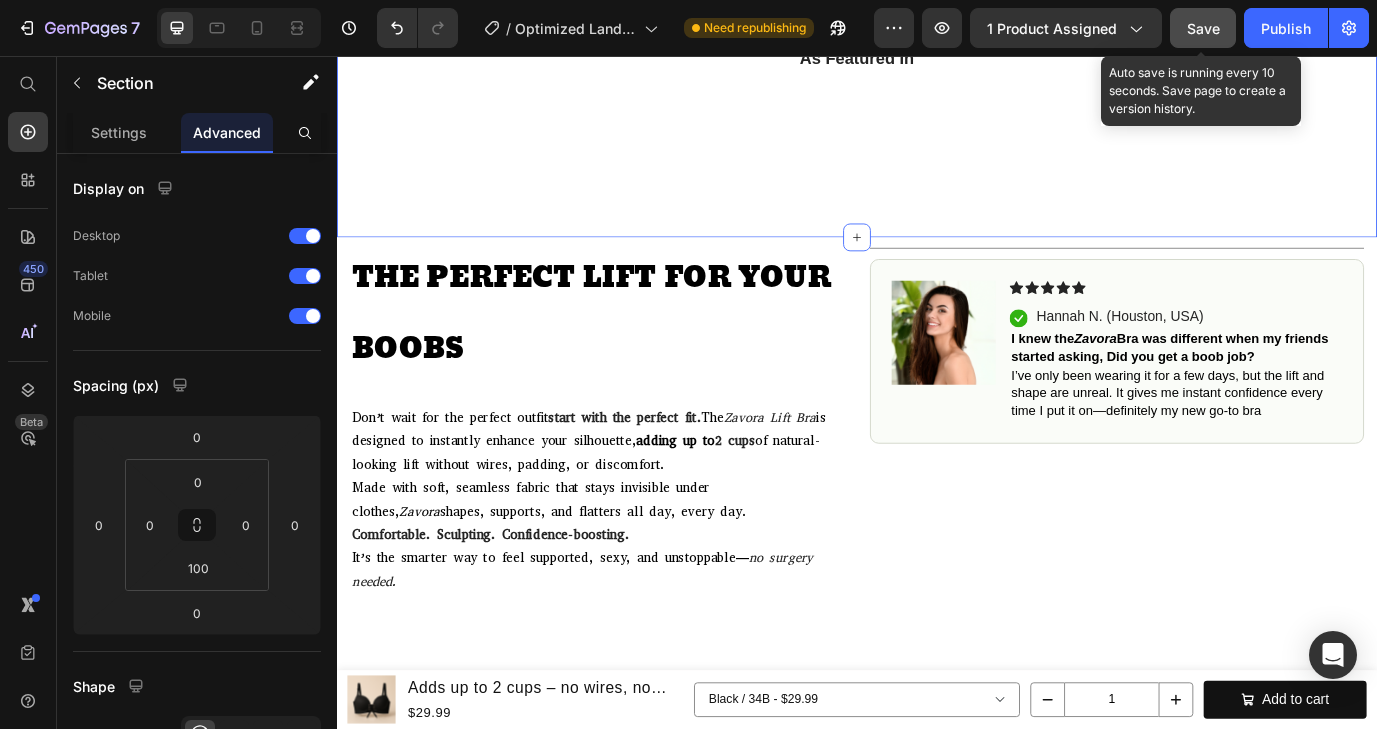 click on "Save" 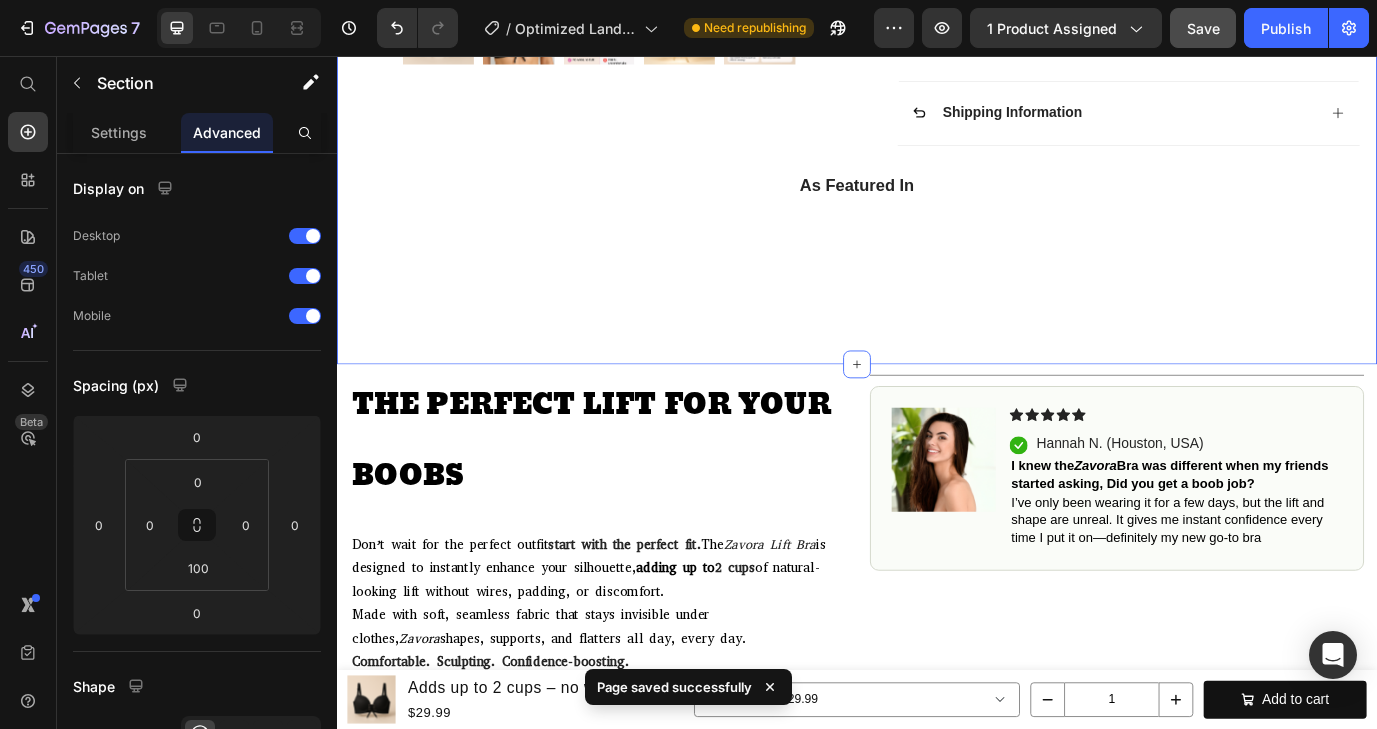 scroll, scrollTop: 1330, scrollLeft: 0, axis: vertical 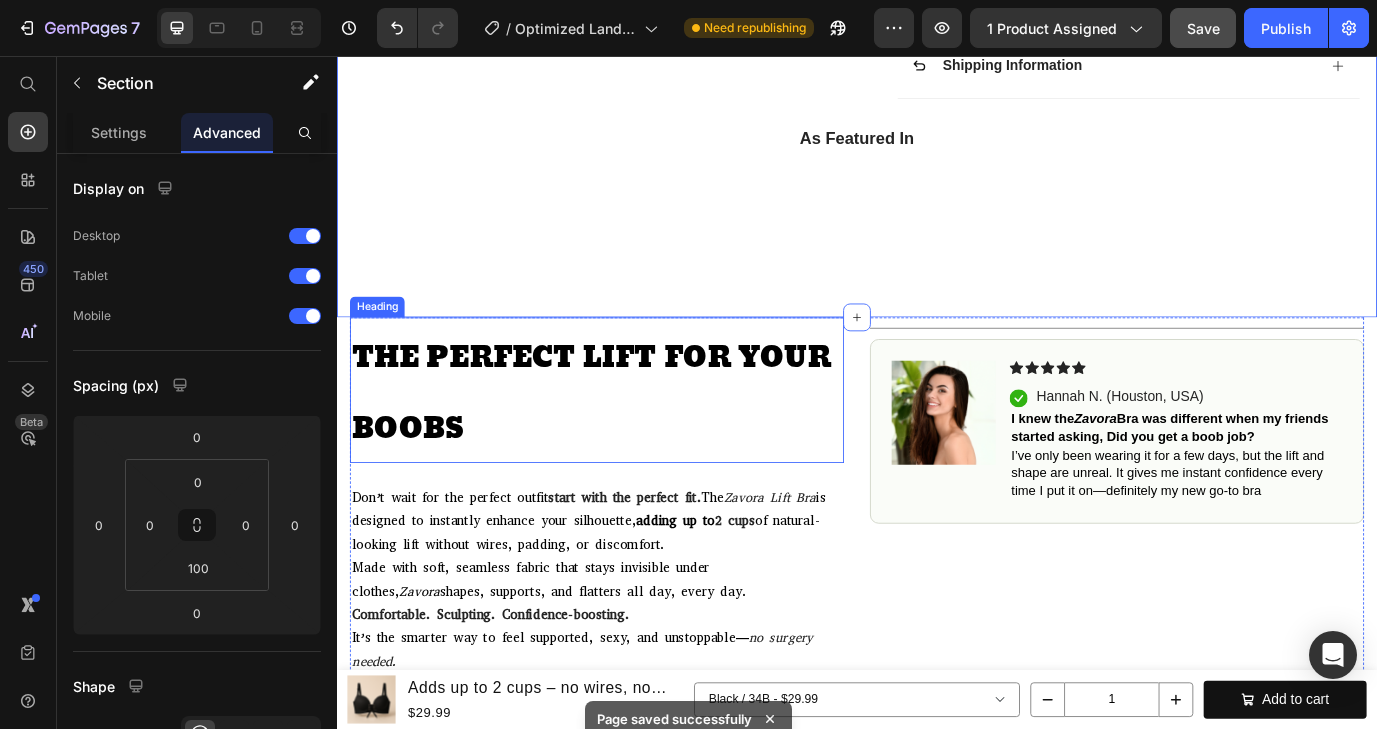 click on "THE PERFECT LIFT FOR YOUR BOOBS" at bounding box center [630, 446] 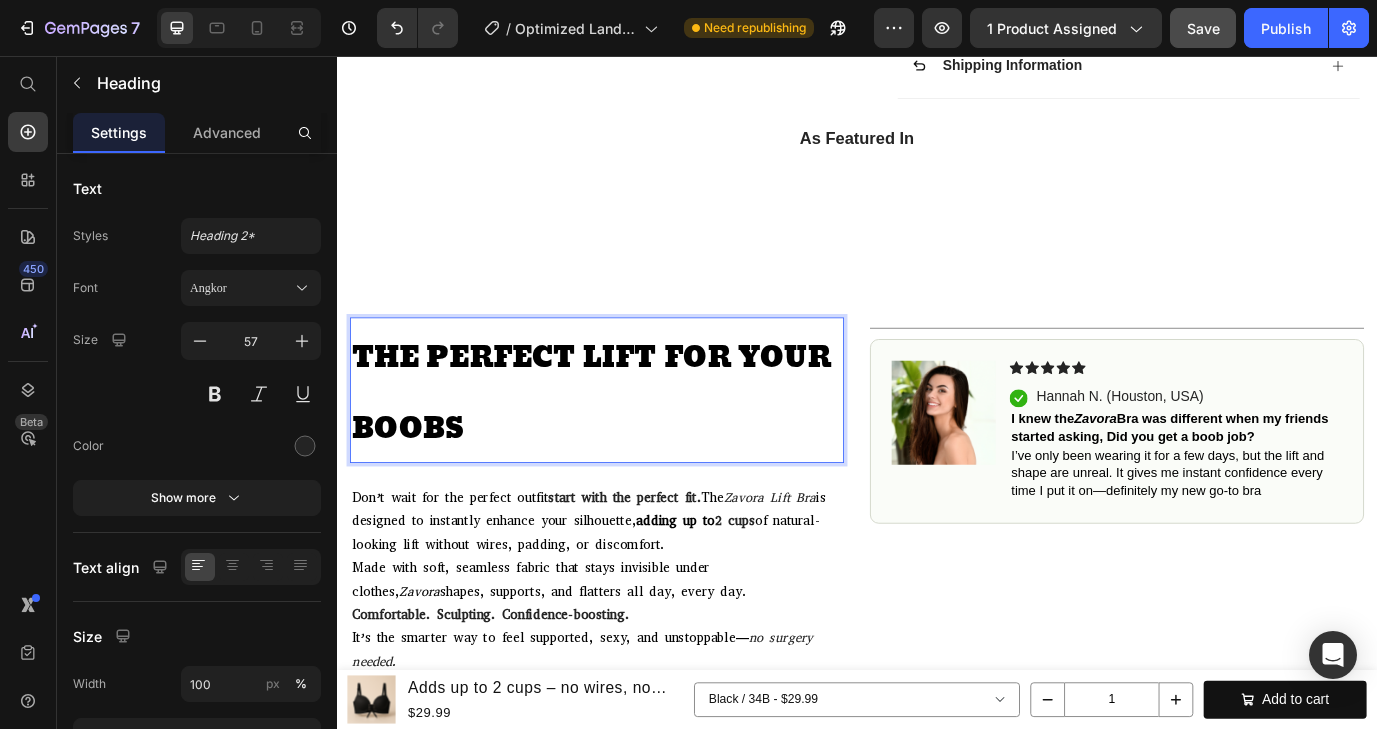 click on "THE PERFECT LIFT FOR YOUR BOOBS" at bounding box center (637, 442) 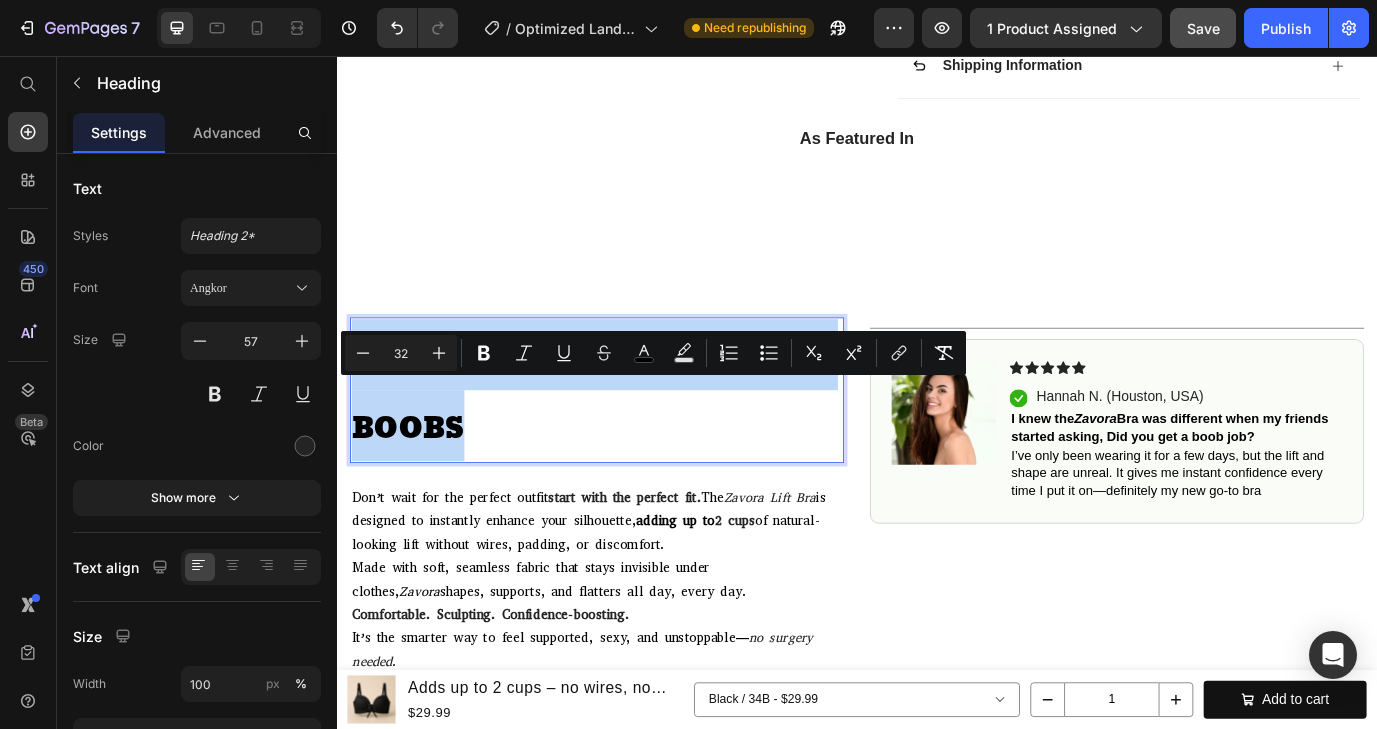 drag, startPoint x: 489, startPoint y: 547, endPoint x: 350, endPoint y: 441, distance: 174.8056 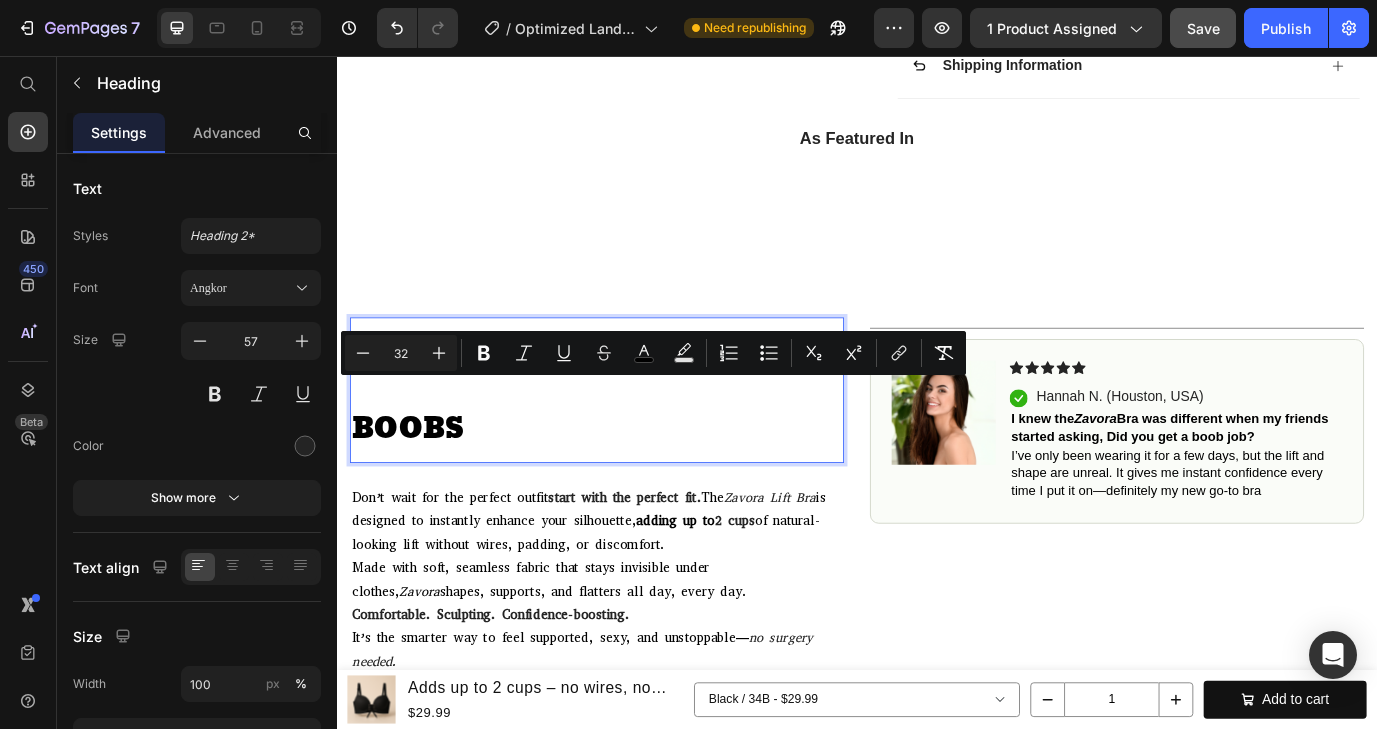 click on "THE PERFECT LIFT FOR YOUR BOOBS" at bounding box center [637, 442] 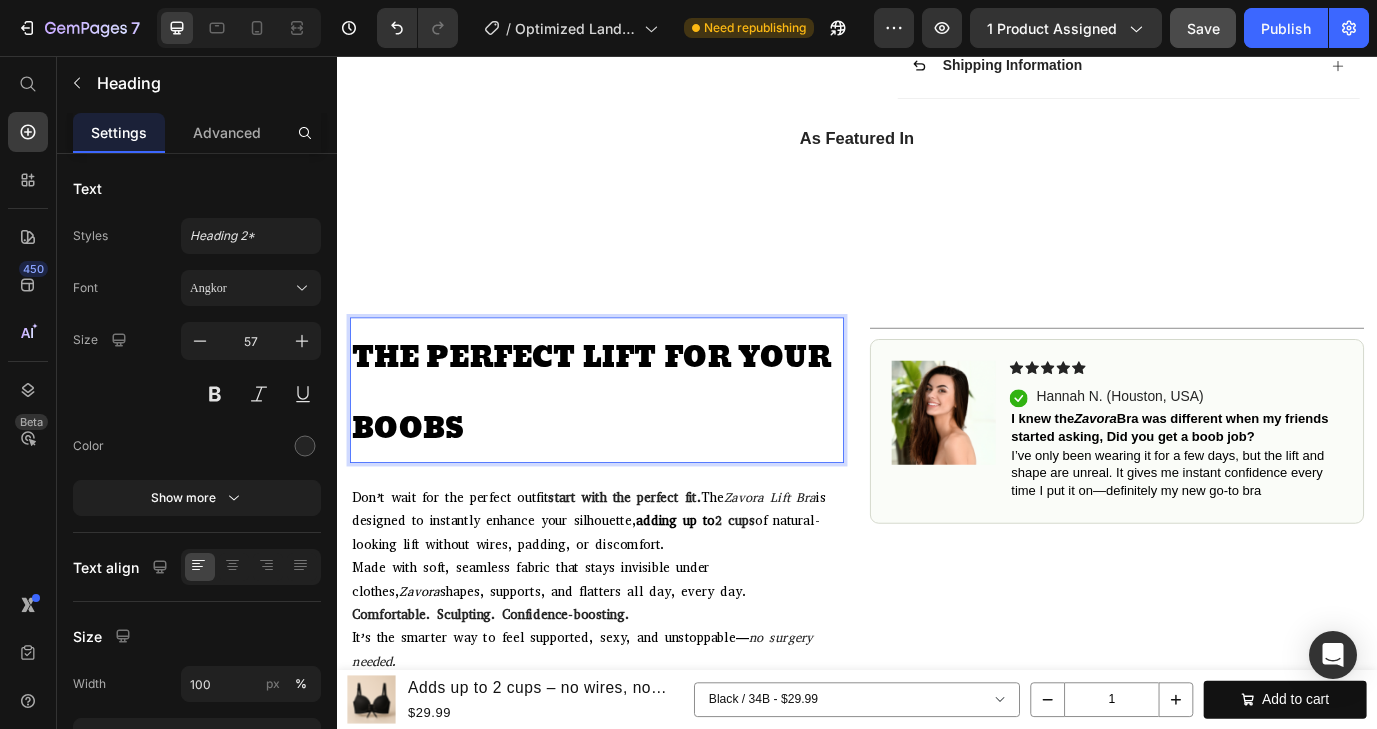 click on "Icon Free Shipping on orders $45+ Text Block Row
Icon 56,000+ Happy Customers Text Block Row Carousel Row
Product Images #1 Push-Up Bra of 2025 Text Block Row Icon Icon Icon Icon Icon Icon List 4.8  / 1,200+ Bought This Month  Text Block Row Adds up to 2 cups – no wires, no discomfort! Product Title
Instant Lift & Volume
No Wires. No Pain
Invisible Under Clothing
For All Ages Item List $59.99 Product Price $29.99 Product Price 50% OFF Discount Tag Row Color: Black Black Black Khaki Khaki Red Red Pink Pink Cup Size: 34B 34B 34B 34B 34C 34C 34C 36B 36B 36B 36C 36C 36C 38B 38B 38B 38C 38C 38C 40C 40C 40C 42C 42C 42C Product Variants & Swatches                Title Line Sold out Twice - Limited Stock Available‼️ Text Block Text Block Row add to cart Add to Cart
Icon Free Shipping on orders $50+ Text Block
Icon 30-Day MoneyBack Guarantee! Text Block
Icon" at bounding box center [937, -438] 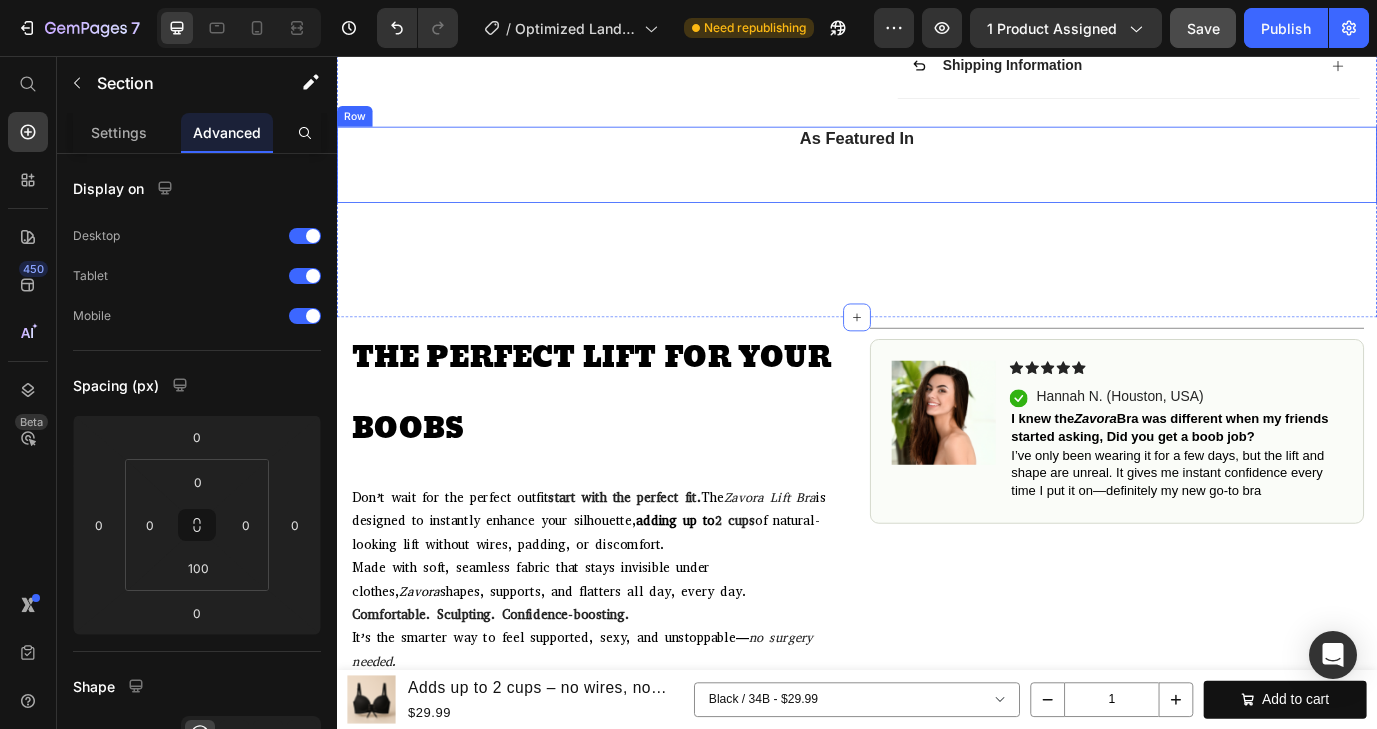 click on "Image Image Image Image Image Image Image Carousel" at bounding box center (937, 202) 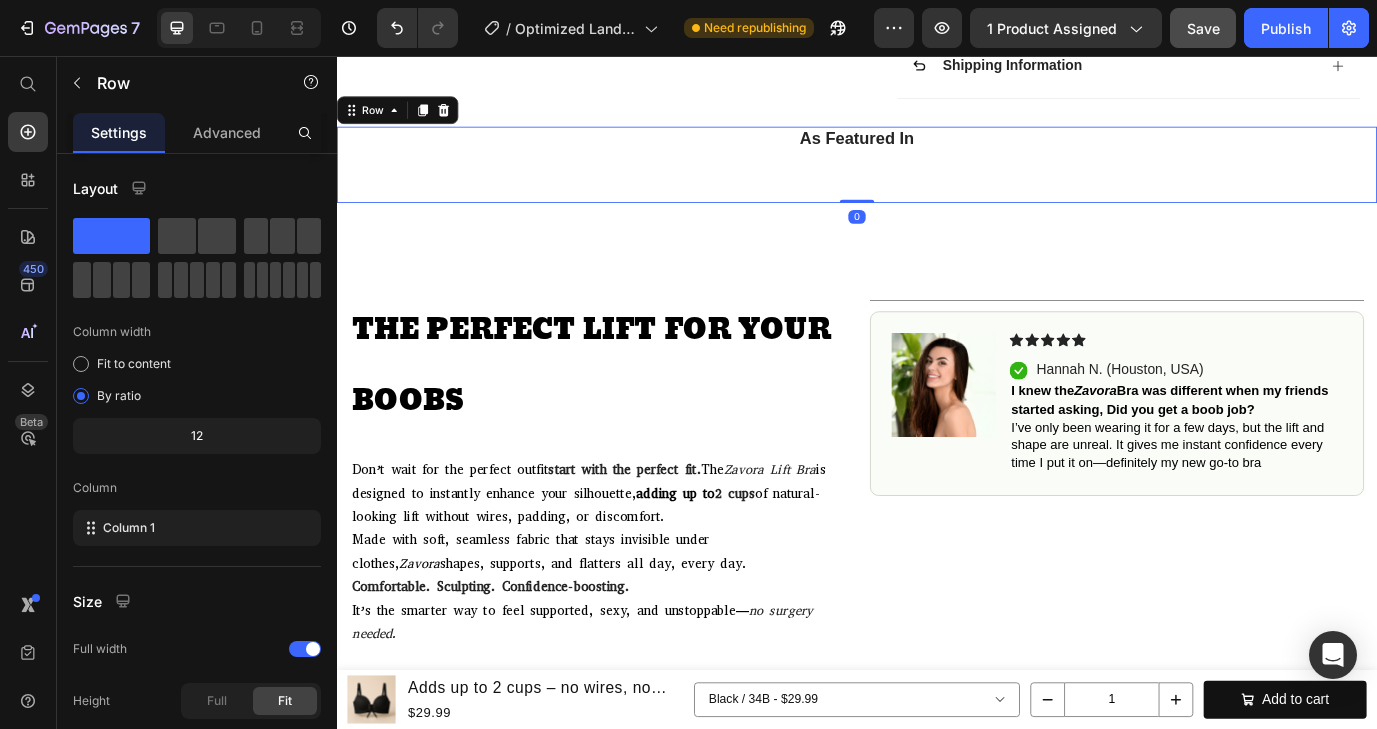 drag, startPoint x: 928, startPoint y: 308, endPoint x: 928, endPoint y: 264, distance: 44 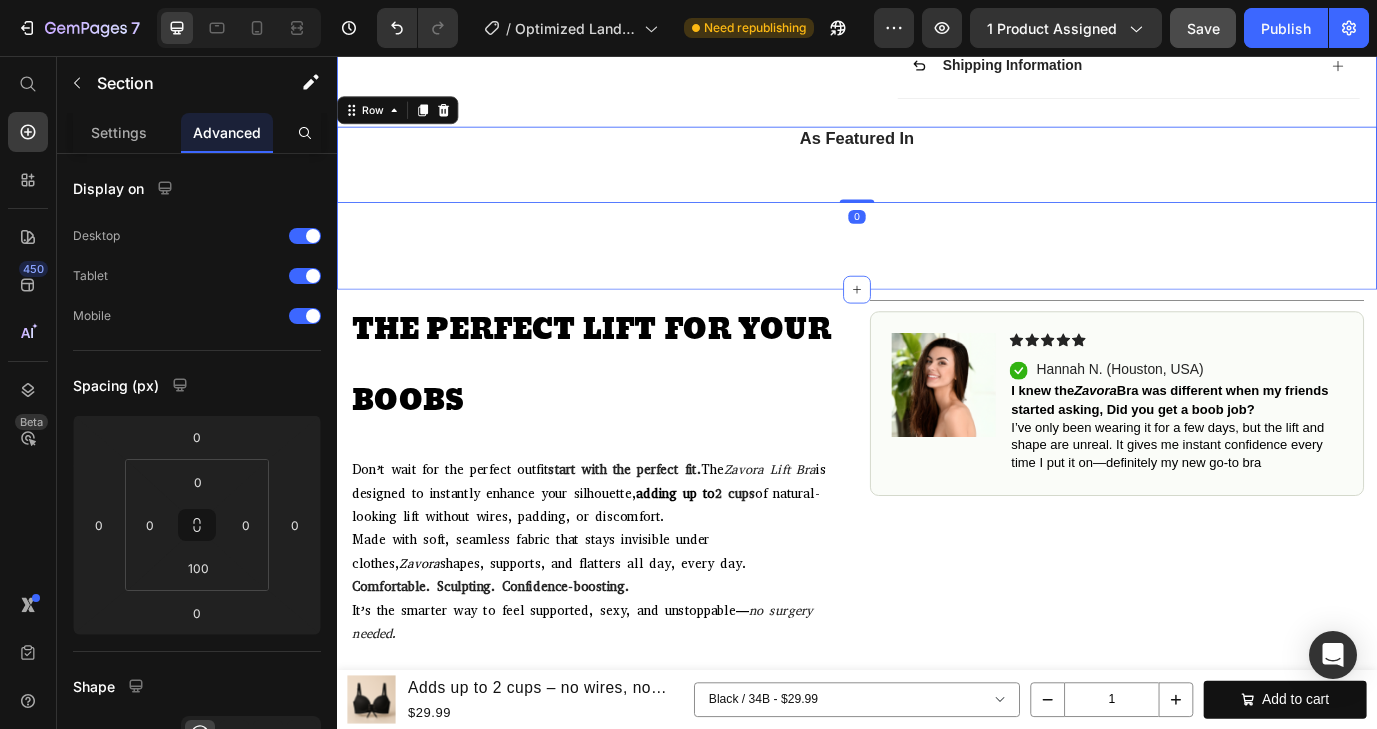click on "Icon Free Shipping on orders $45+ Text Block Row
Icon 56,000+ Happy Customers Text Block Row Carousel Row
Product Images #1 Push-Up Bra of 2025 Text Block Row Icon Icon Icon Icon Icon Icon List 4.8  / 1,200+ Bought This Month  Text Block Row Adds up to 2 cups – no wires, no discomfort! Product Title
Instant Lift & Volume
No Wires. No Pain
Invisible Under Clothing
For All Ages Item List $59.99 Product Price $29.99 Product Price 50% OFF Discount Tag Row Color: Black Black Black Khaki Khaki Red Red Pink Pink Cup Size: 34B 34B 34B 34B 34C 34C 34C 36B 36B 36B 36C 36C 36C 38B 38B 38B 38C 38C 38C 40C 40C 40C 42C 42C 42C Product Variants & Swatches                Title Line Sold out Twice - Limited Stock Available‼️ Text Block Text Block Row add to cart Add to Cart
Icon Free Shipping on orders $50+ Text Block
Icon 30-Day MoneyBack Guarantee! Text Block
Icon" at bounding box center (937, -454) 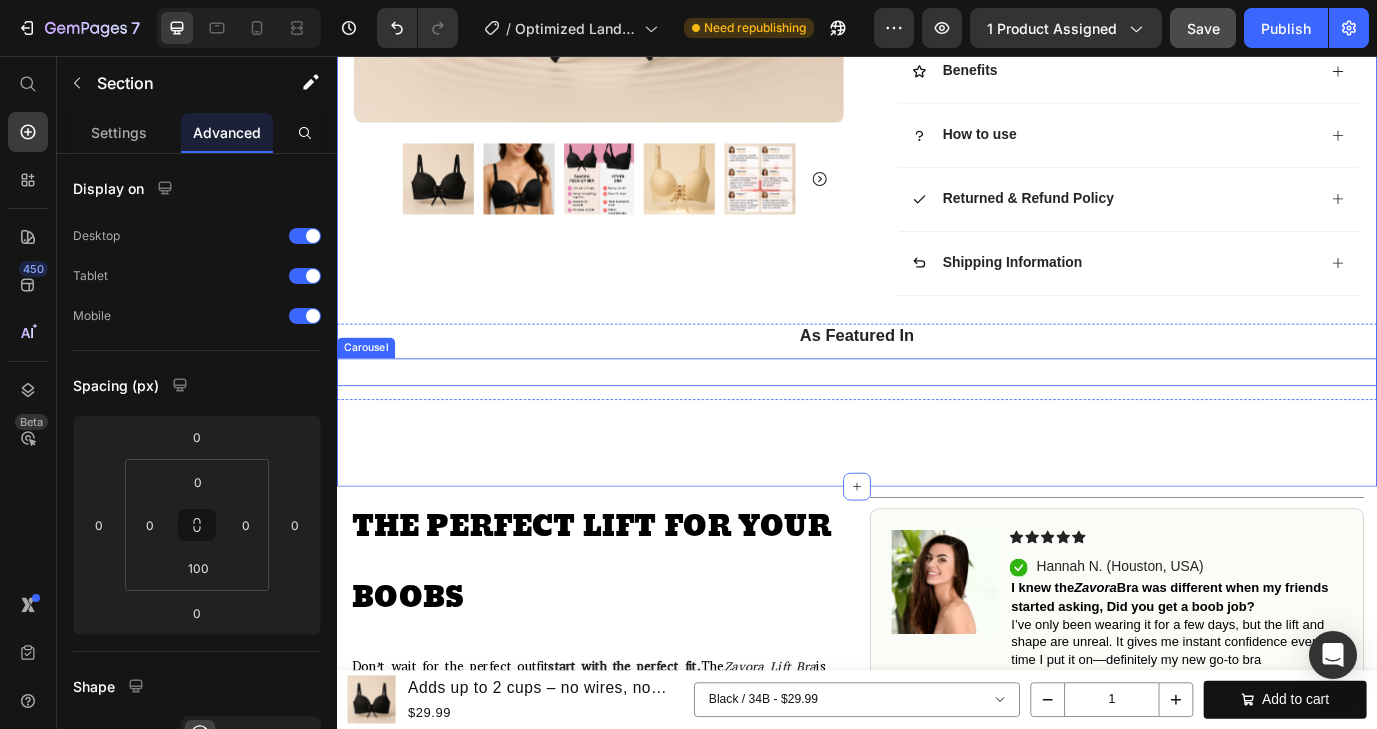 scroll, scrollTop: 1094, scrollLeft: 0, axis: vertical 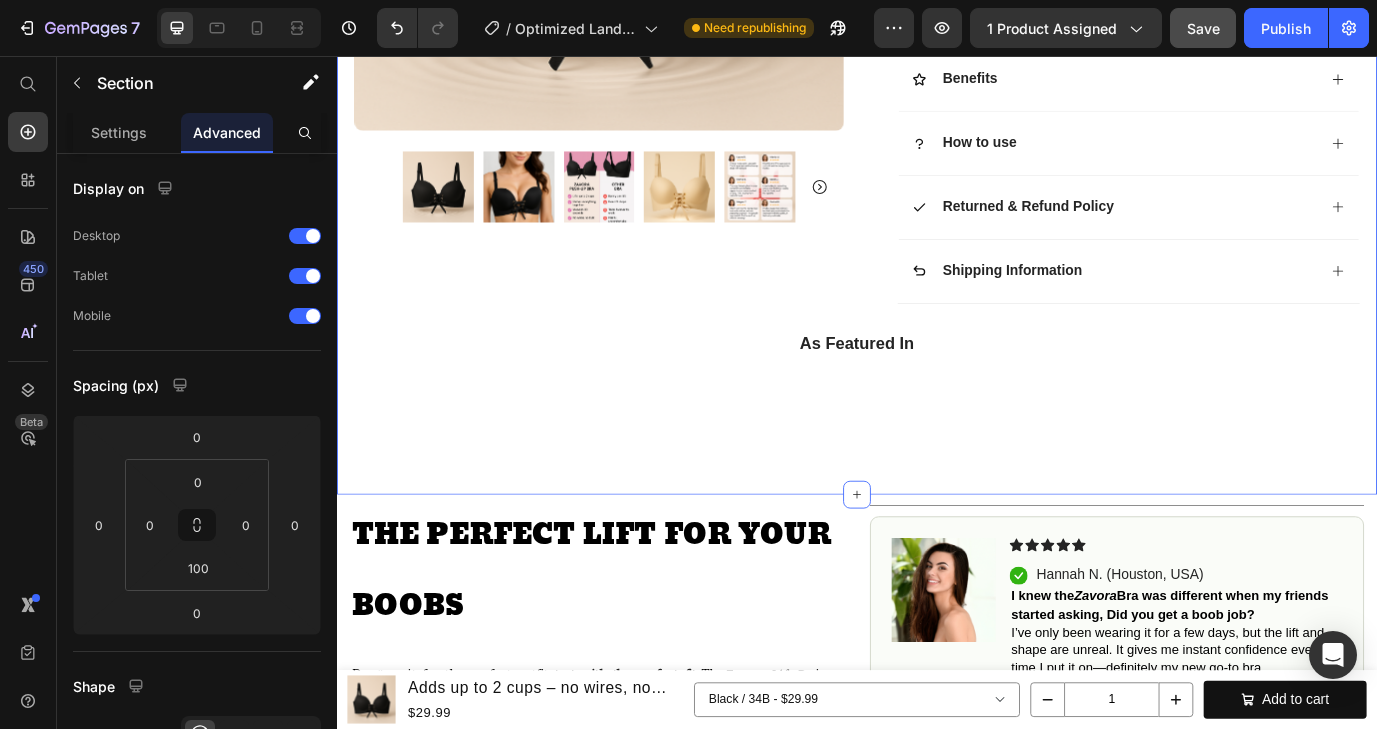 click on "Icon Free Shipping on orders $45+ Text Block Row
Icon 56,000+ Happy Customers Text Block Row Carousel Row
Product Images #1 Push-Up Bra of 2025 Text Block Row Icon Icon Icon Icon Icon Icon List 4.8  / 1,200+ Bought This Month  Text Block Row Adds up to 2 cups – no wires, no discomfort! Product Title
Instant Lift & Volume
No Wires. No Pain
Invisible Under Clothing
For All Ages Item List $59.99 Product Price $29.99 Product Price 50% OFF Discount Tag Row Color: Black Black Black Khaki Khaki Red Red Pink Pink Cup Size: 34B 34B 34B 34B 34C 34C 34C 36B 36B 36B 36C 36C 36C 38B 38B 38B 38C 38C 38C 40C 40C 40C 42C 42C 42C Product Variants & Swatches                Title Line Sold out Twice - Limited Stock Available‼️ Text Block Text Block Row add to cart Add to Cart
Icon Free Shipping on orders $50+ Text Block
Icon 30-Day MoneyBack Guarantee! Text Block
Icon" at bounding box center [937, -218] 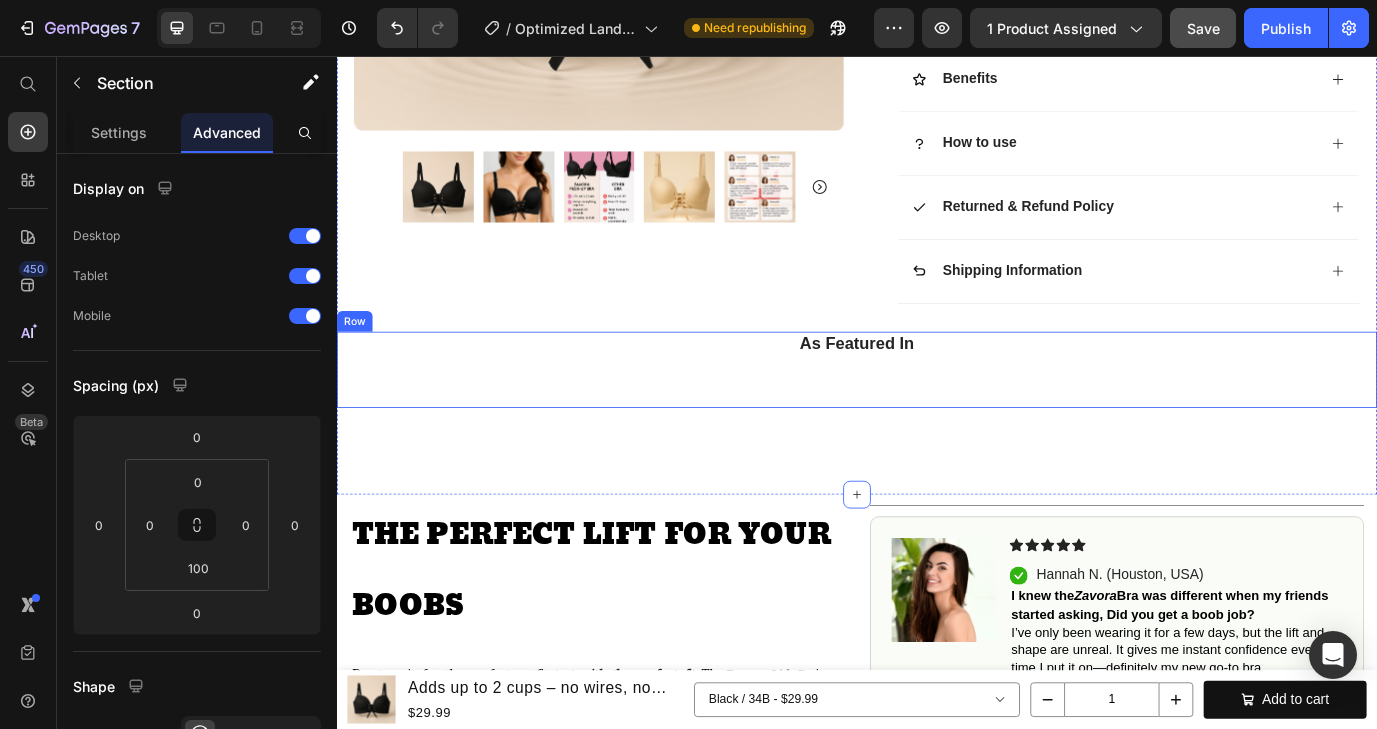 click on "Image Image Image Image Image Image Image Carousel" at bounding box center (937, 430) 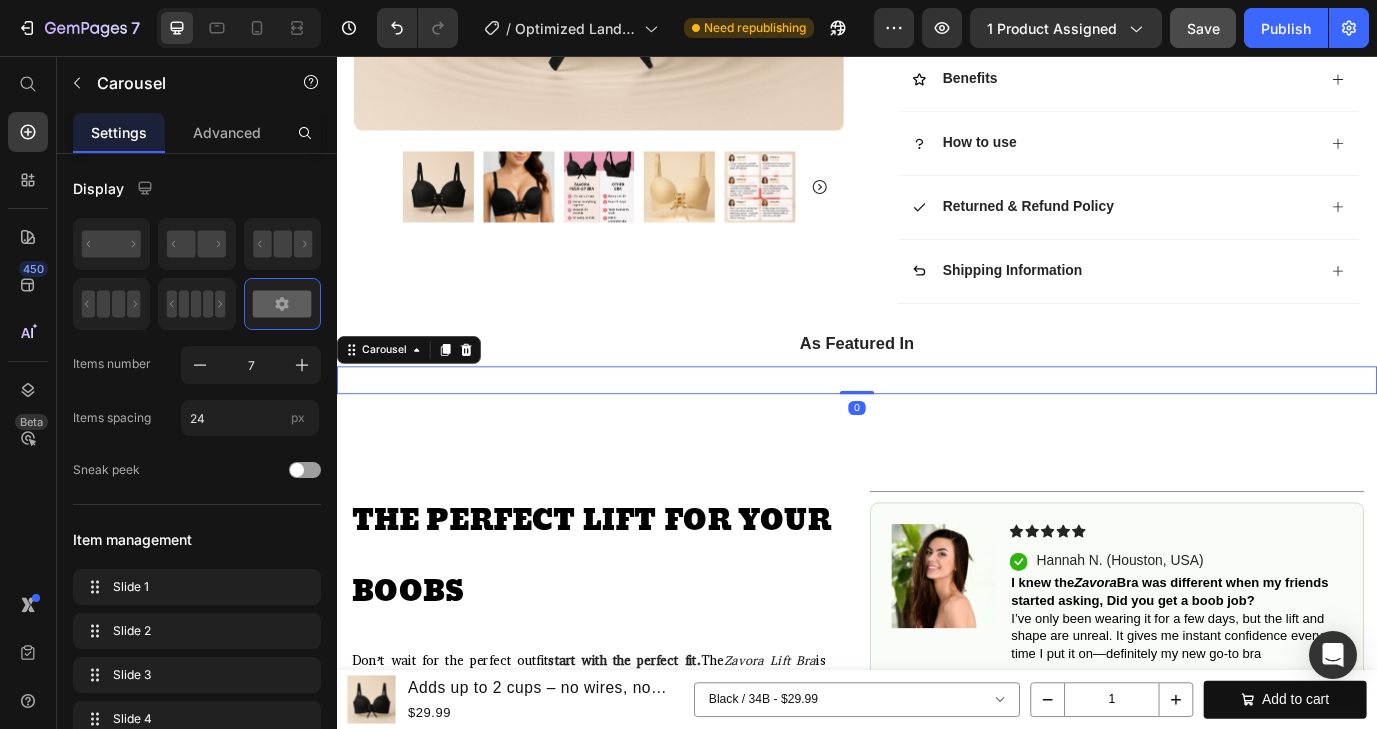 drag, startPoint x: 931, startPoint y: 514, endPoint x: 931, endPoint y: 447, distance: 67 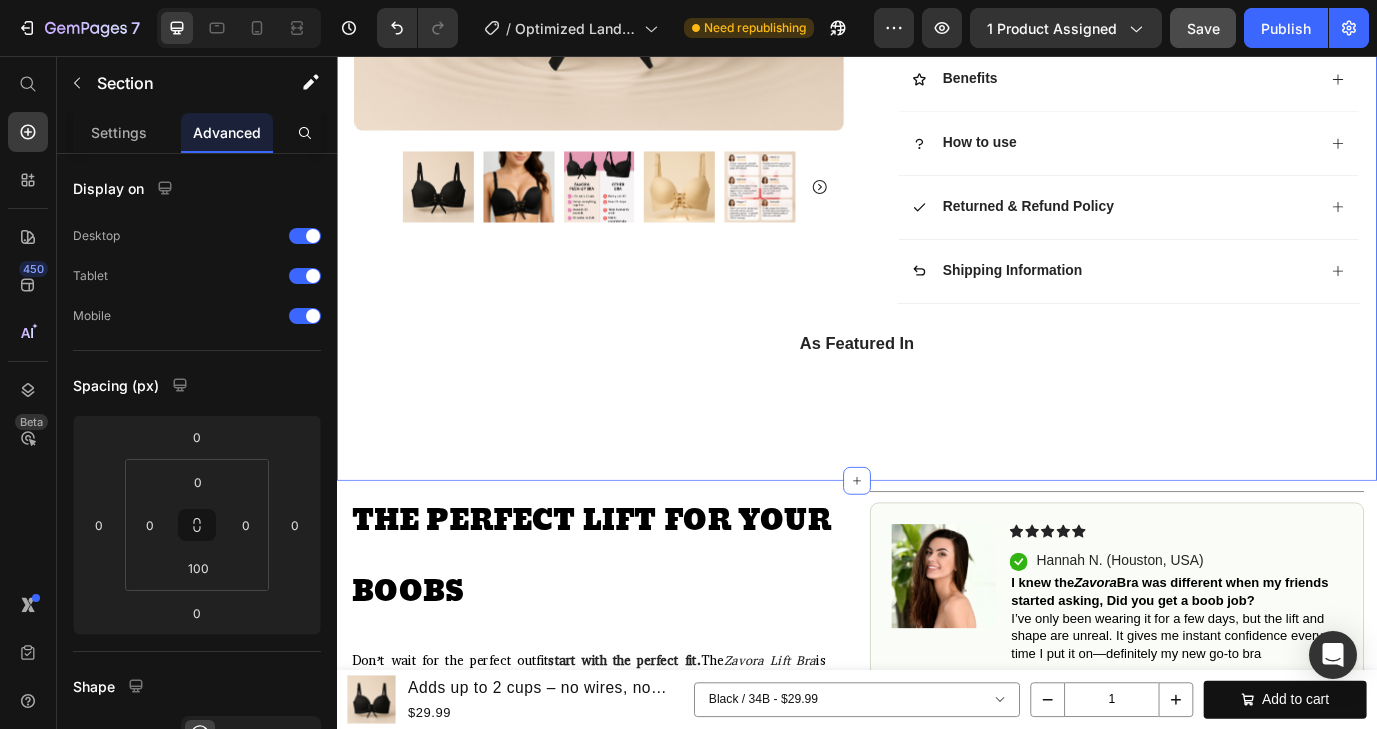 click on "Icon Free Shipping on orders $45+ Text Block Row
Icon 56,000+ Happy Customers Text Block Row Carousel Row
Product Images #1 Push-Up Bra of 2025 Text Block Row Icon Icon Icon Icon Icon Icon List 4.8  / 1,200+ Bought This Month  Text Block Row Adds up to 2 cups – no wires, no discomfort! Product Title
Instant Lift & Volume
No Wires. No Pain
Invisible Under Clothing
For All Ages Item List $59.99 Product Price $29.99 Product Price 50% OFF Discount Tag Row Color: Black Black Black Khaki Khaki Red Red Pink Pink Cup Size: 34B 34B 34B 34B 34C 34C 34C 36B 36B 36B 36C 36C 36C 38B 38B 38B 38C 38C 38C 40C 40C 40C 42C 42C 42C Product Variants & Swatches                Title Line Sold out Twice - Limited Stock Available‼️ Text Block Text Block Row add to cart Add to Cart
Icon Free Shipping on orders $50+ Text Block
Icon 30-Day MoneyBack Guarantee! Text Block
Icon" at bounding box center (937, -226) 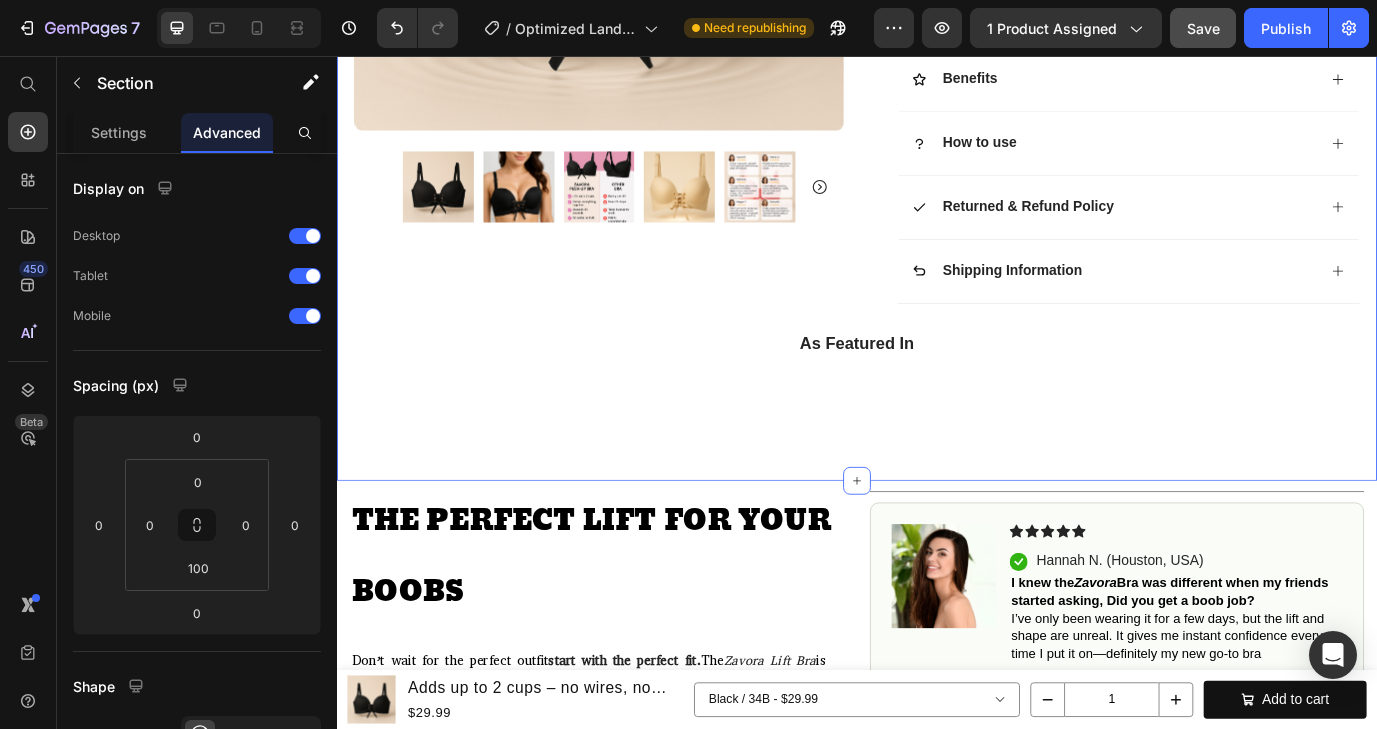 click on "Icon Free Shipping on orders $45+ Text Block Row
Icon 56,000+ Happy Customers Text Block Row Carousel Row
Product Images #1 Push-Up Bra of 2025 Text Block Row Icon Icon Icon Icon Icon Icon List 4.8  / 1,200+ Bought This Month  Text Block Row Adds up to 2 cups – no wires, no discomfort! Product Title
Instant Lift & Volume
No Wires. No Pain
Invisible Under Clothing
For All Ages Item List $59.99 Product Price $29.99 Product Price 50% OFF Discount Tag Row Color: Black Black Black Khaki Khaki Red Red Pink Pink Cup Size: 34B 34B 34B 34B 34C 34C 34C 36B 36B 36B 36C 36C 36C 38B 38B 38B 38C 38C 38C 40C 40C 40C 42C 42C 42C Product Variants & Swatches                Title Line Sold out Twice - Limited Stock Available‼️ Text Block Text Block Row add to cart Add to Cart
Icon Free Shipping on orders $50+ Text Block
Icon 30-Day MoneyBack Guarantee! Text Block
Icon" at bounding box center [937, -226] 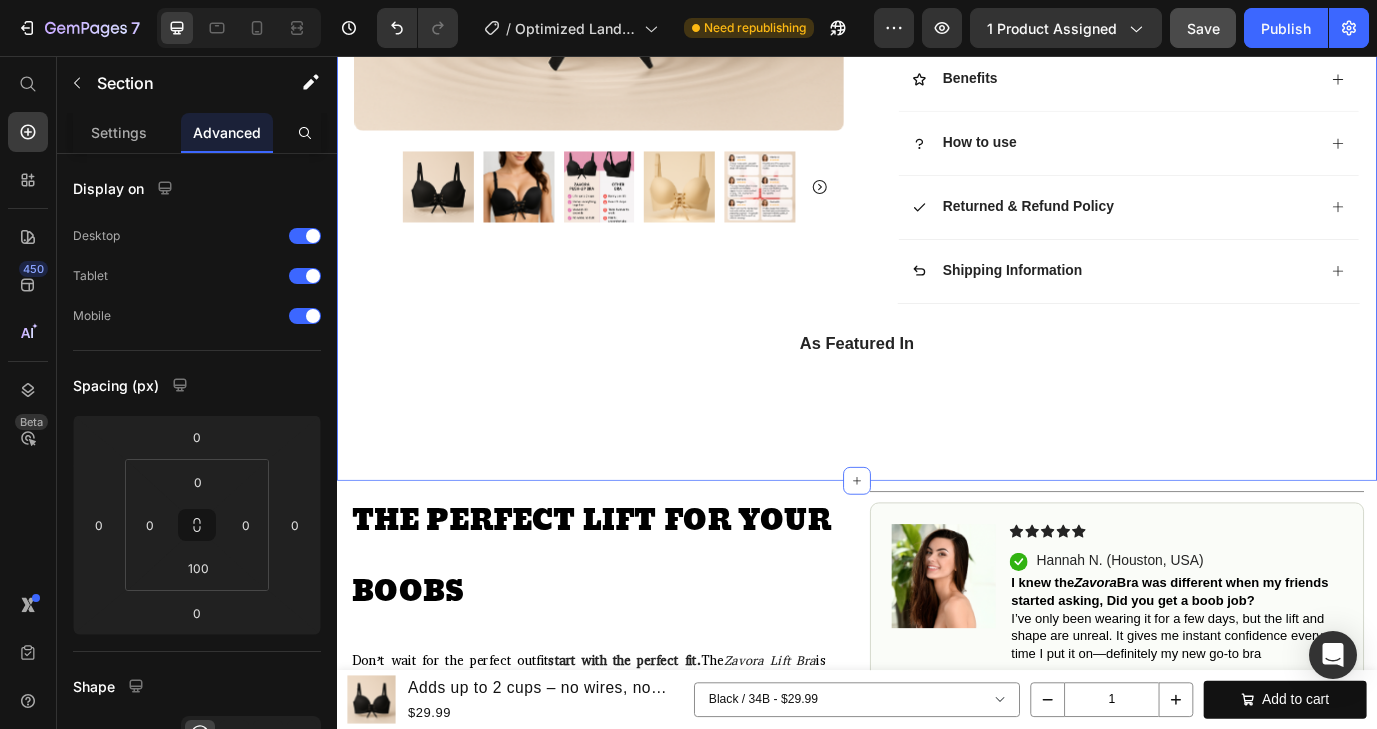 click at bounding box center (937, 430) 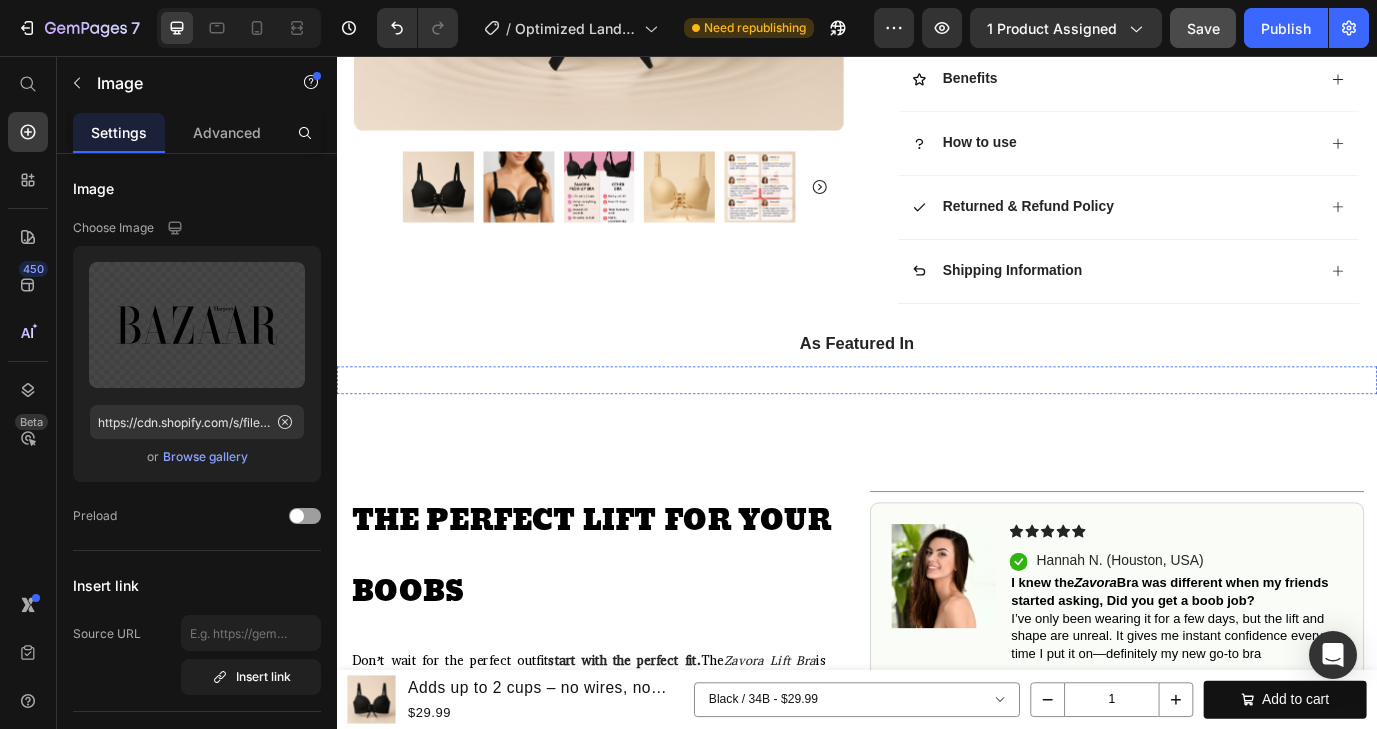 click at bounding box center (762, 430) 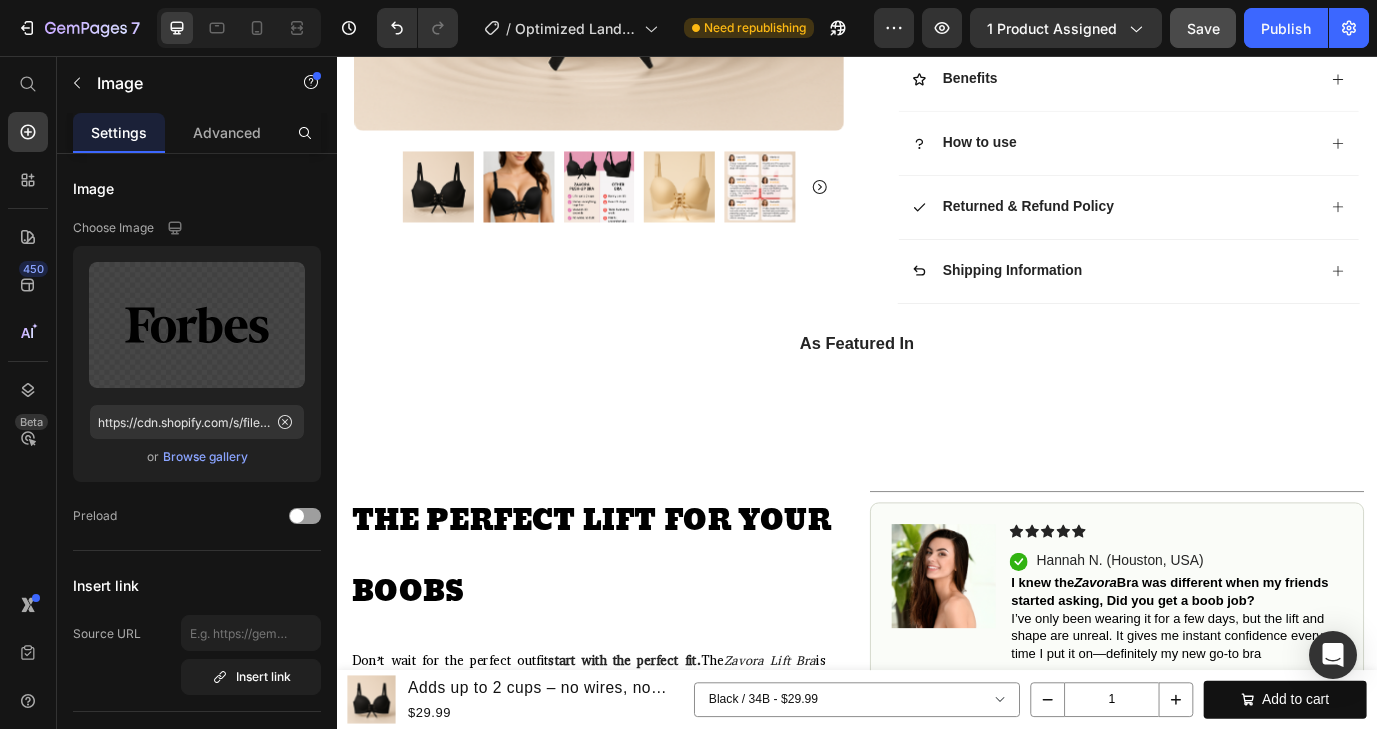 click at bounding box center [762, 430] 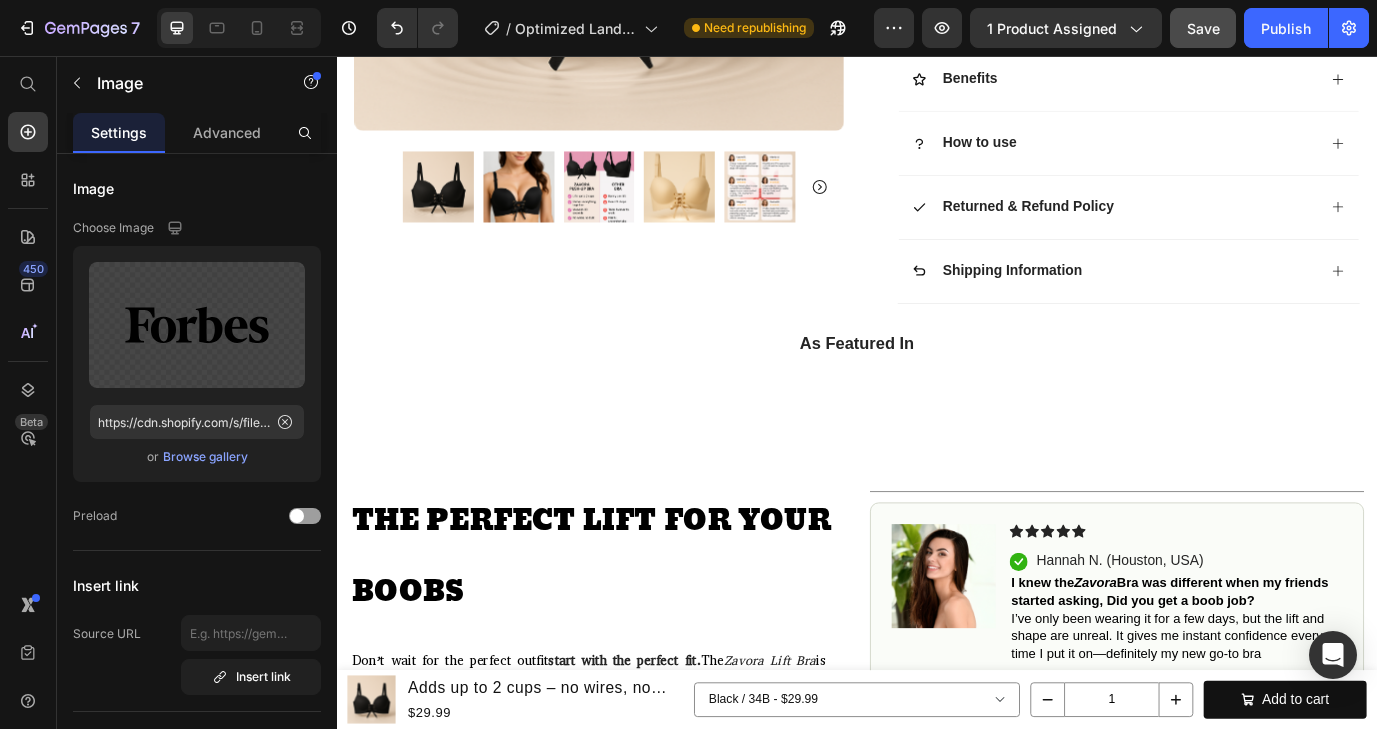 click on "Image Image Image   0 Image Image Image Image" at bounding box center (937, 430) 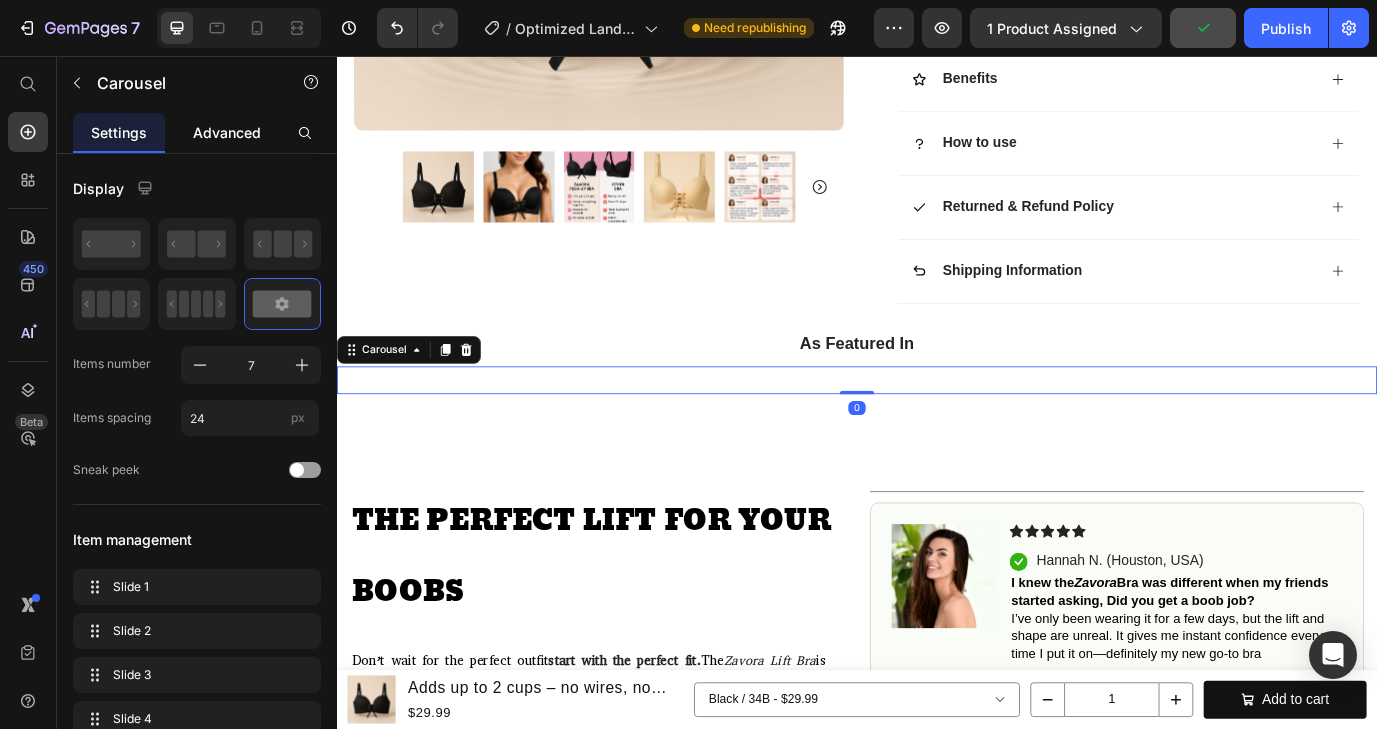 click on "Advanced" at bounding box center (227, 132) 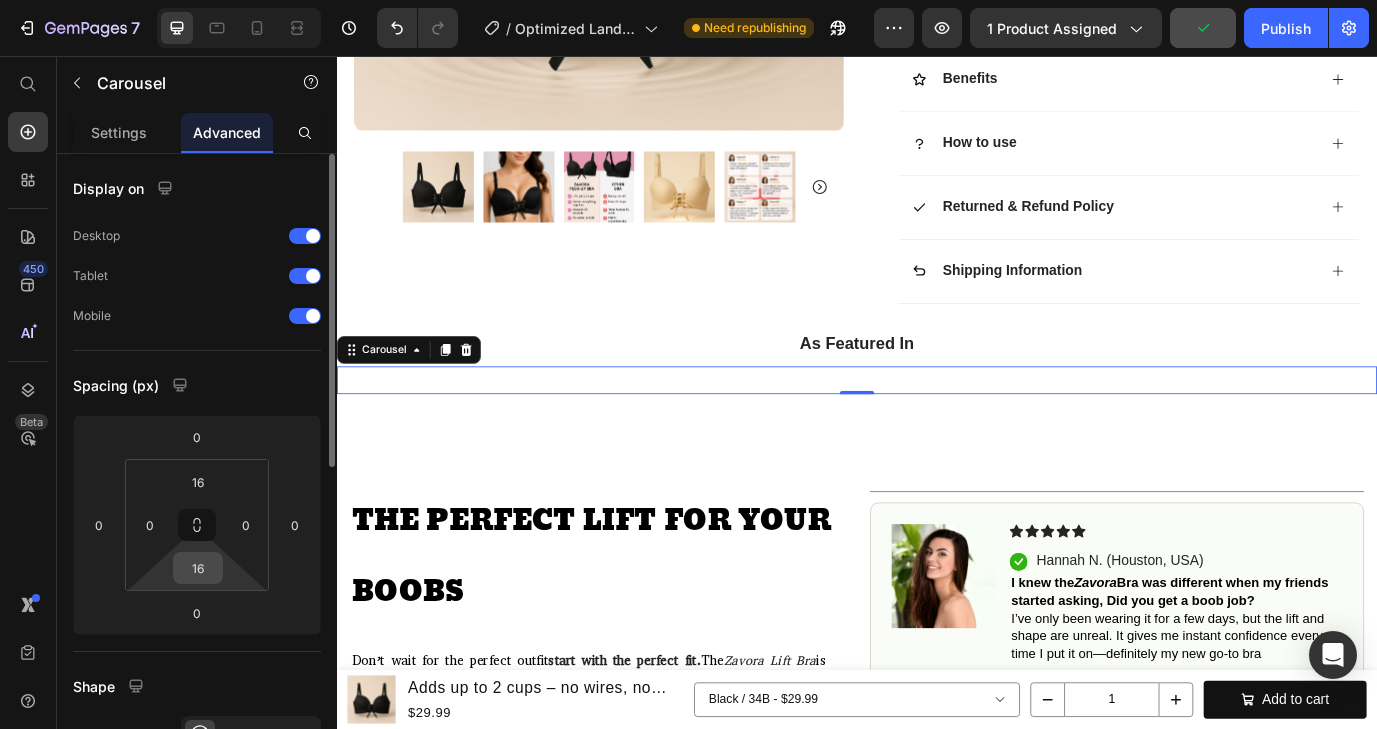 click on "16" at bounding box center [198, 568] 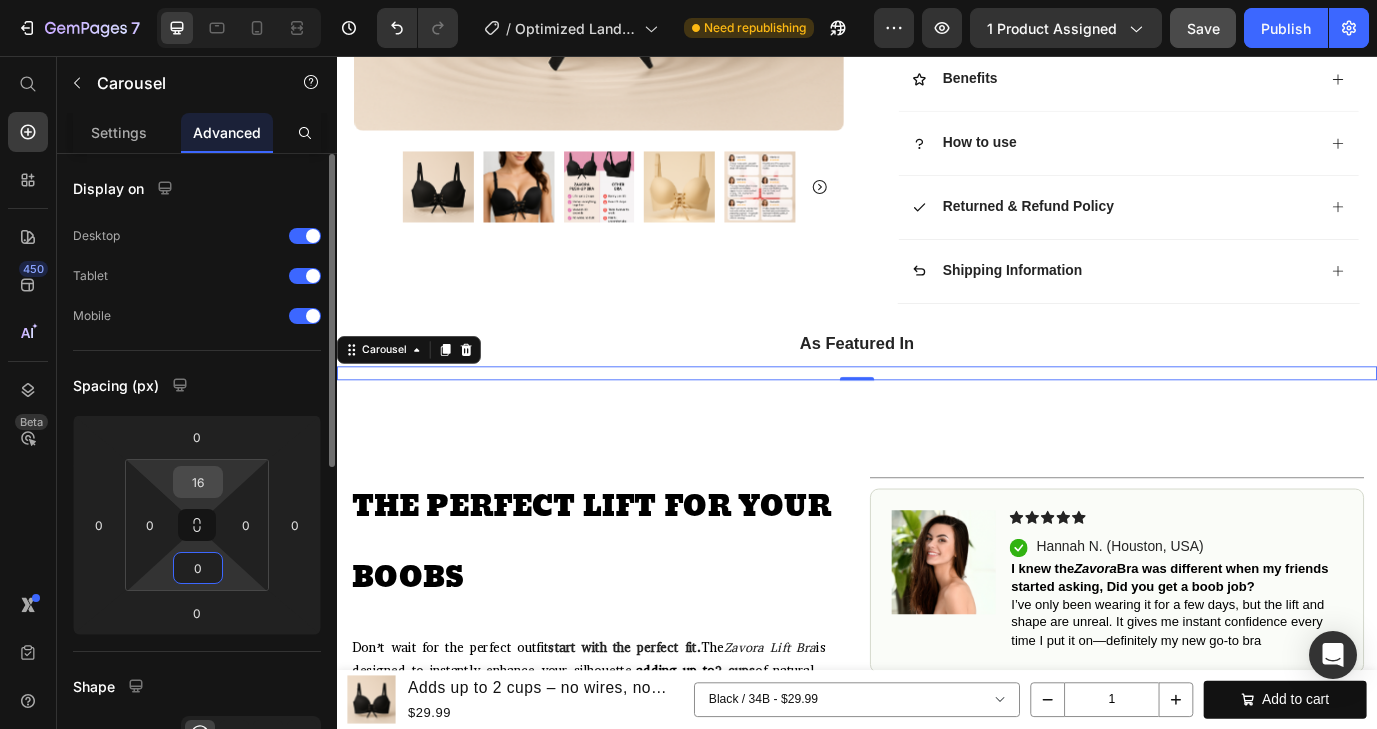 type on "0" 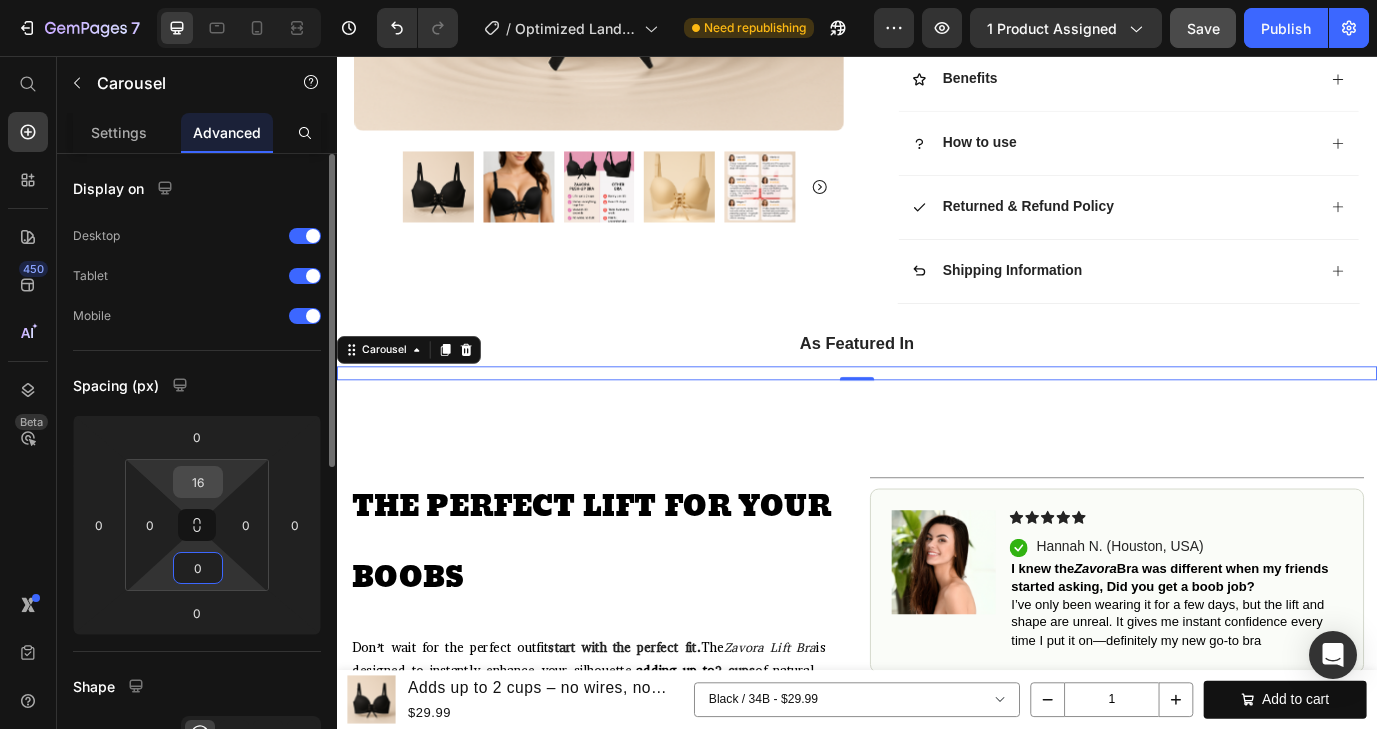 click on "16" at bounding box center (198, 482) 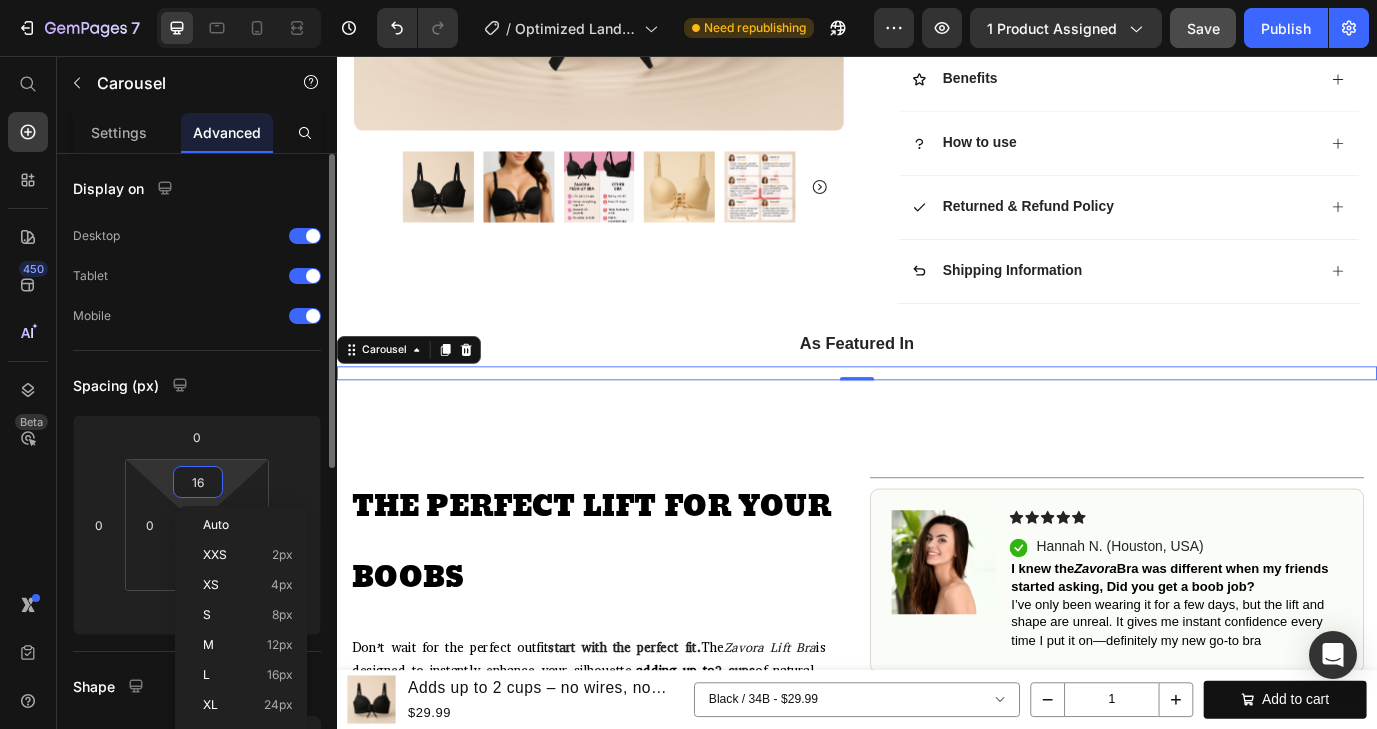type on "0" 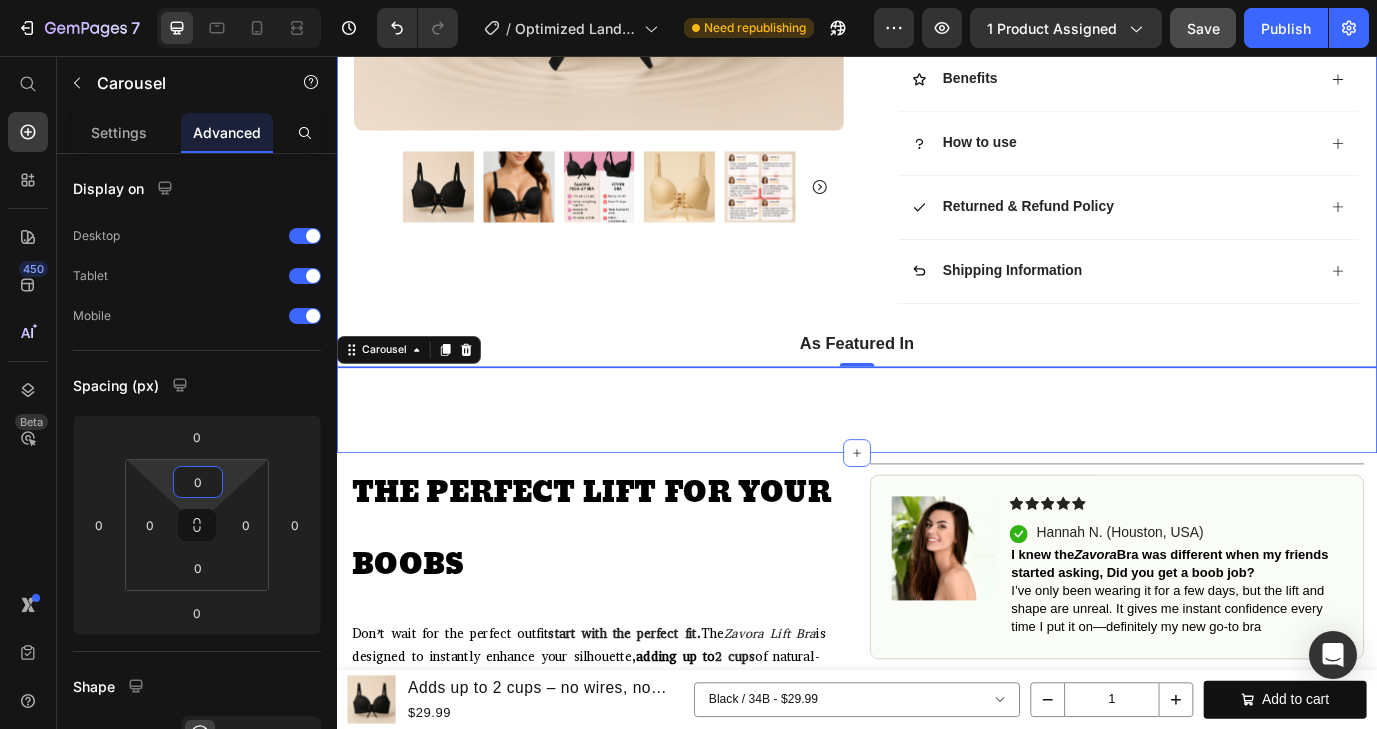 click on "Icon Free Shipping on orders $45+ Text Block Row
Icon 56,000+ Happy Customers Text Block Row Carousel Row
Product Images #1 Push-Up Bra of 2025 Text Block Row Icon Icon Icon Icon Icon Icon List 4.8  / 1,200+ Bought This Month  Text Block Row Adds up to 2 cups – no wires, no discomfort! Product Title
Instant Lift & Volume
No Wires. No Pain
Invisible Under Clothing
For All Ages Item List $59.99 Product Price $29.99 Product Price 50% OFF Discount Tag Row Color: Black Black Black Khaki Khaki Red Red Pink Pink Cup Size: 34B 34B 34B 34B 34C 34C 34C 36B 36B 36B 36C 36C 36C 38B 38B 38B 38C 38C 38C 40C 40C 40C 42C 42C 42C Product Variants & Swatches                Title Line Sold out Twice - Limited Stock Available‼️ Text Block Text Block Row add to cart Add to Cart
Icon Free Shipping on orders $50+ Text Block
Icon 30-Day MoneyBack Guarantee! Text Block
Icon" at bounding box center (937, -242) 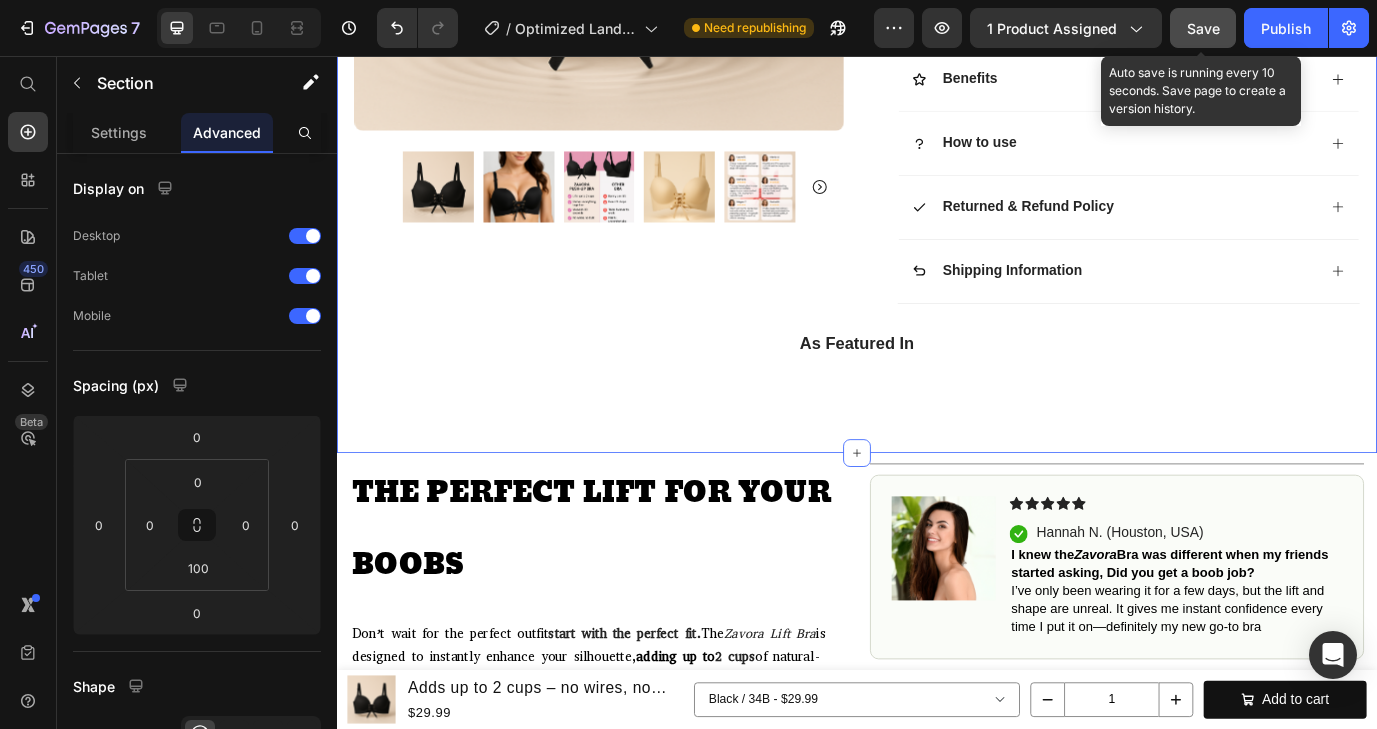 click on "Save" at bounding box center (1203, 28) 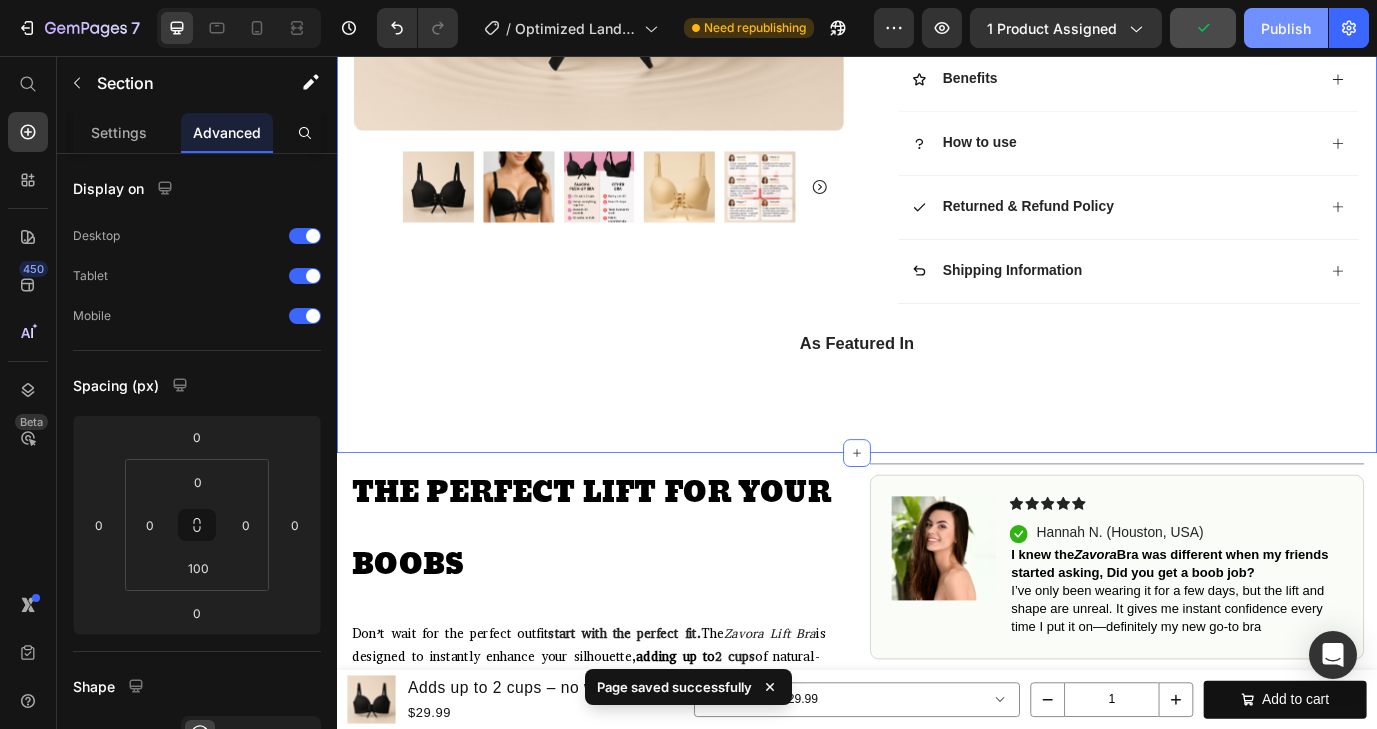 click on "Publish" at bounding box center [1286, 28] 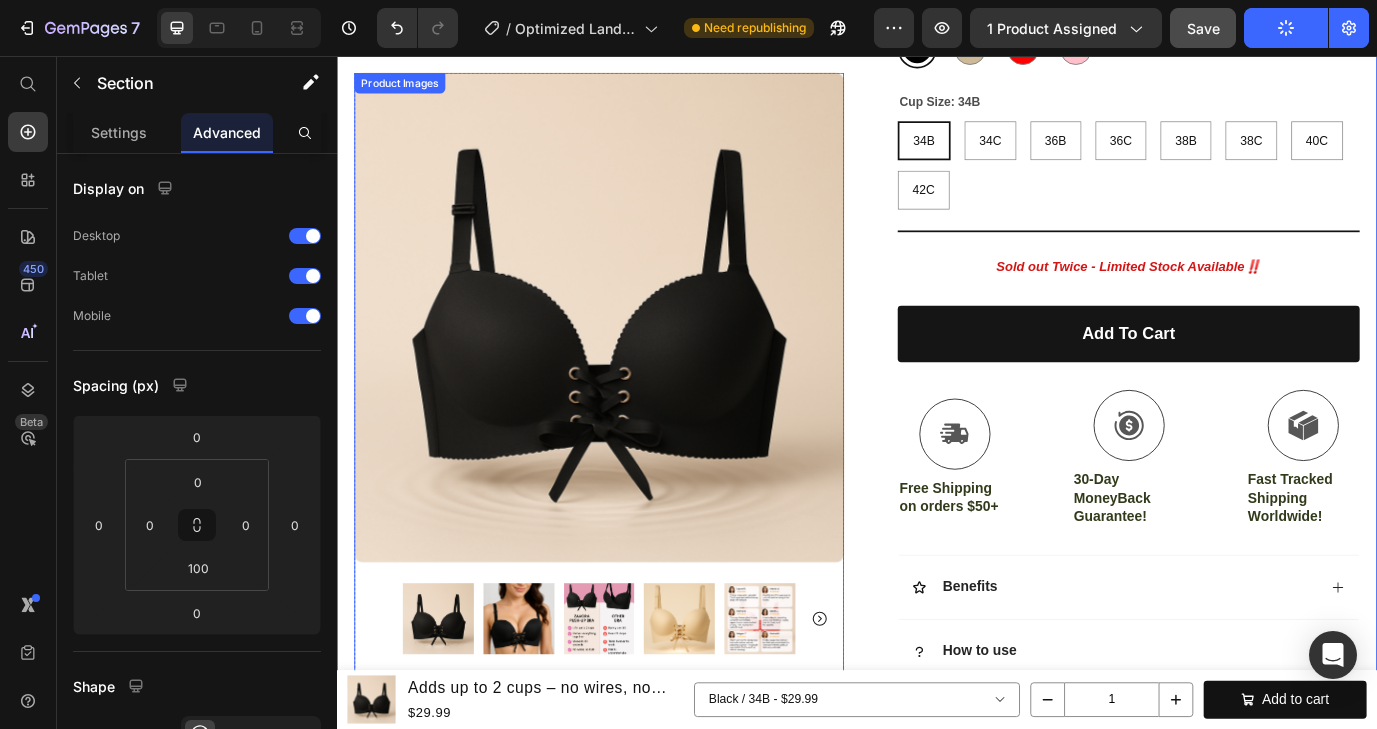 scroll, scrollTop: 503, scrollLeft: 0, axis: vertical 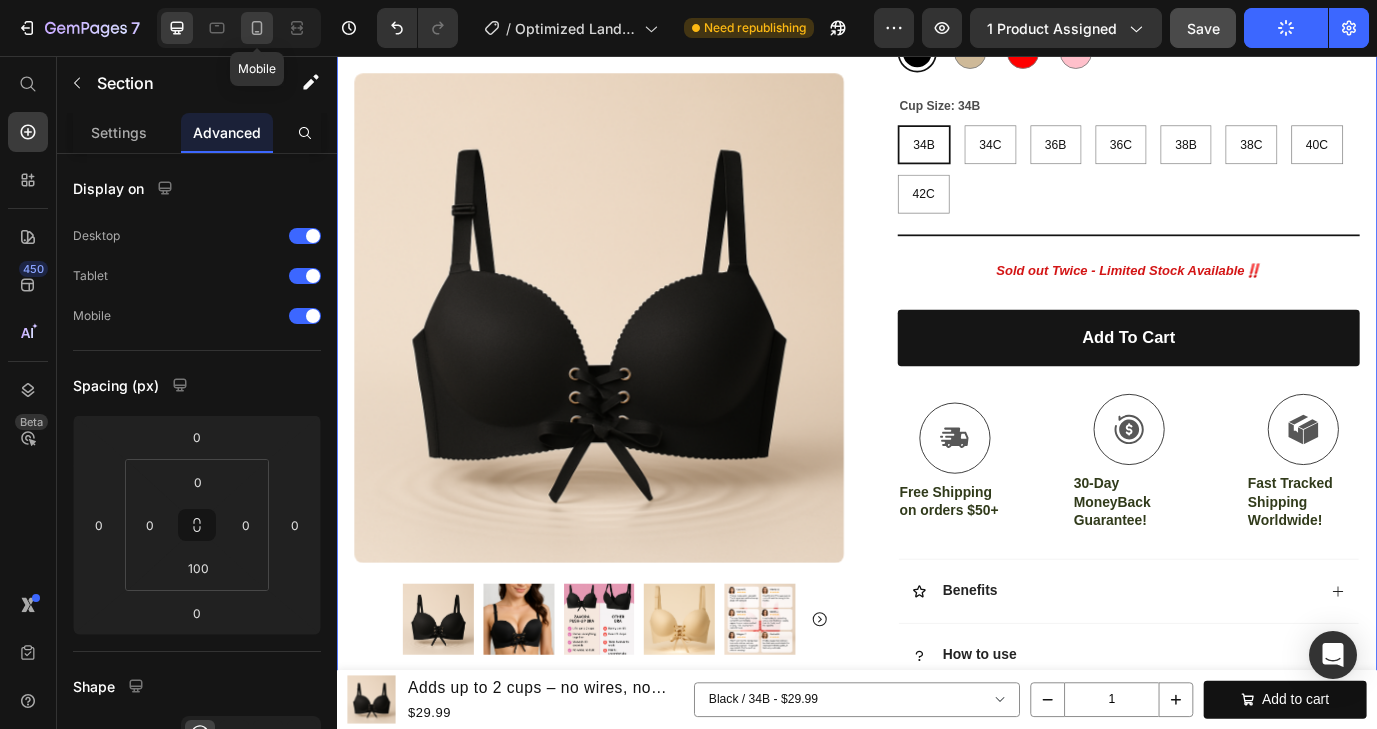 click 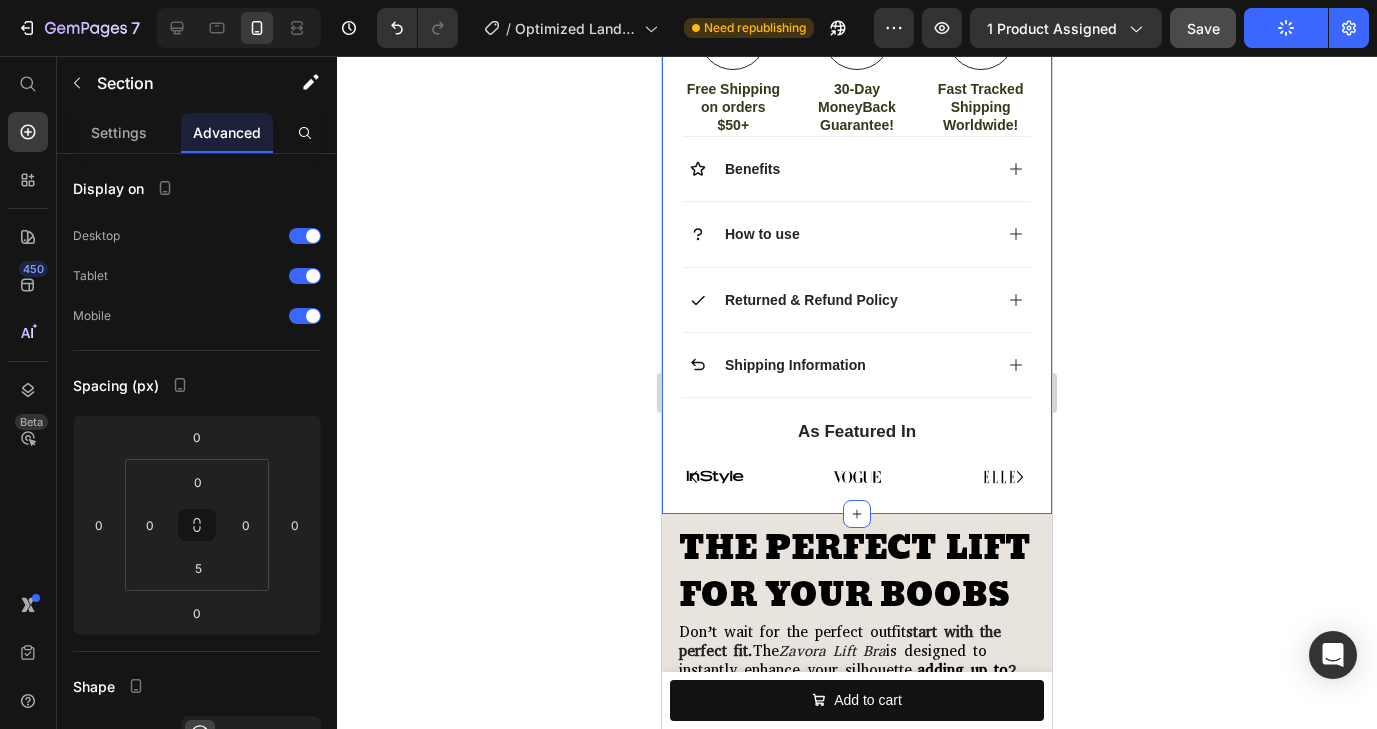 scroll, scrollTop: 1290, scrollLeft: 0, axis: vertical 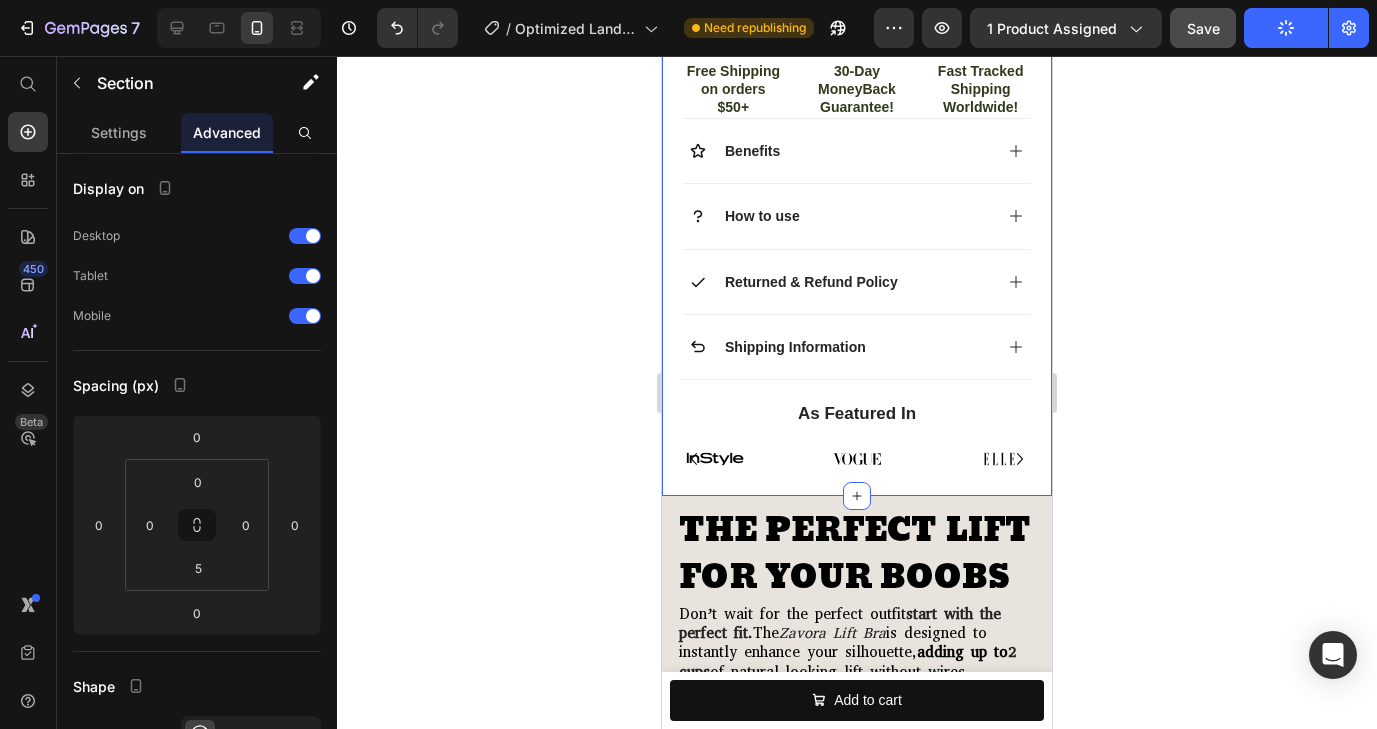 click 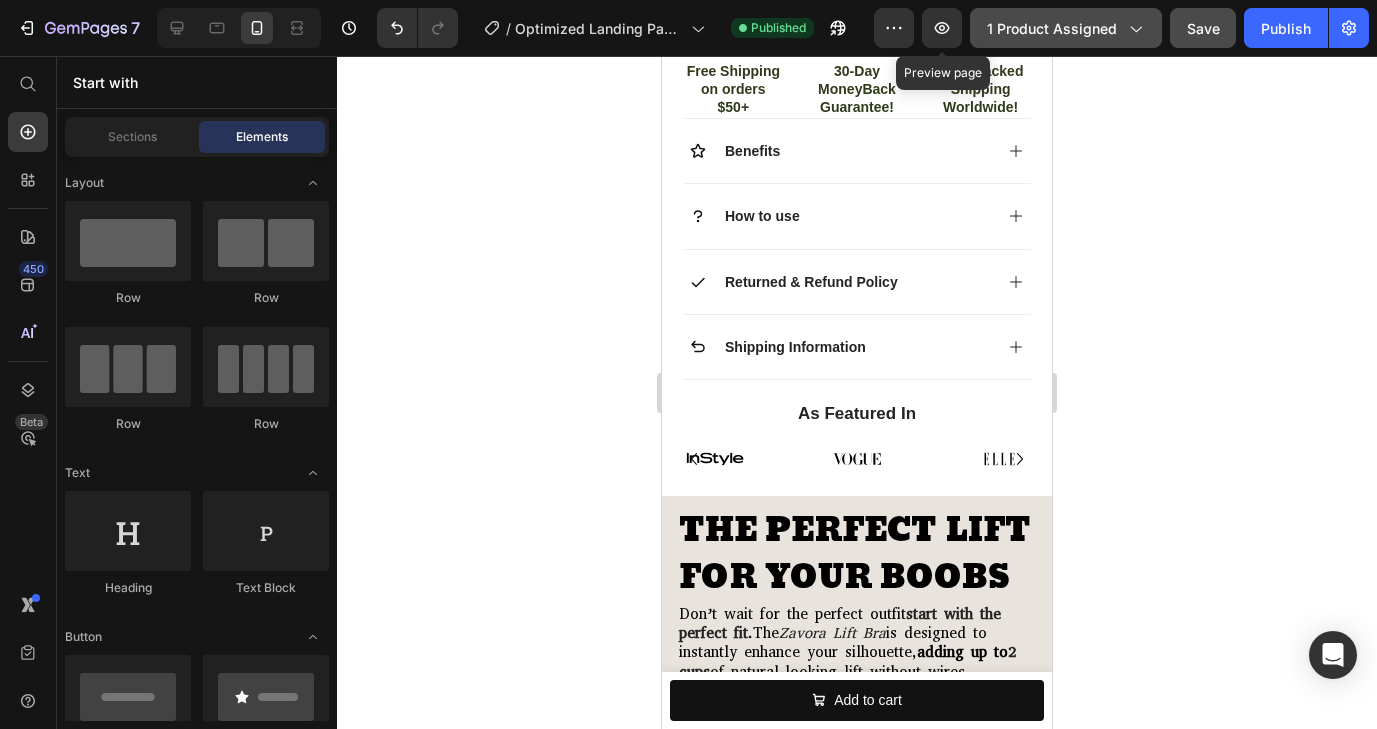 click on "1 product assigned" 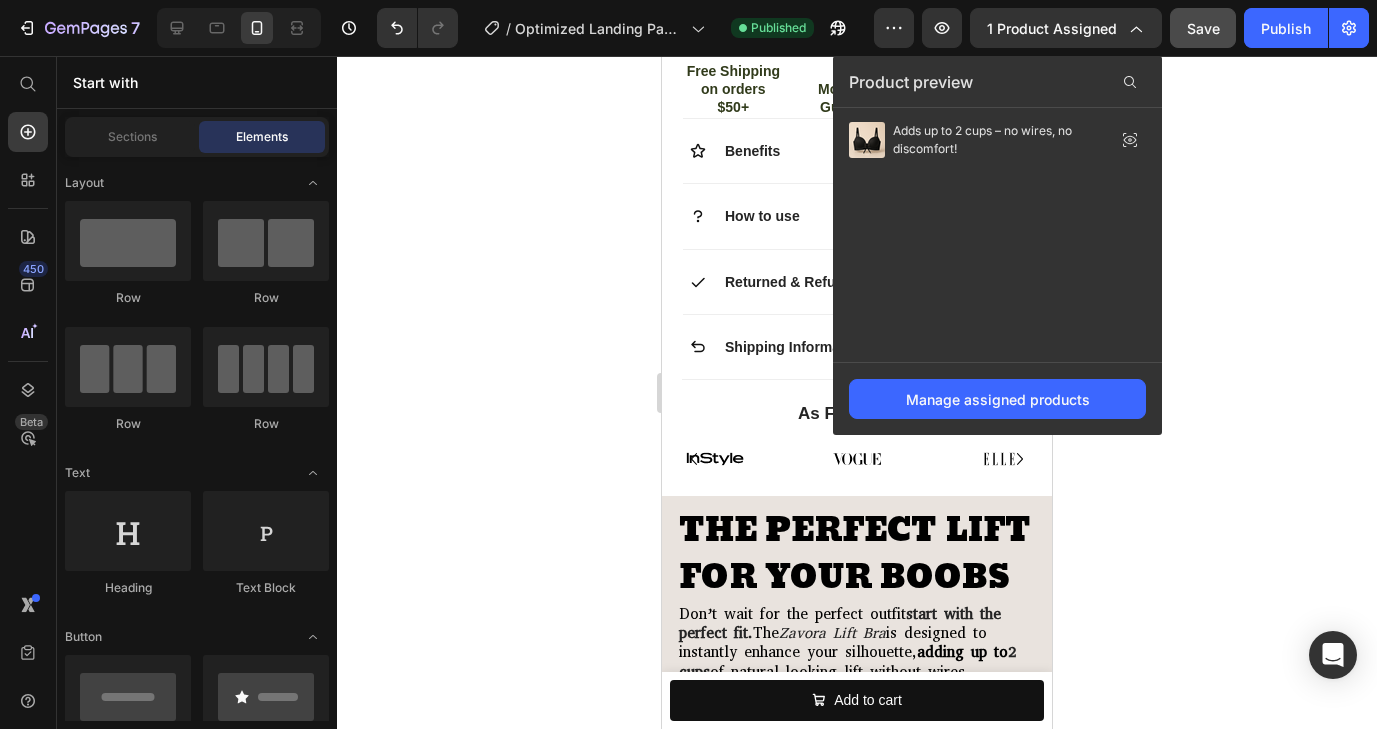 click 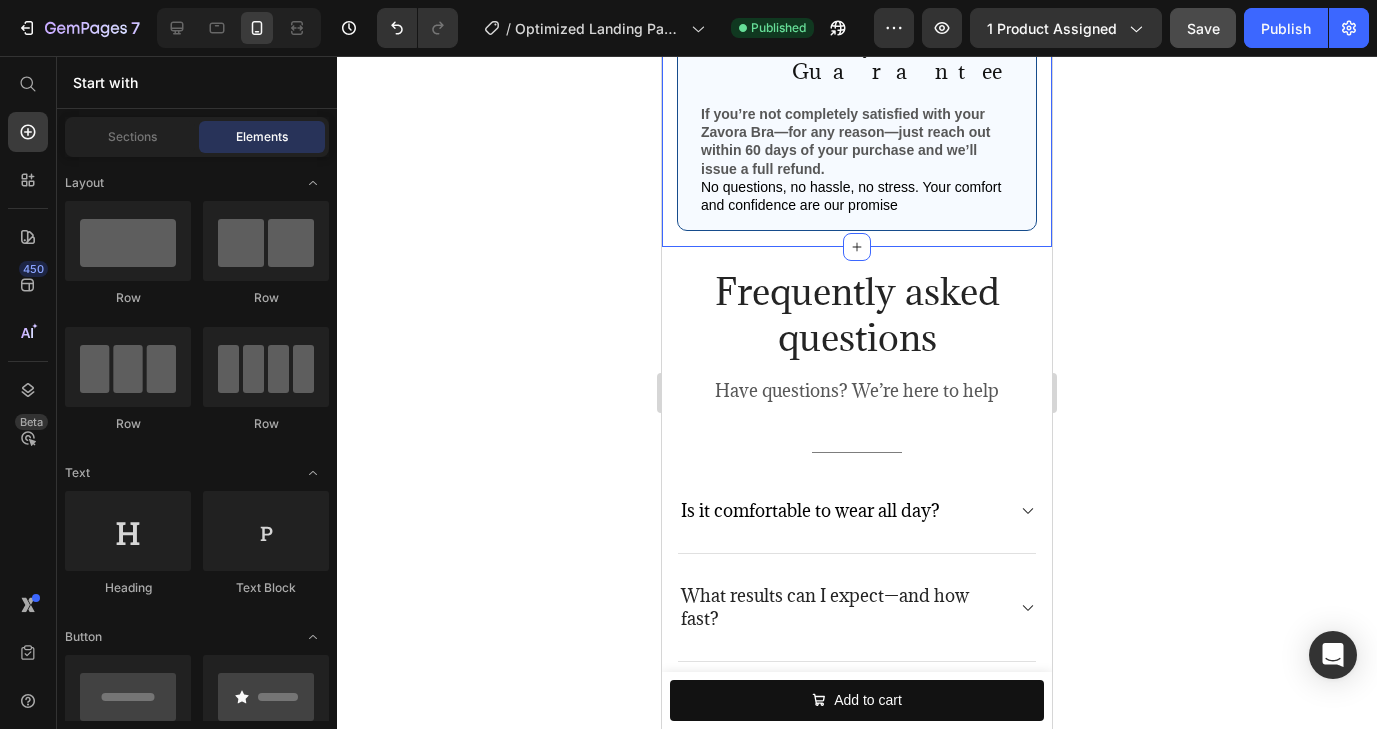 scroll, scrollTop: 4590, scrollLeft: 0, axis: vertical 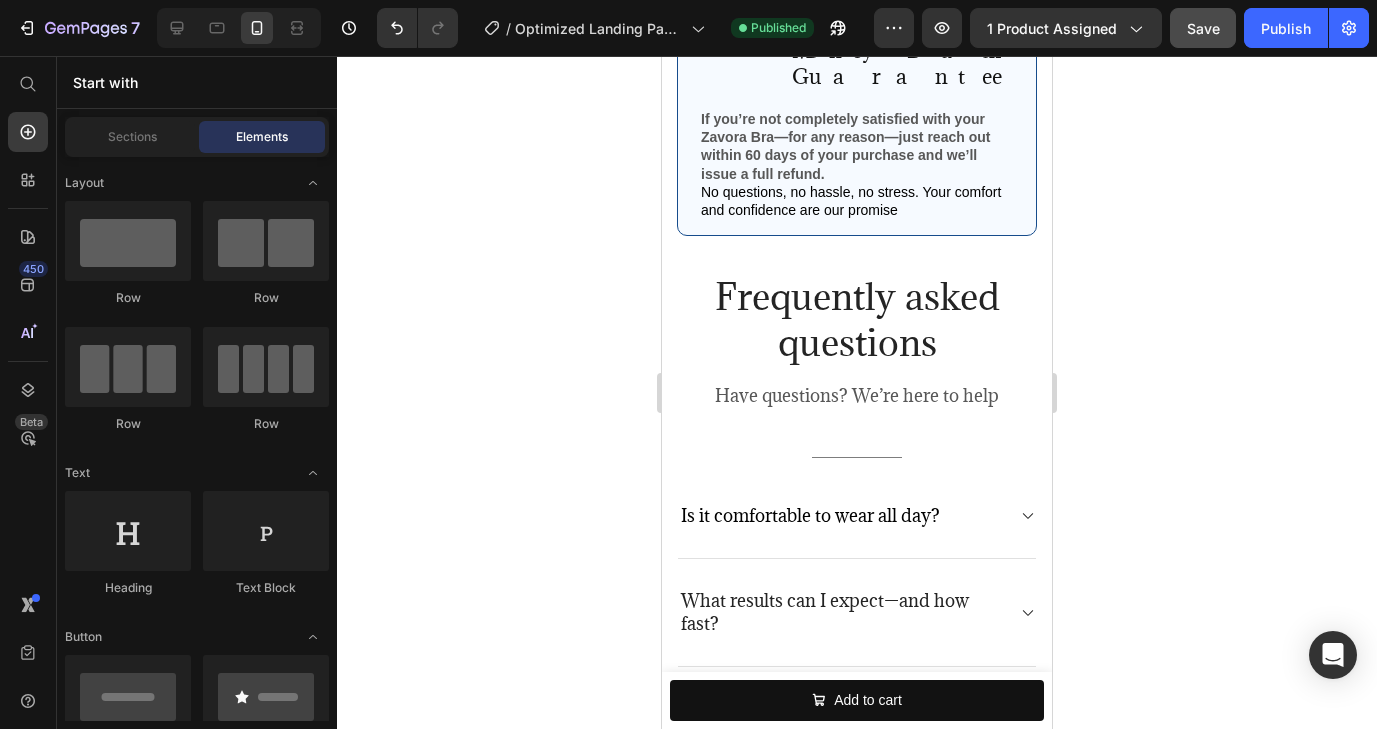 click at bounding box center (857, -206) 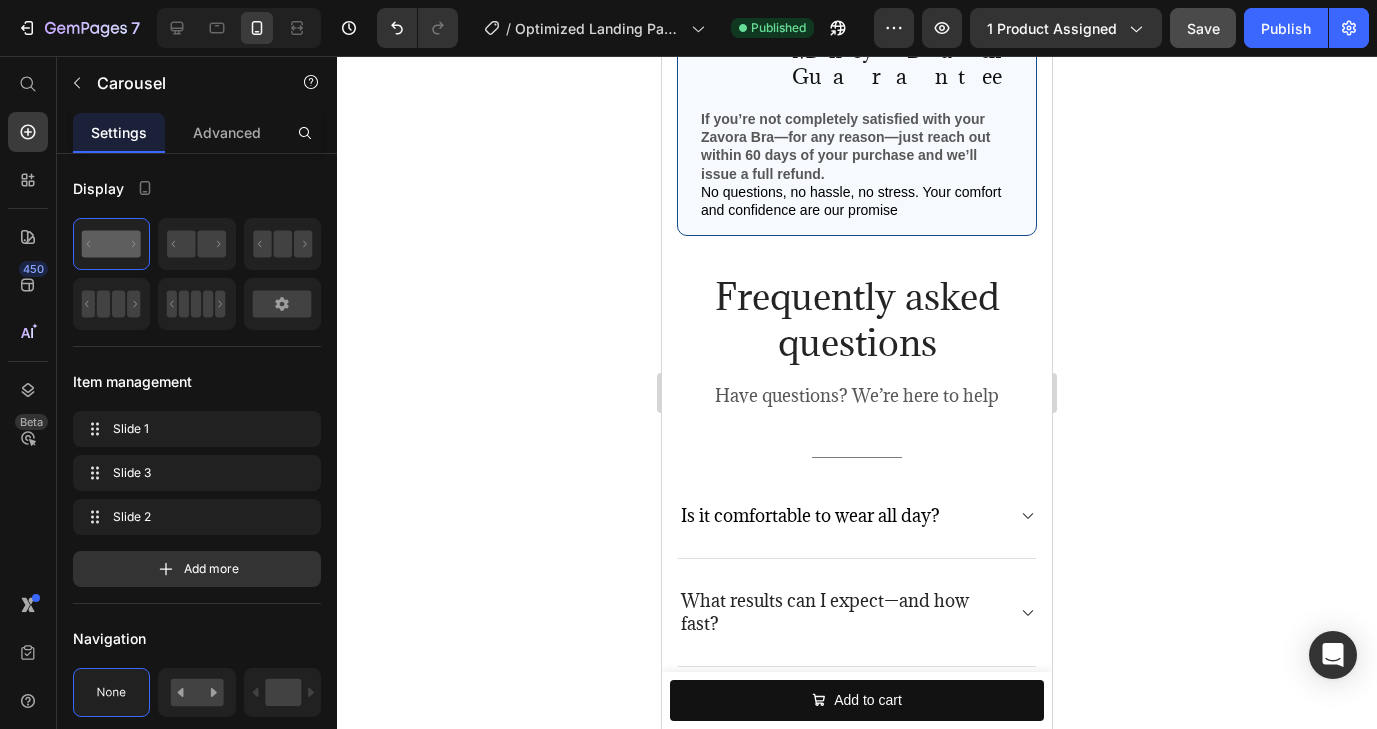 click on "(P) Images & Gallery" at bounding box center [755, -322] 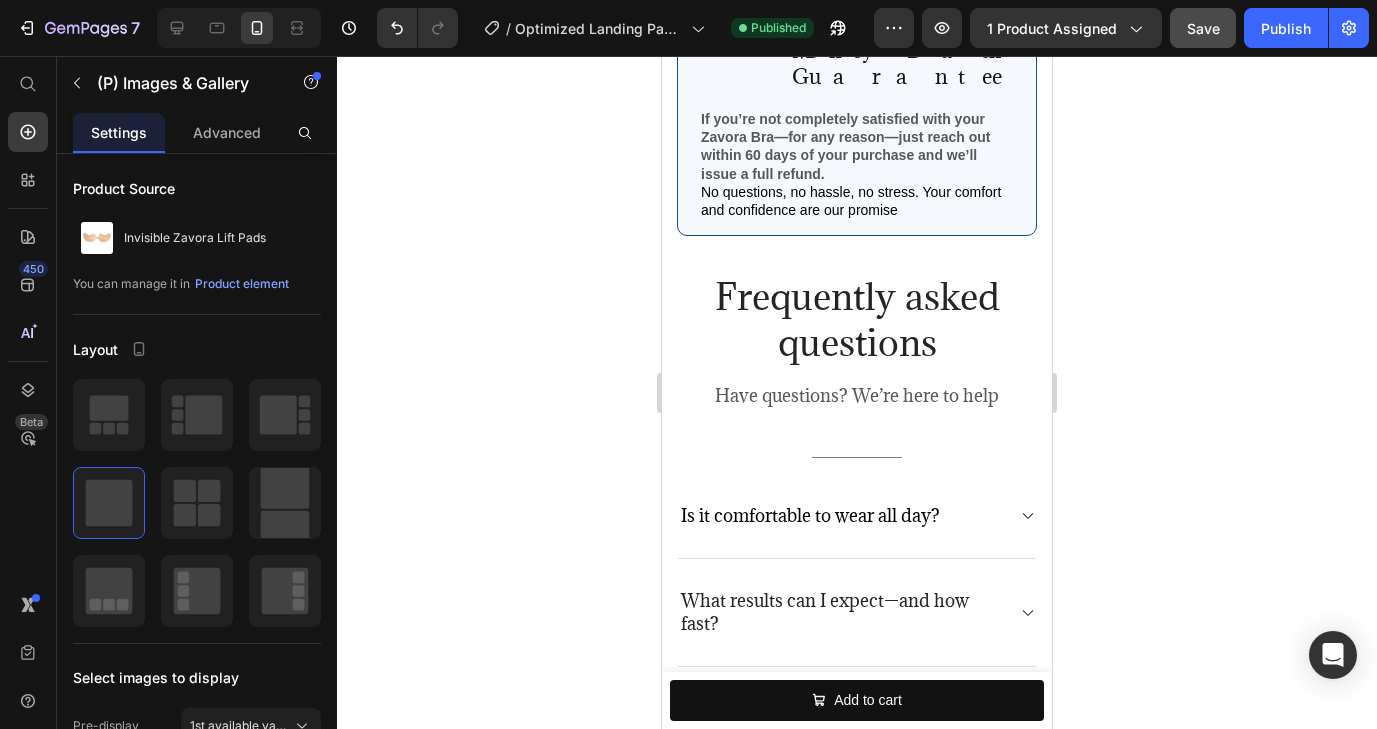 click on "Invisible Zavora Lift Pads (P) Title $3.30 (P) Price $0.00 (P) Price Row Buy Now (P) Cart Button" at bounding box center (911, -321) 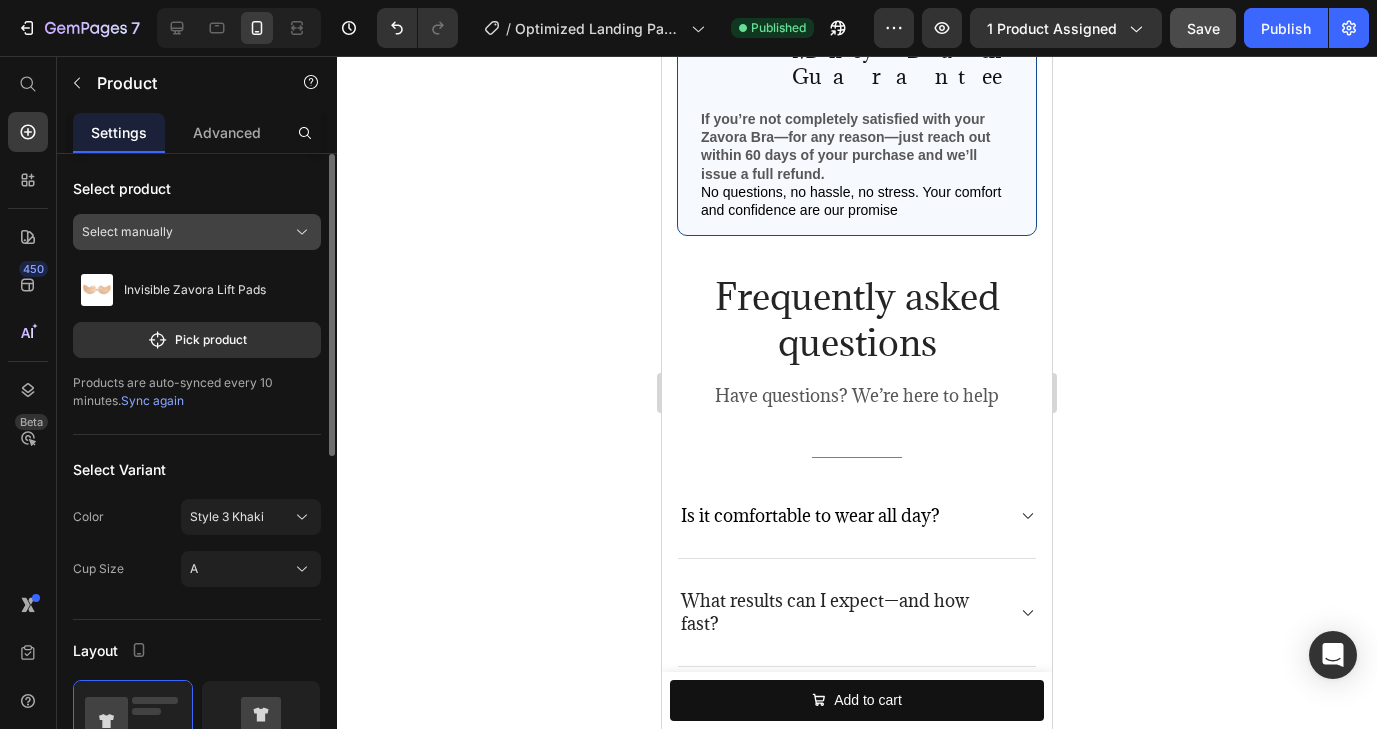 click on "Select manually" at bounding box center [197, 232] 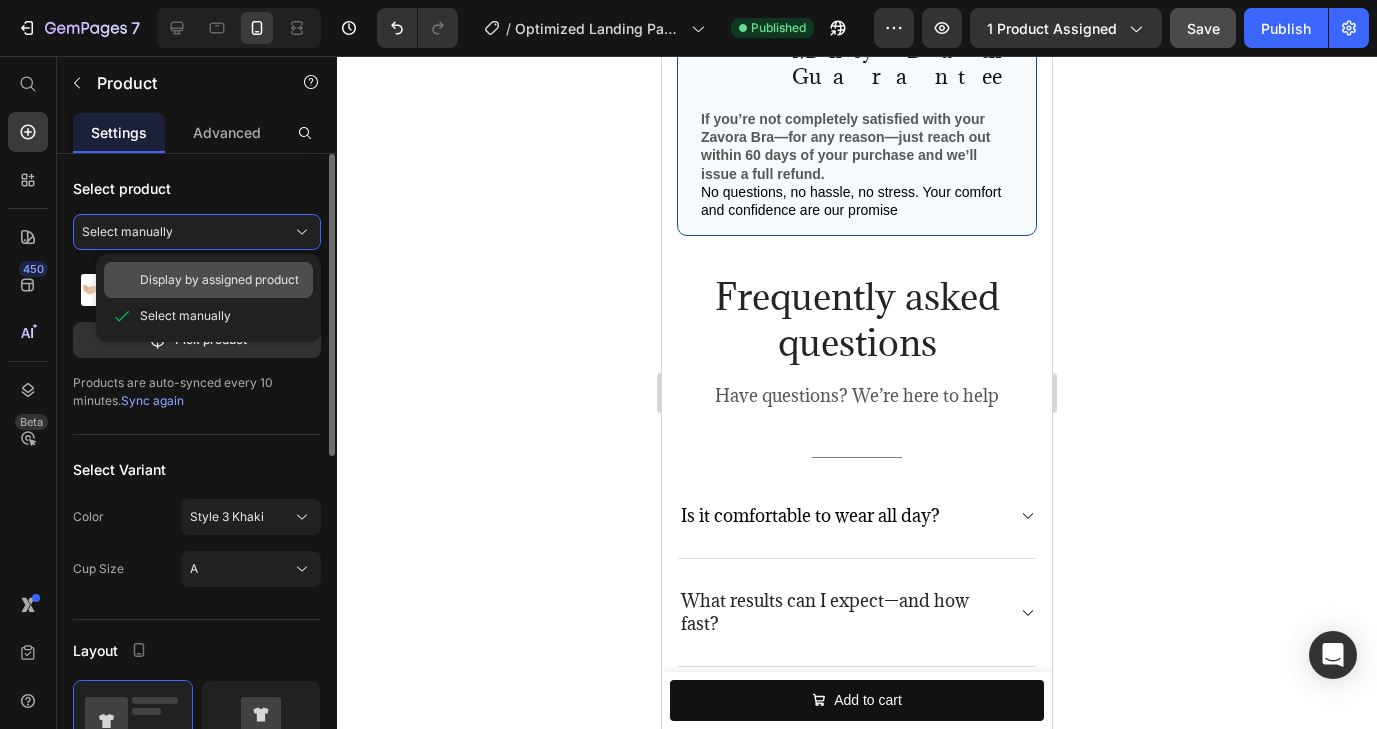 click on "Display by assigned product" at bounding box center [219, 280] 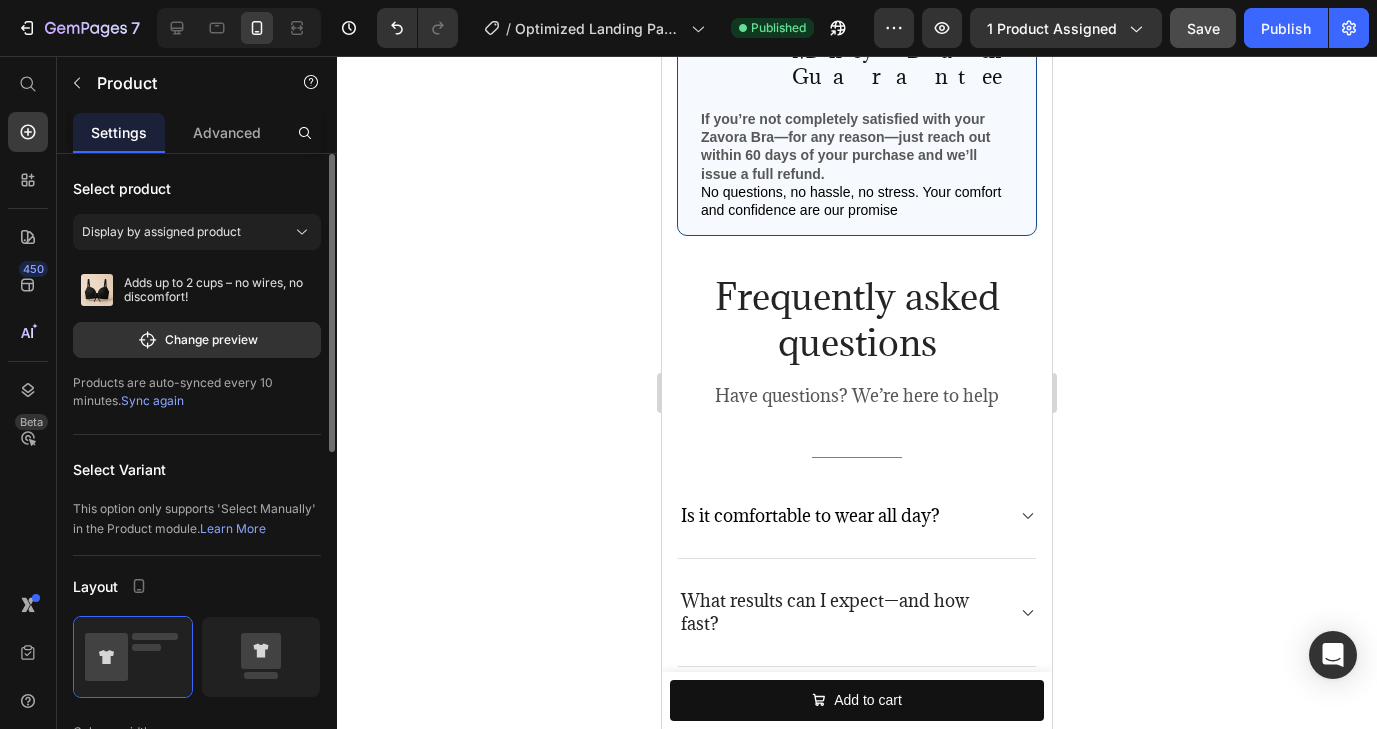 click at bounding box center [877, -206] 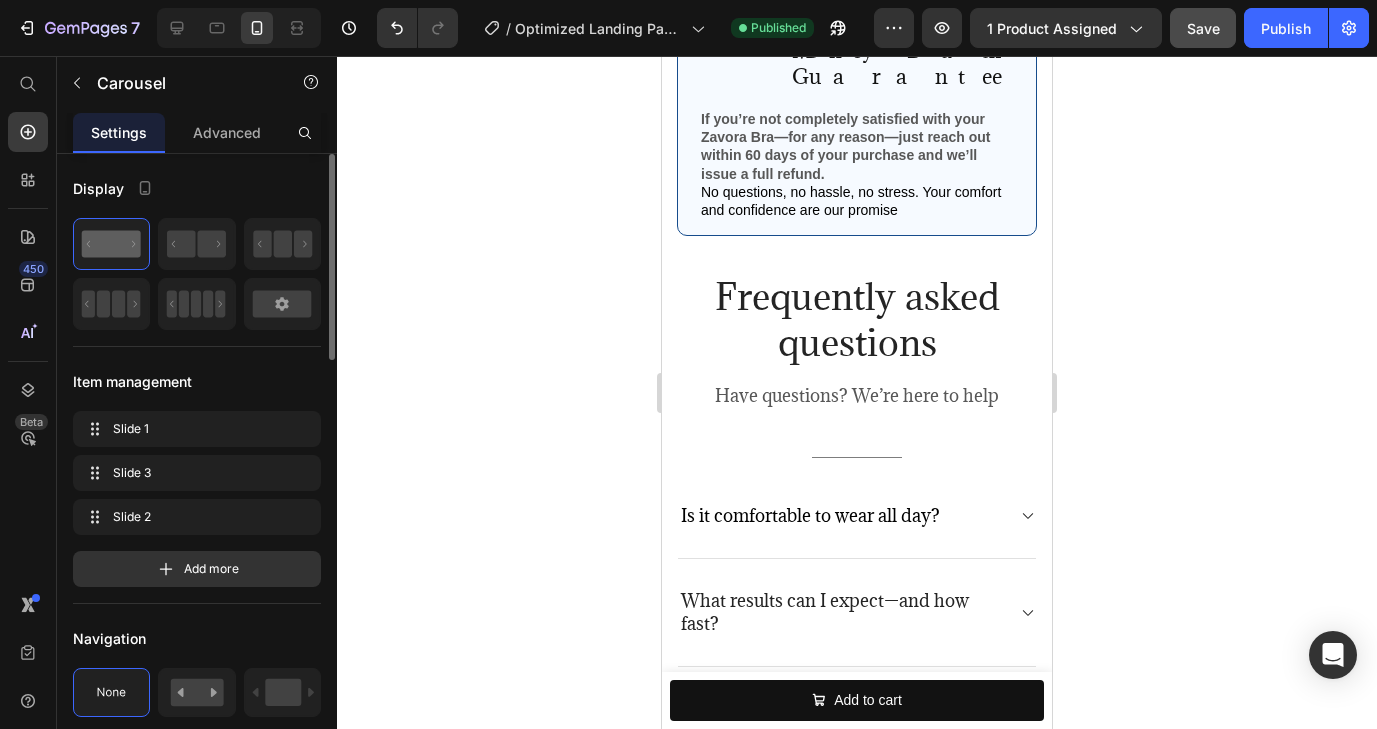 click at bounding box center [877, -206] 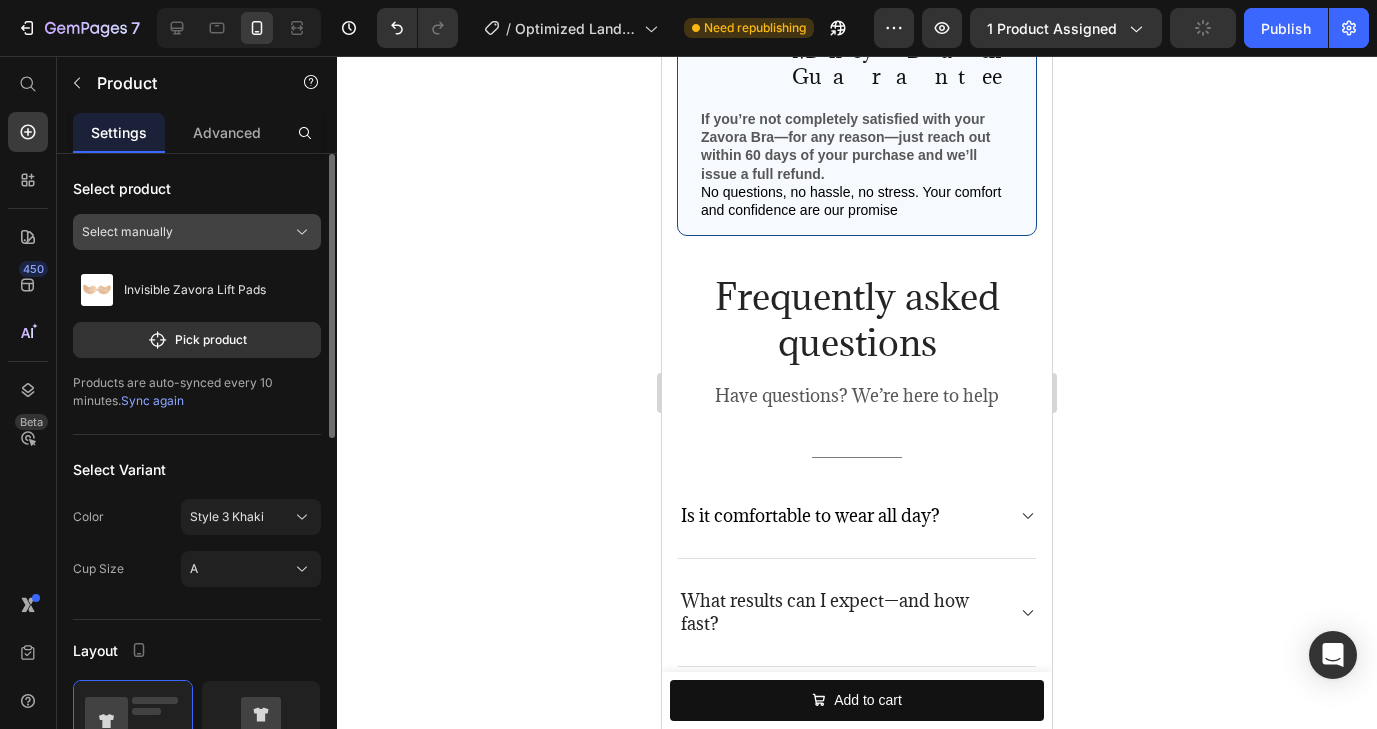 click on "Select manually" 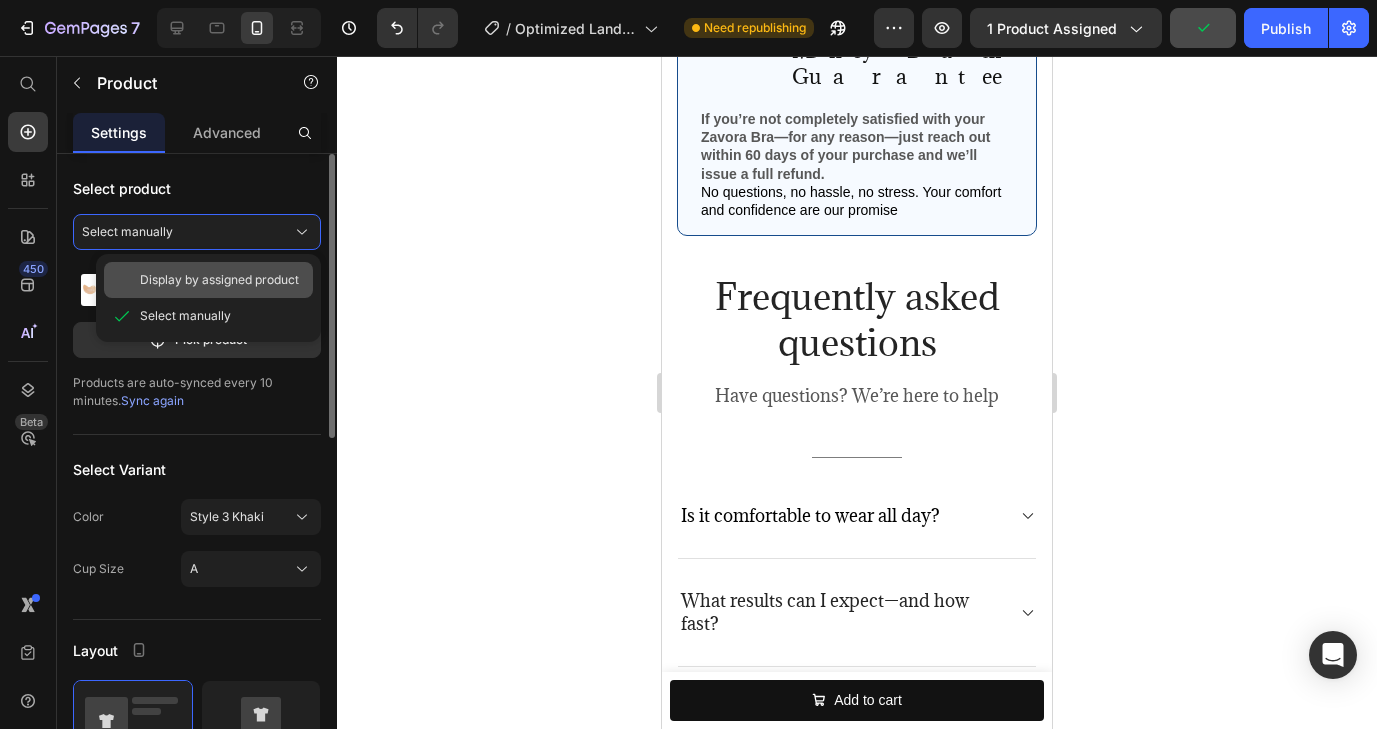 click on "Display by assigned product" at bounding box center (219, 280) 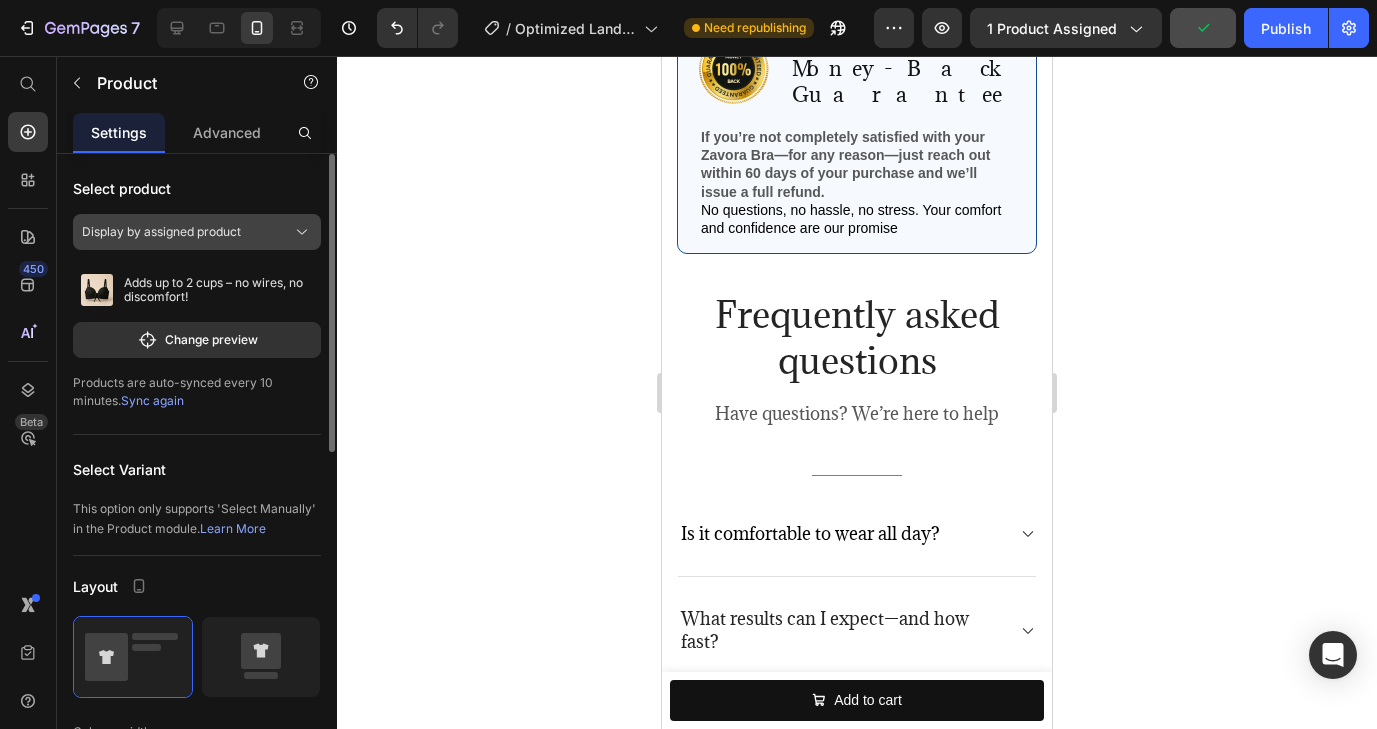 click on "Display by assigned product" at bounding box center (161, 232) 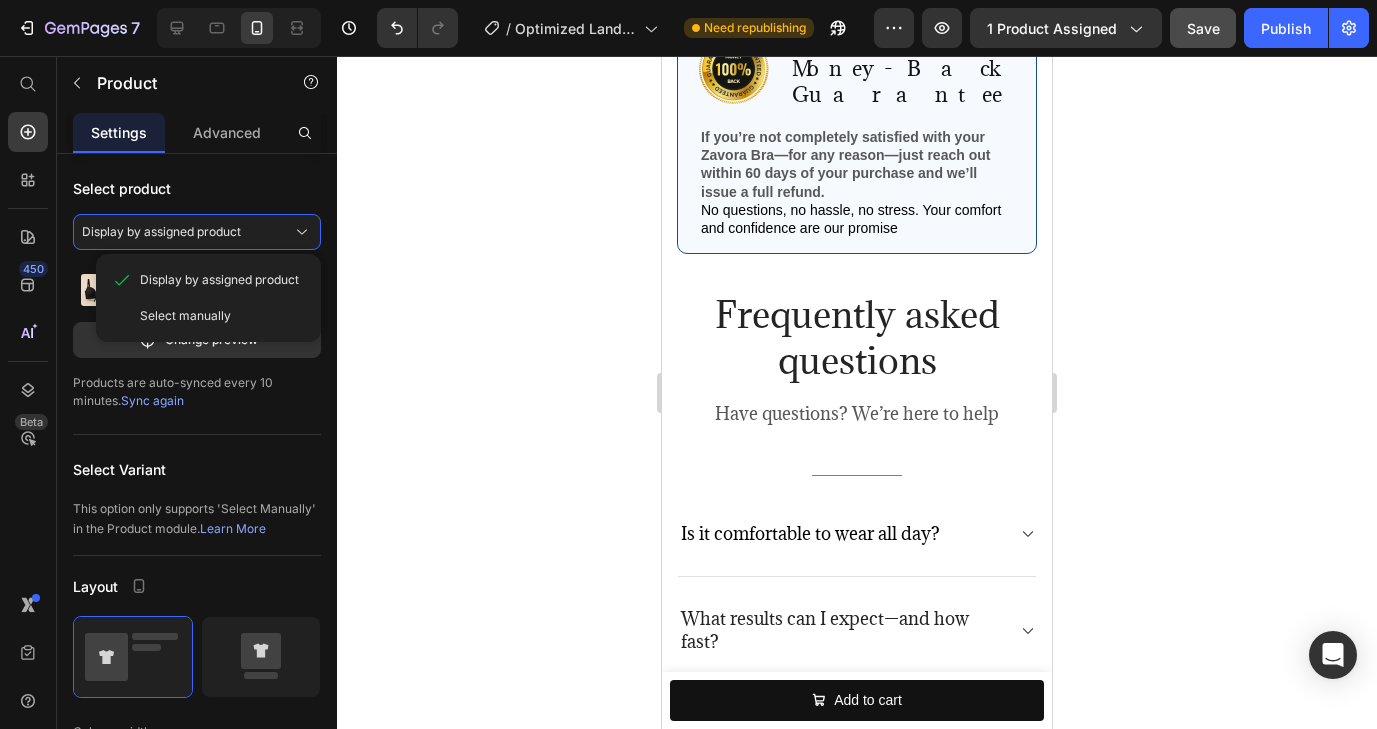 click 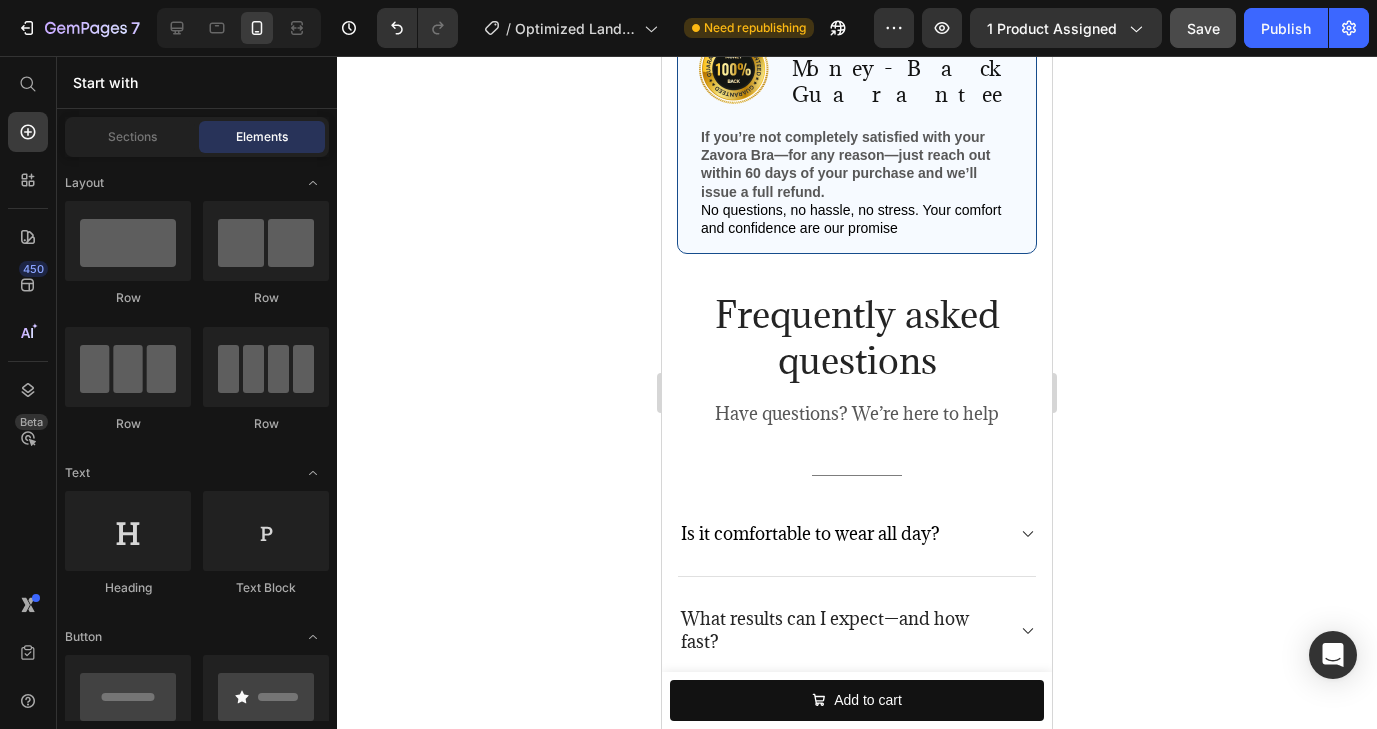 click on "(P) Images & Gallery Adds up to 2 cups – no wires, no discomfort! (P) Title $29.99 (P) Price $59.99 (P) Price Row Buy Now (P) Cart Button Product" at bounding box center [857, -249] 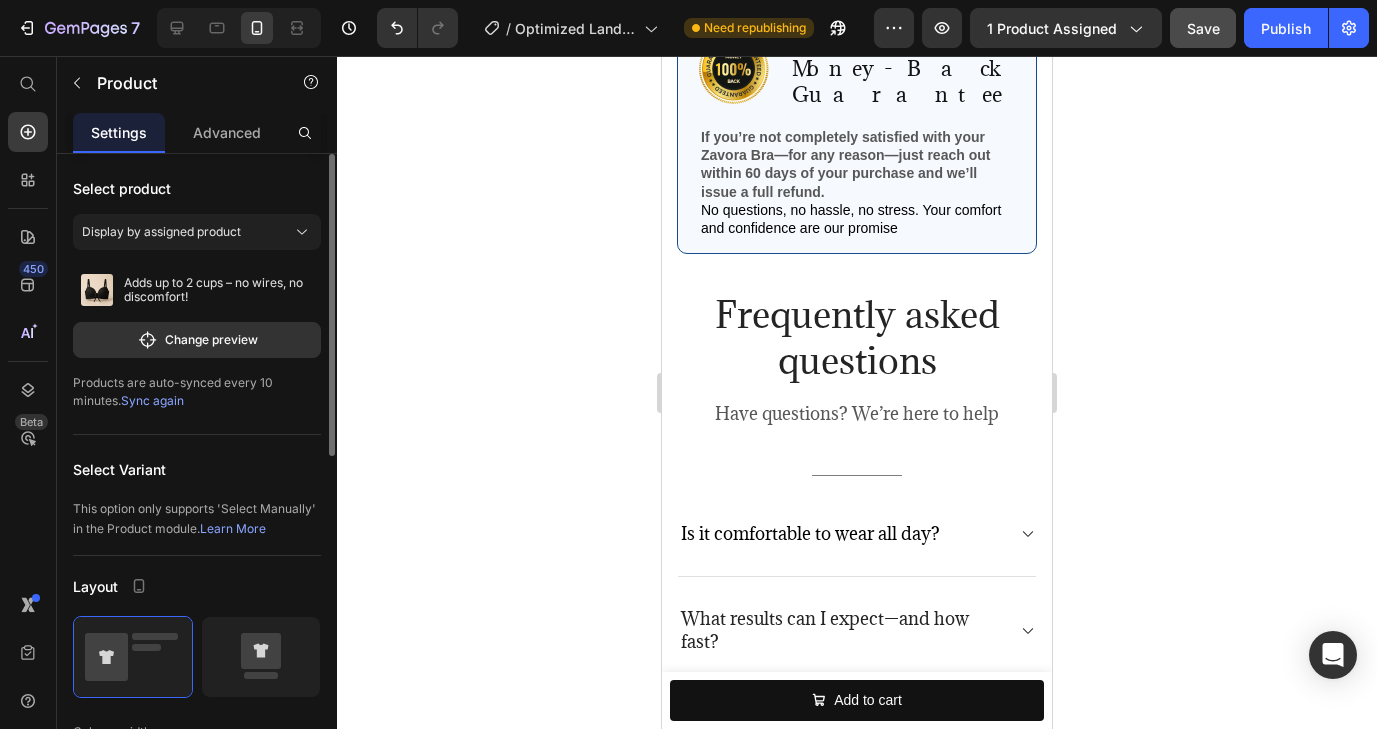 click on "Display by assigned product" at bounding box center [197, 236] 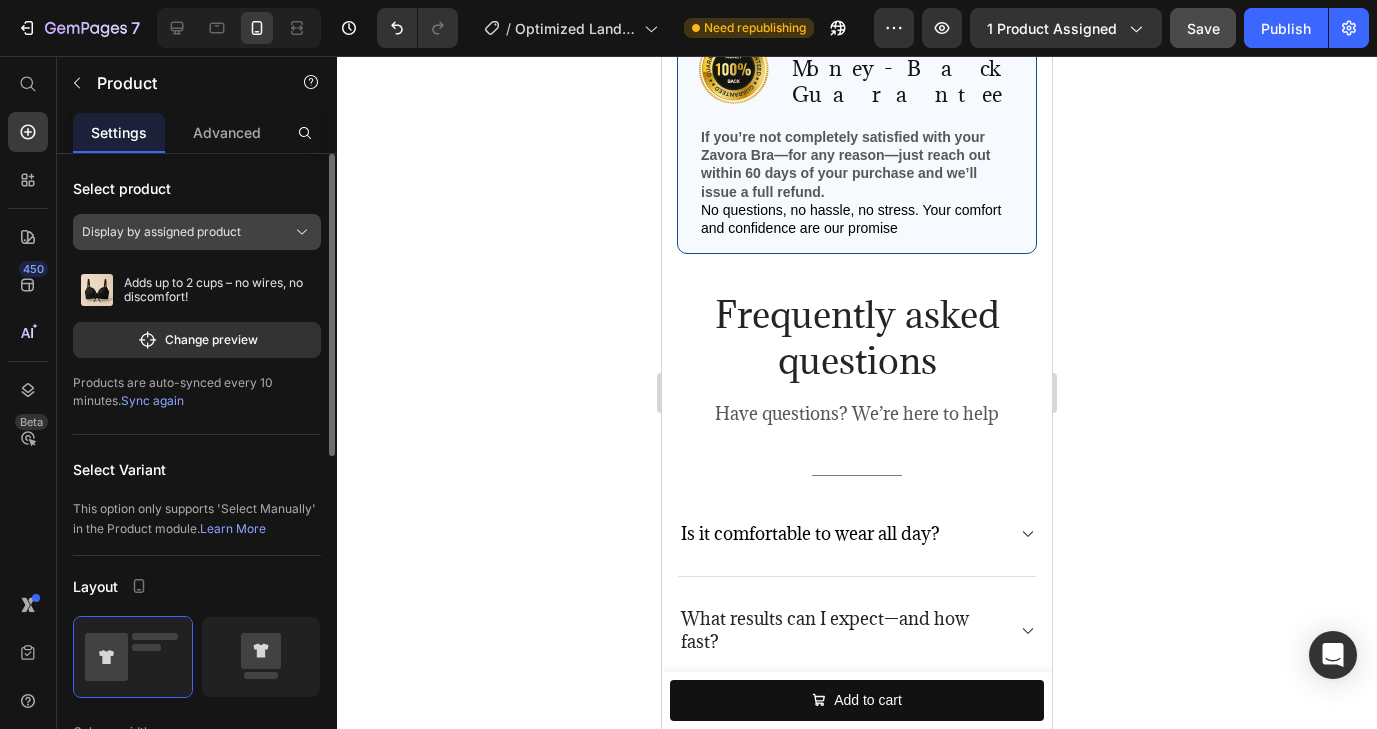 click on "Display by assigned product" 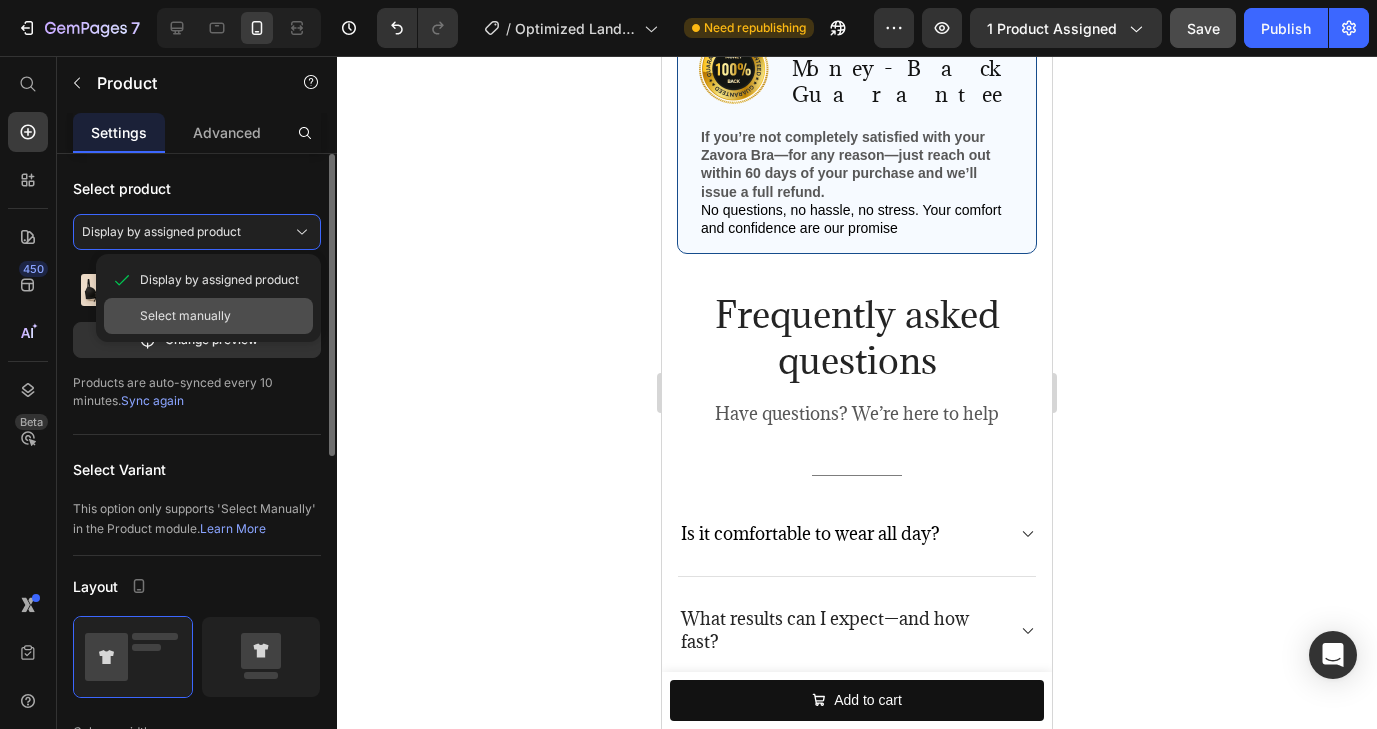 click on "Select manually" at bounding box center (185, 316) 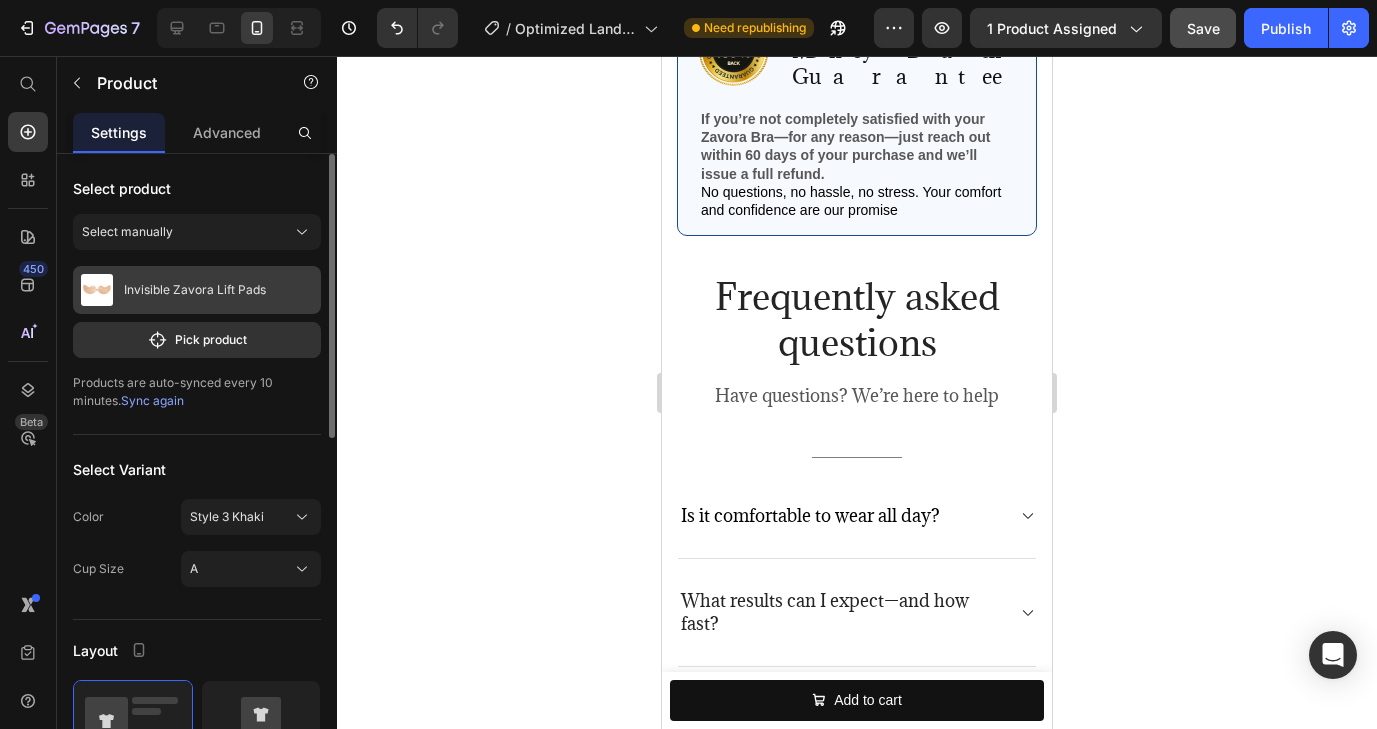 click on "Invisible Zavora Lift Pads" at bounding box center (195, 290) 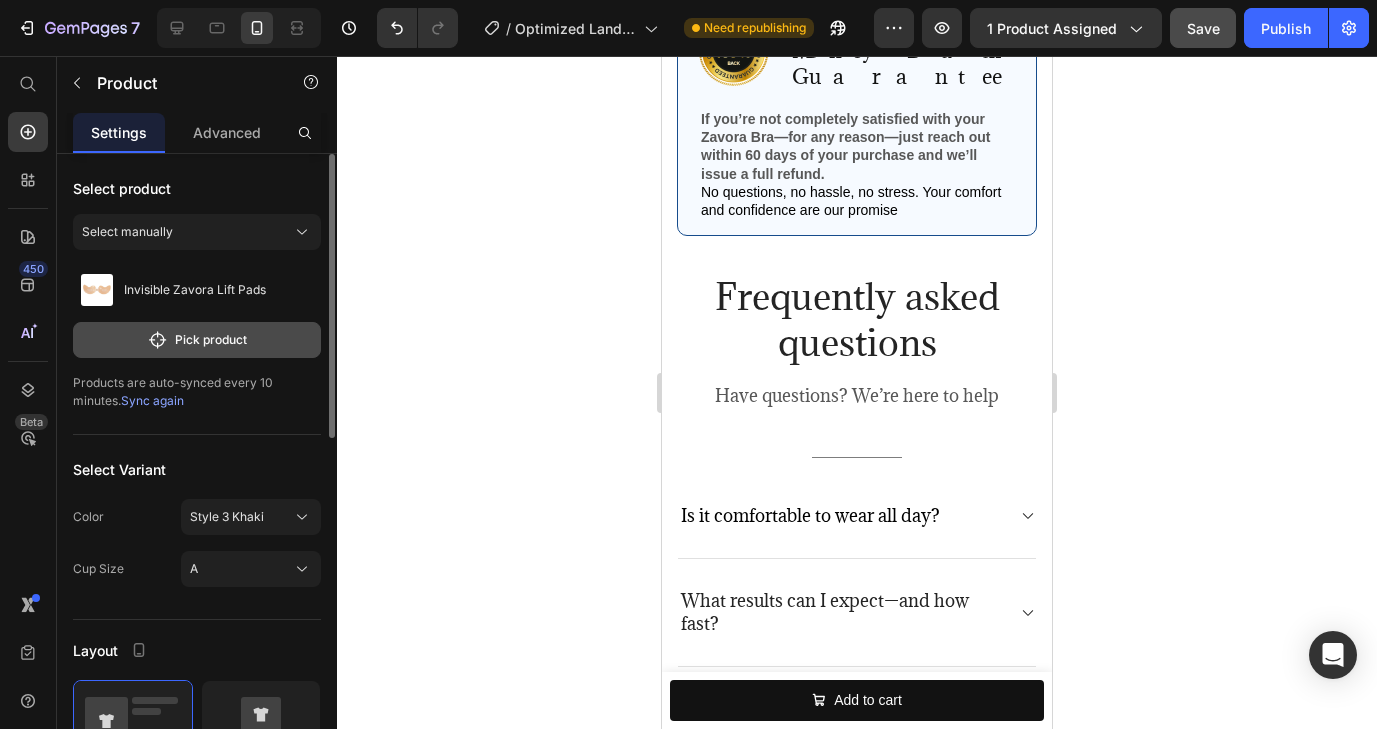 click 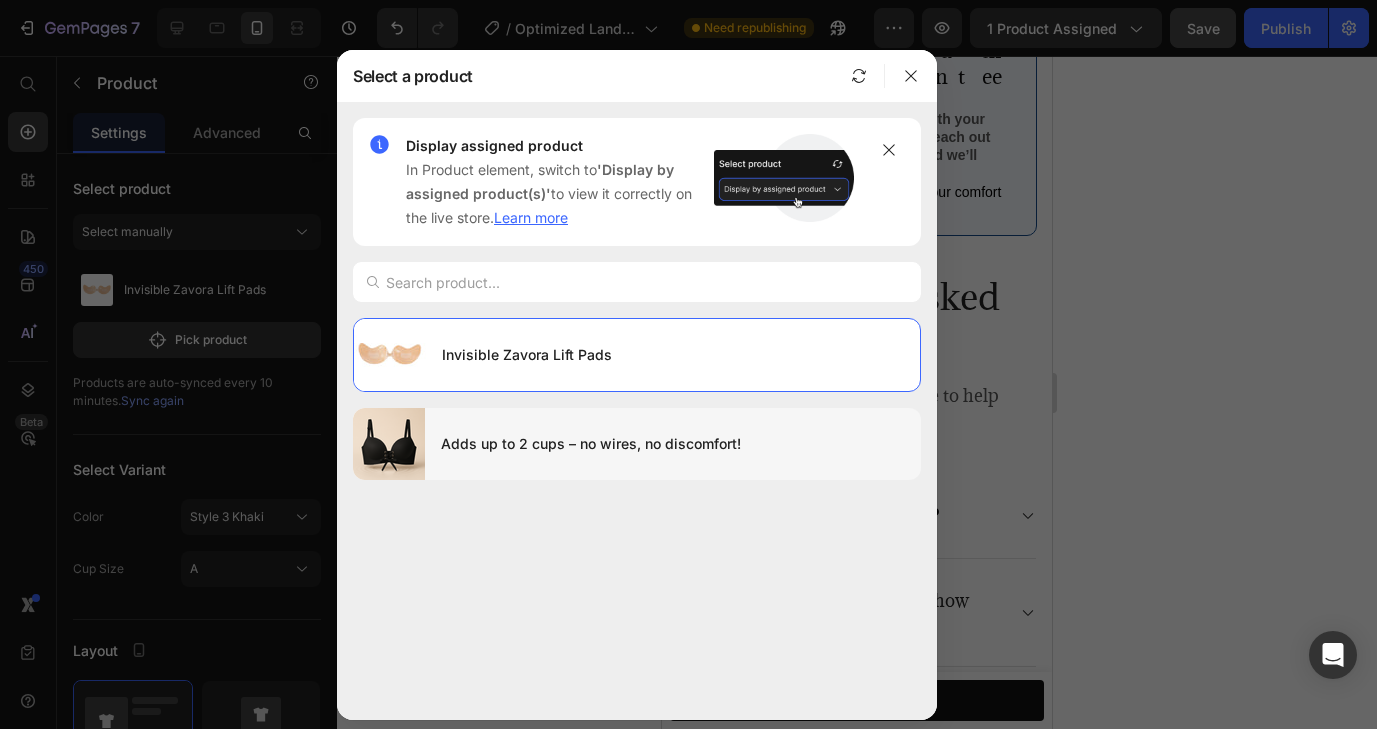 click at bounding box center [389, 444] 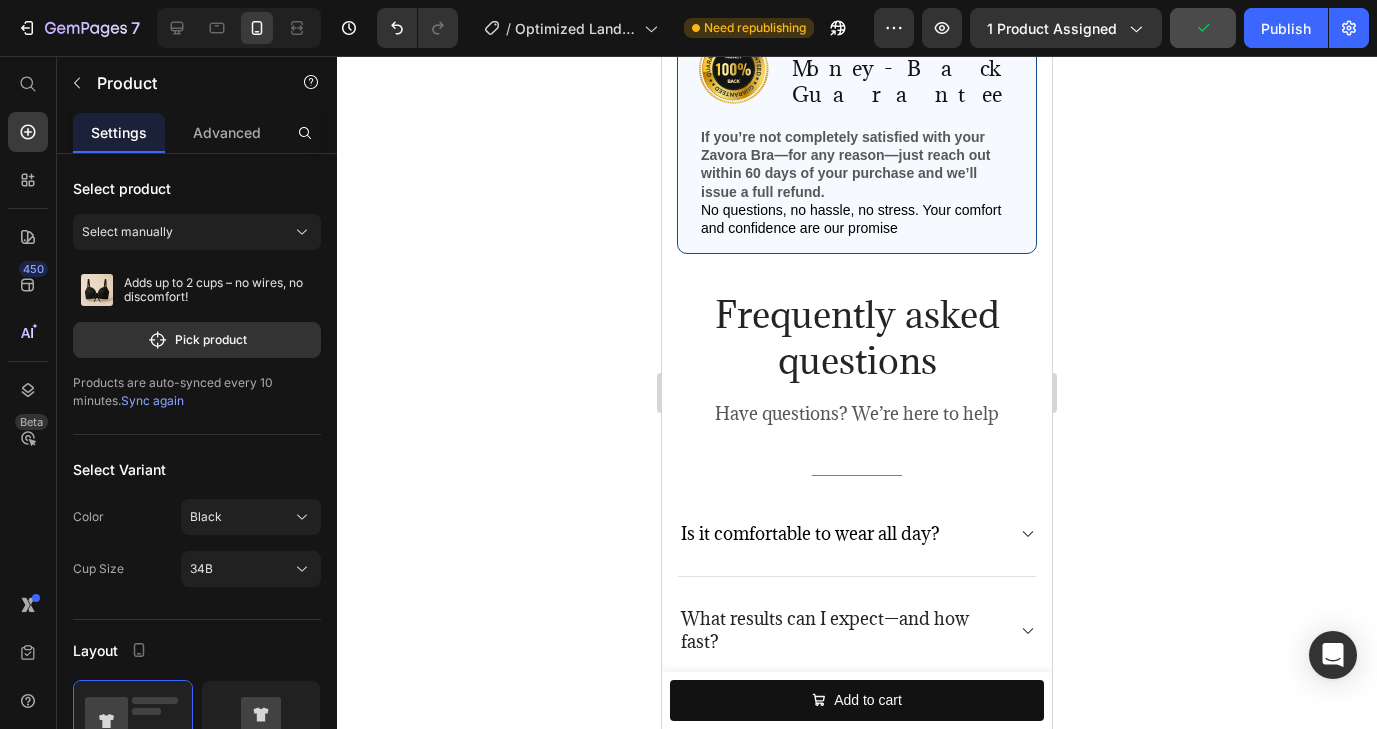 click at bounding box center [857, -188] 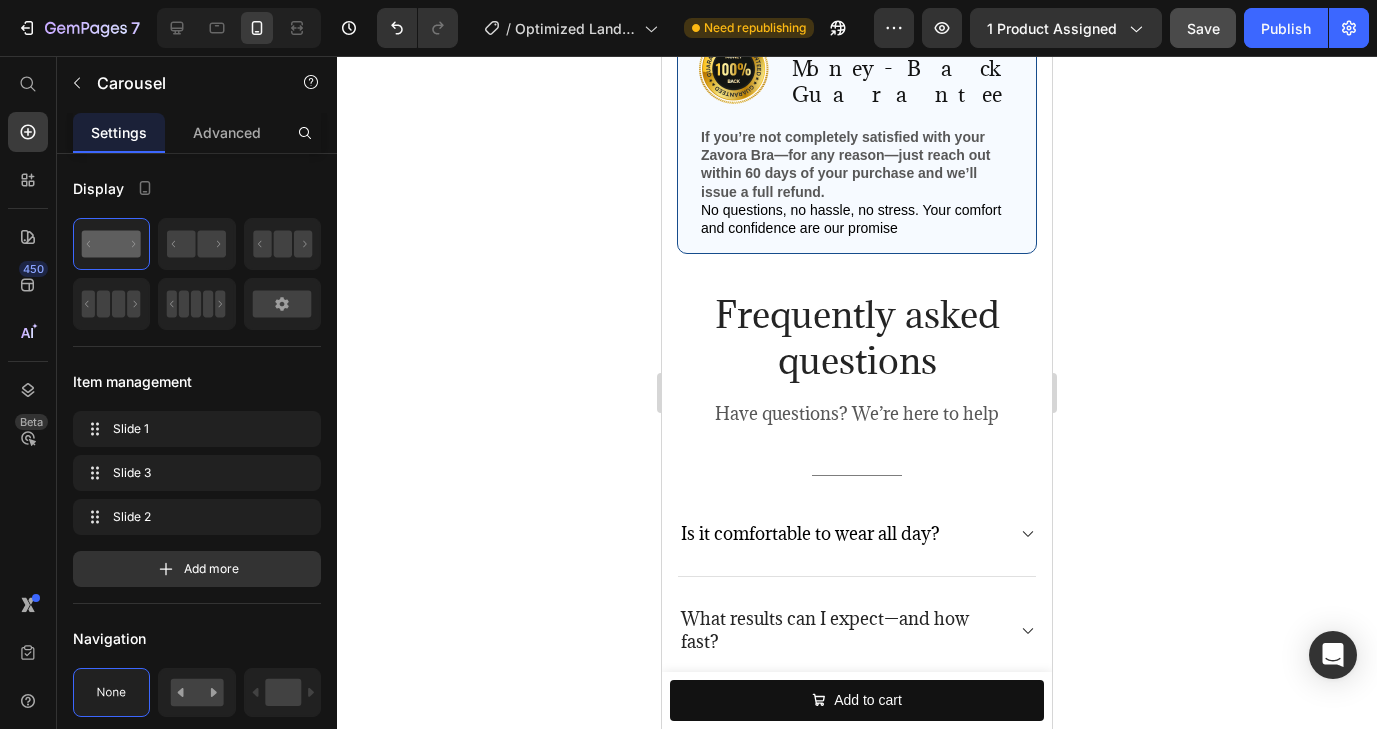 click on "Adds up to 2 cups – no wires, no discomfort!" at bounding box center (911, -342) 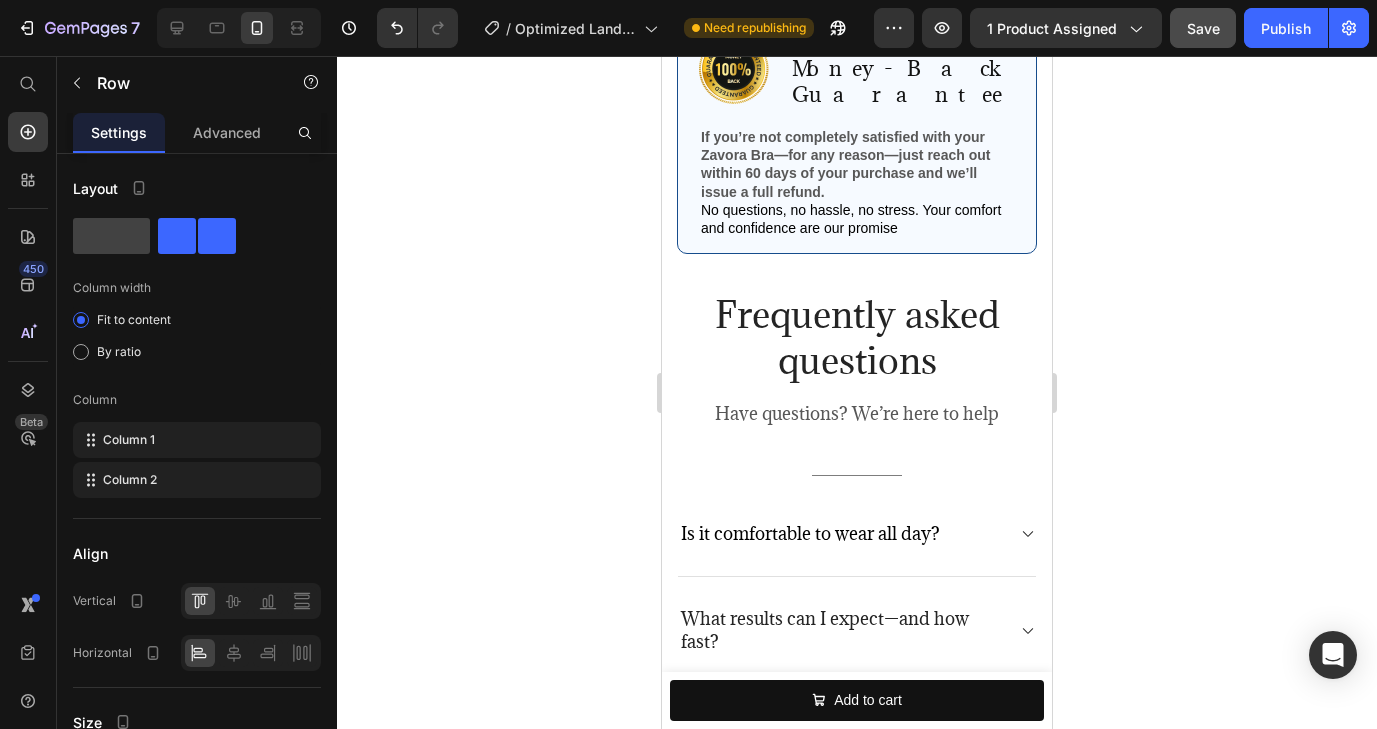 click on "$29.99 (P) Price $59.99 (P) Price Row   8" at bounding box center (911, -306) 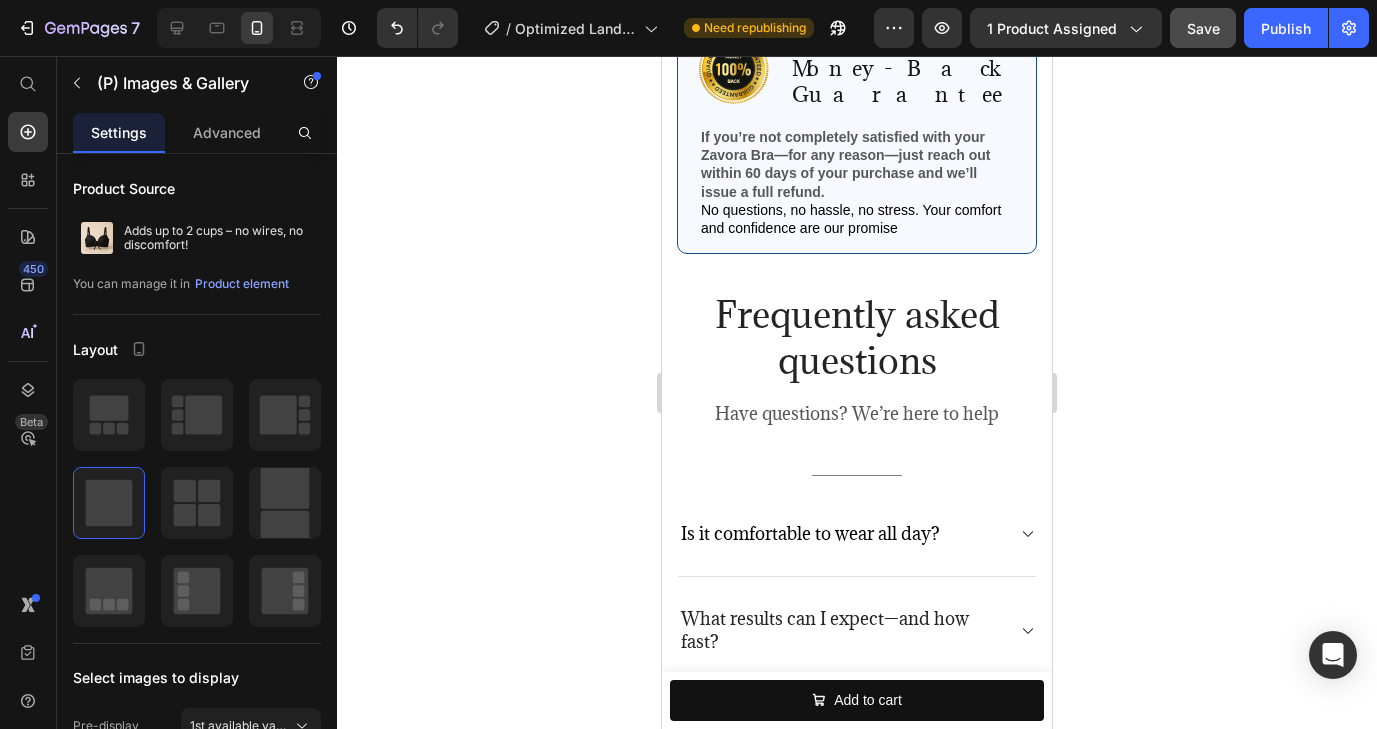 click on "(P) Images & Gallery   0 Adds up to 2 cups – no wires, no discomfort! (P) Title $29.99 (P) Price $59.99 (P) Price Row Buy Now (P) Cart Button Product" at bounding box center (857, -312) 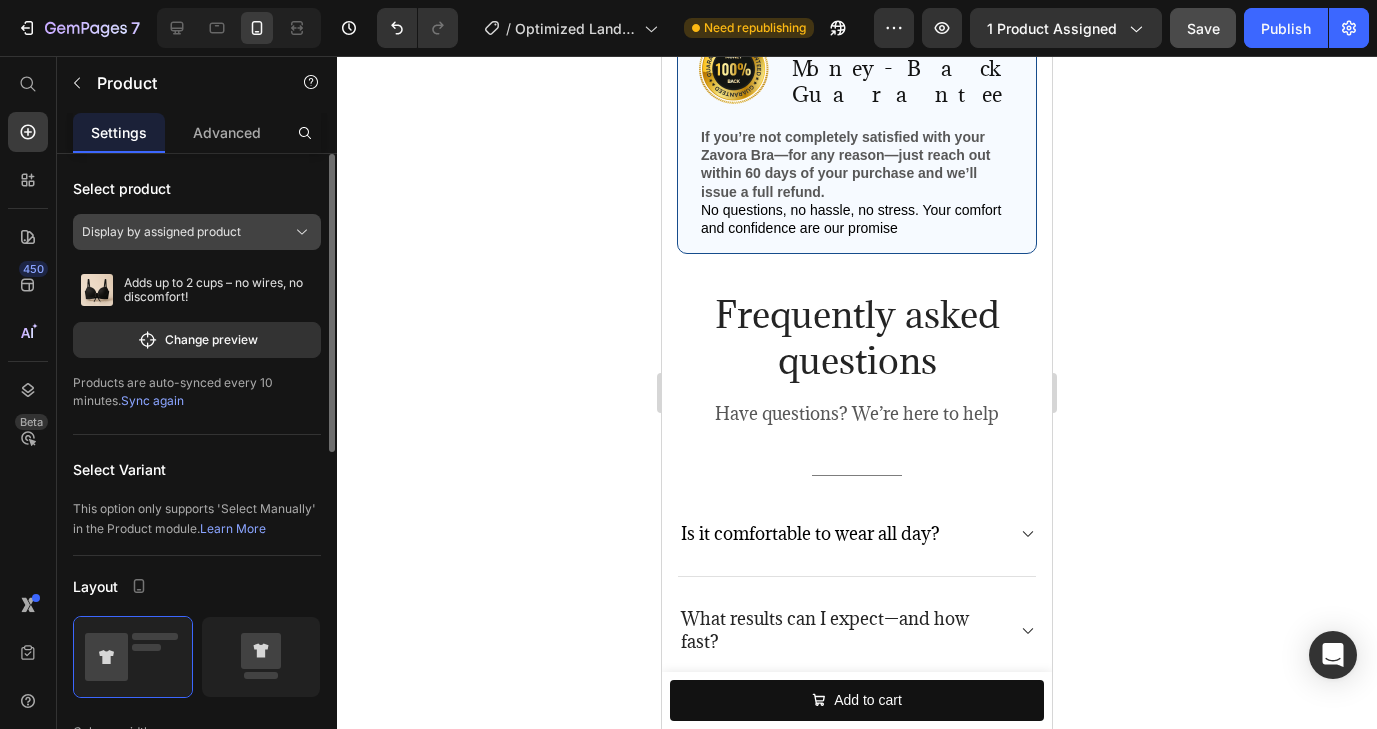 click on "Display by assigned product" at bounding box center (197, 232) 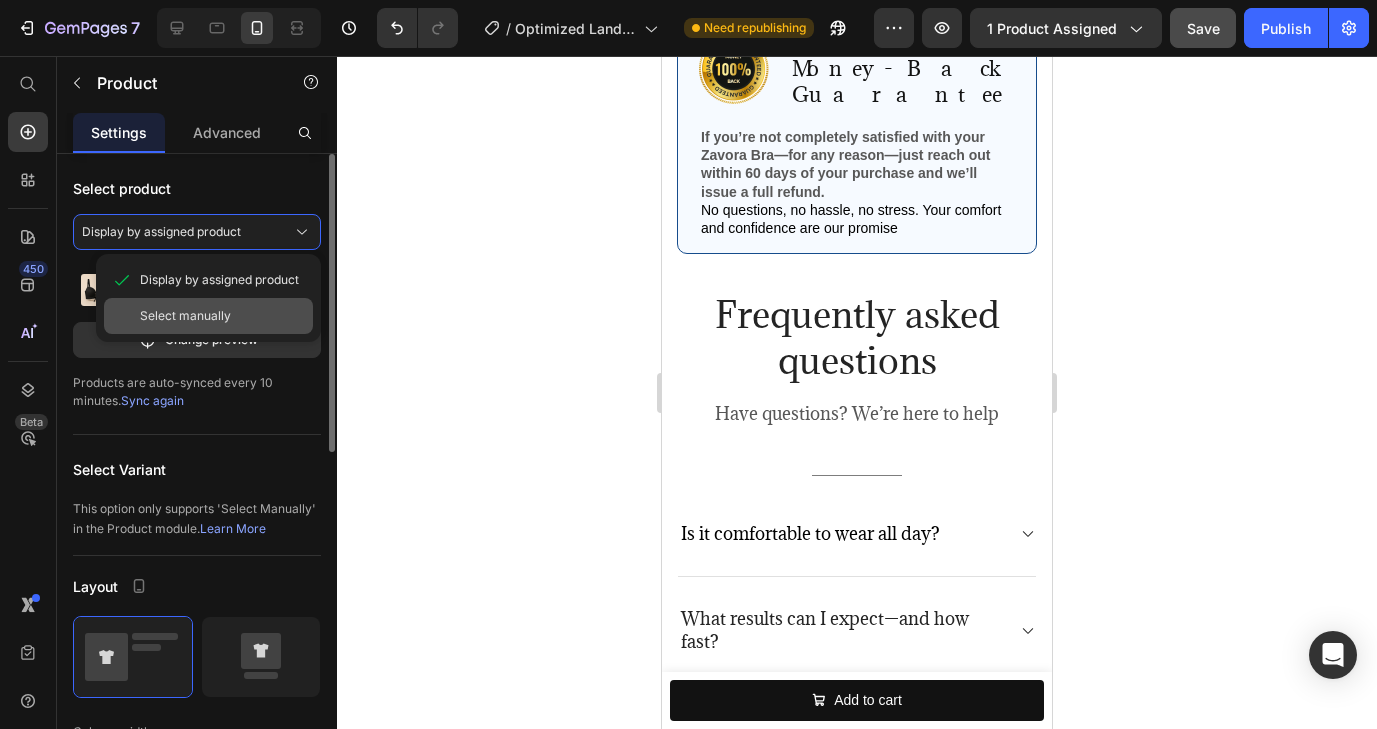 click on "Select manually" at bounding box center (185, 316) 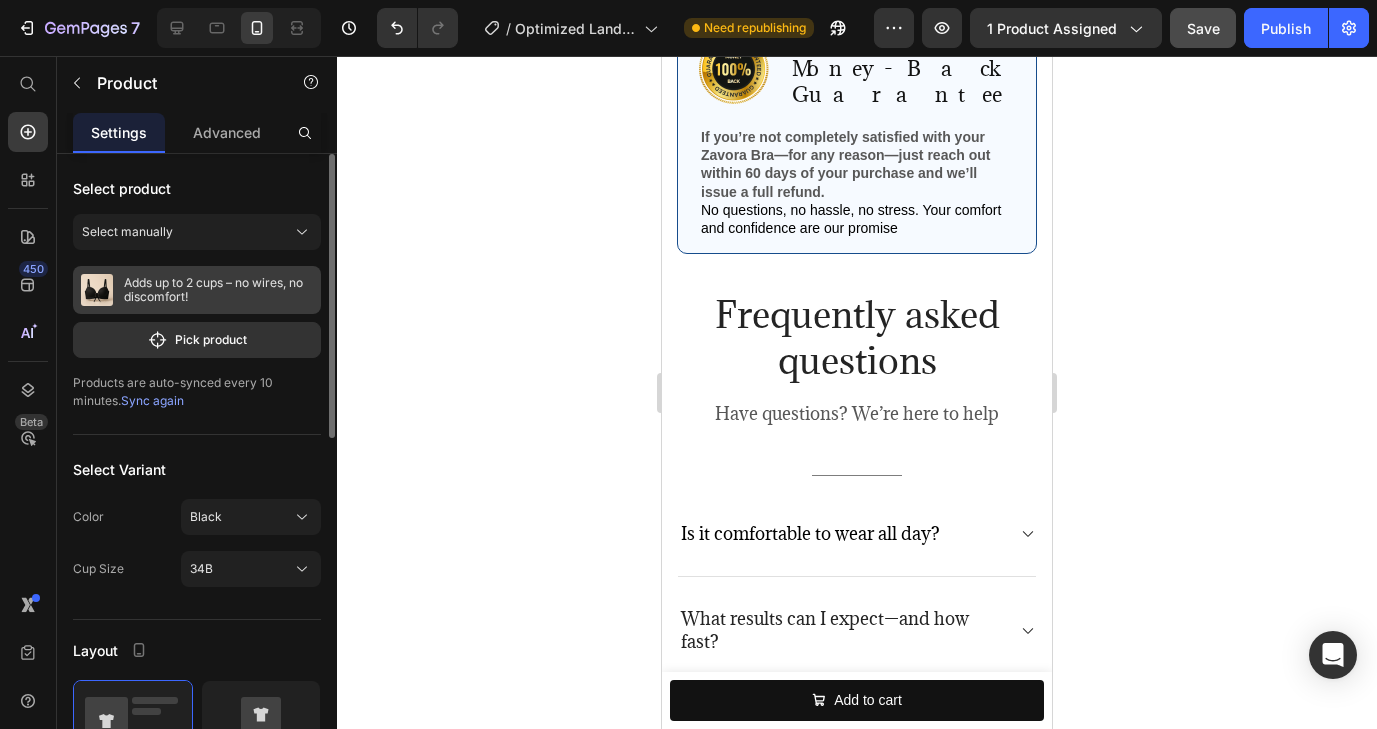 click on "Adds up to 2 cups – no wires, no discomfort!" at bounding box center (218, 290) 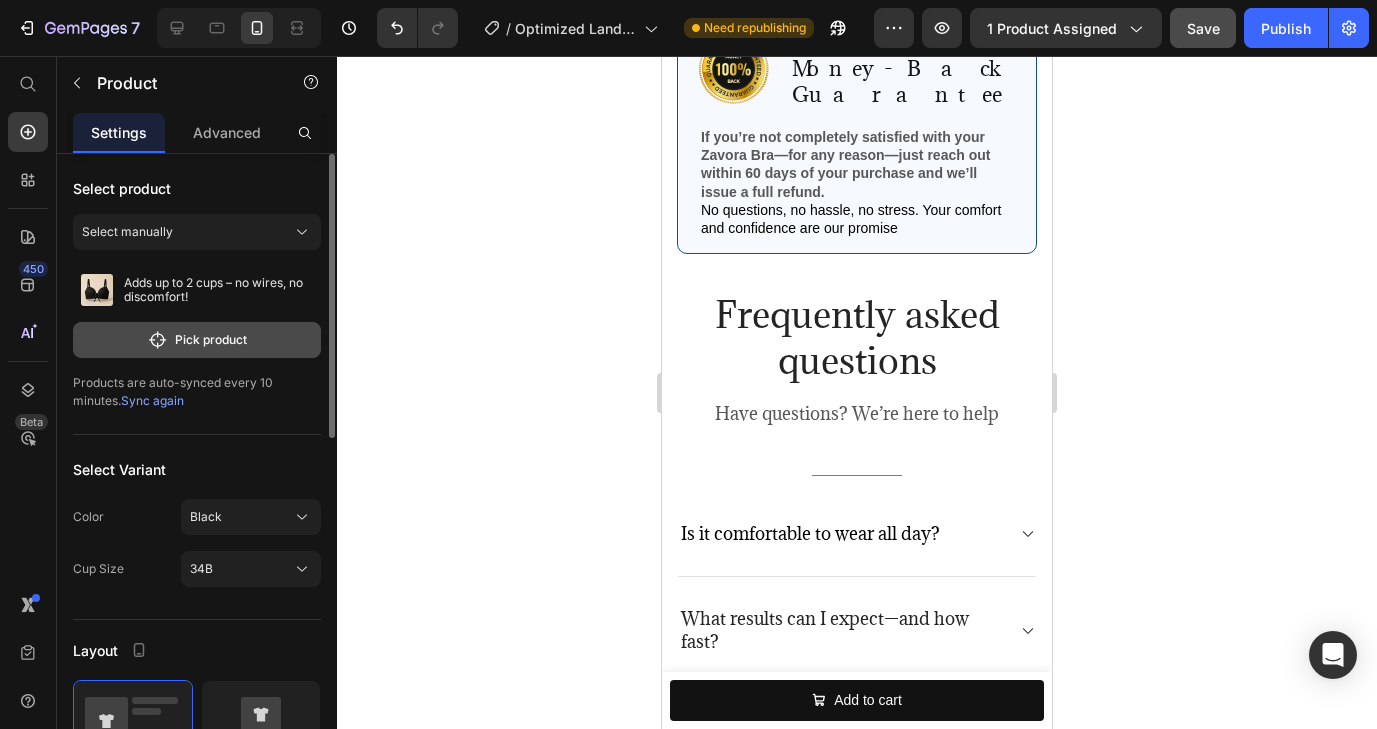 click 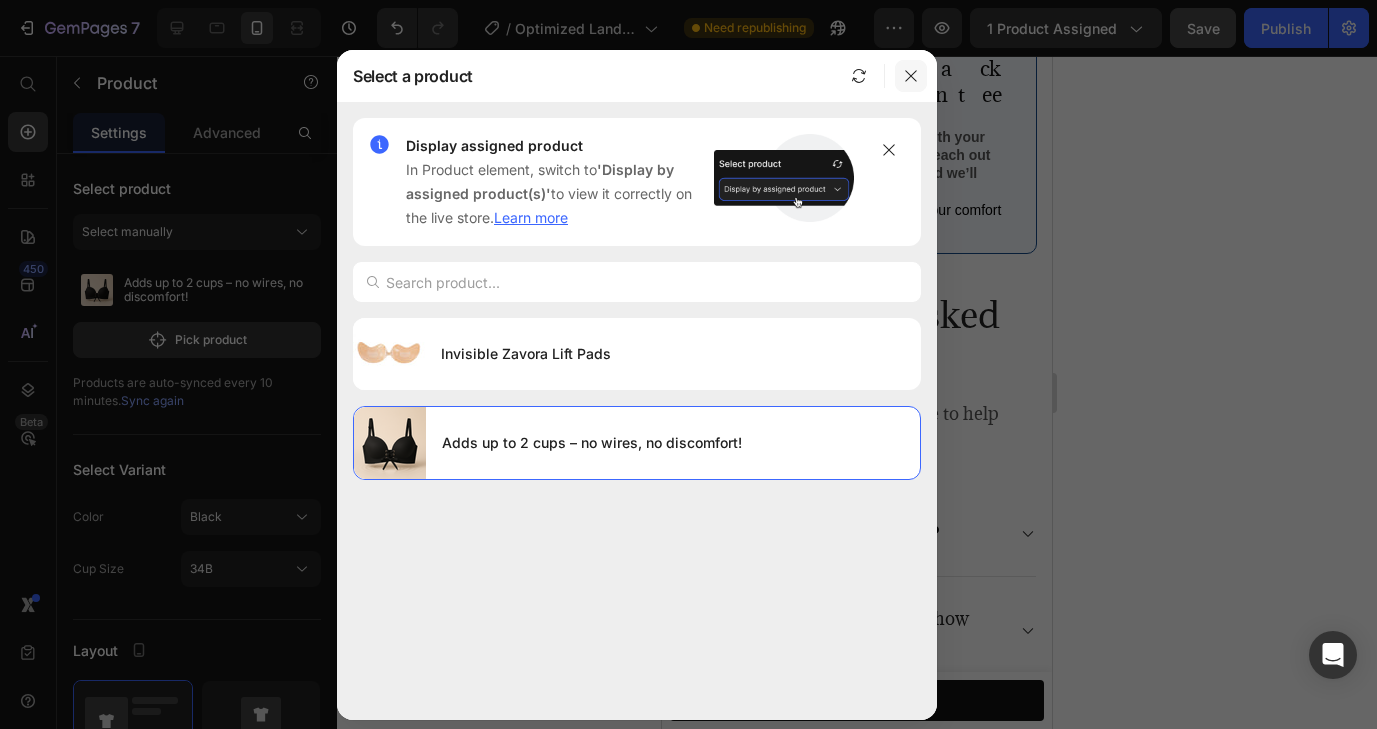 click 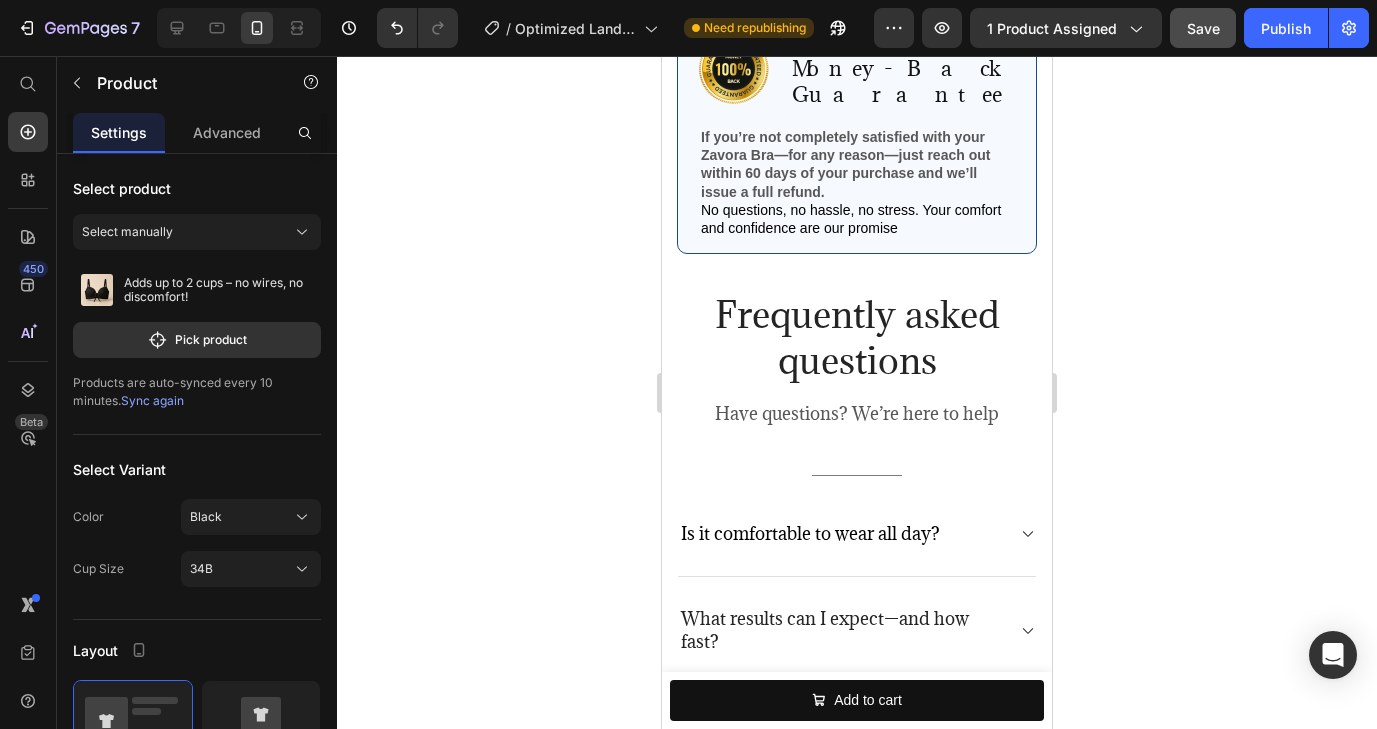 click at bounding box center (837, -188) 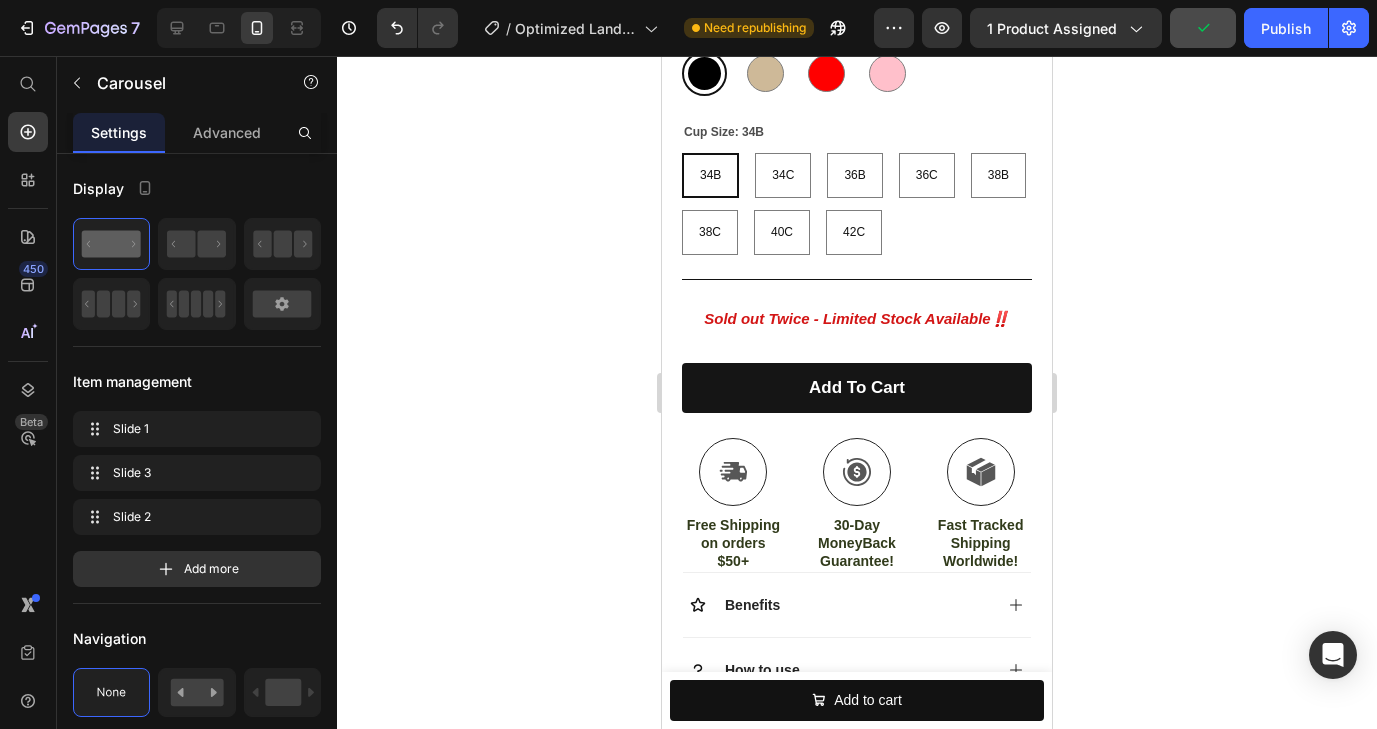 scroll, scrollTop: 810, scrollLeft: 0, axis: vertical 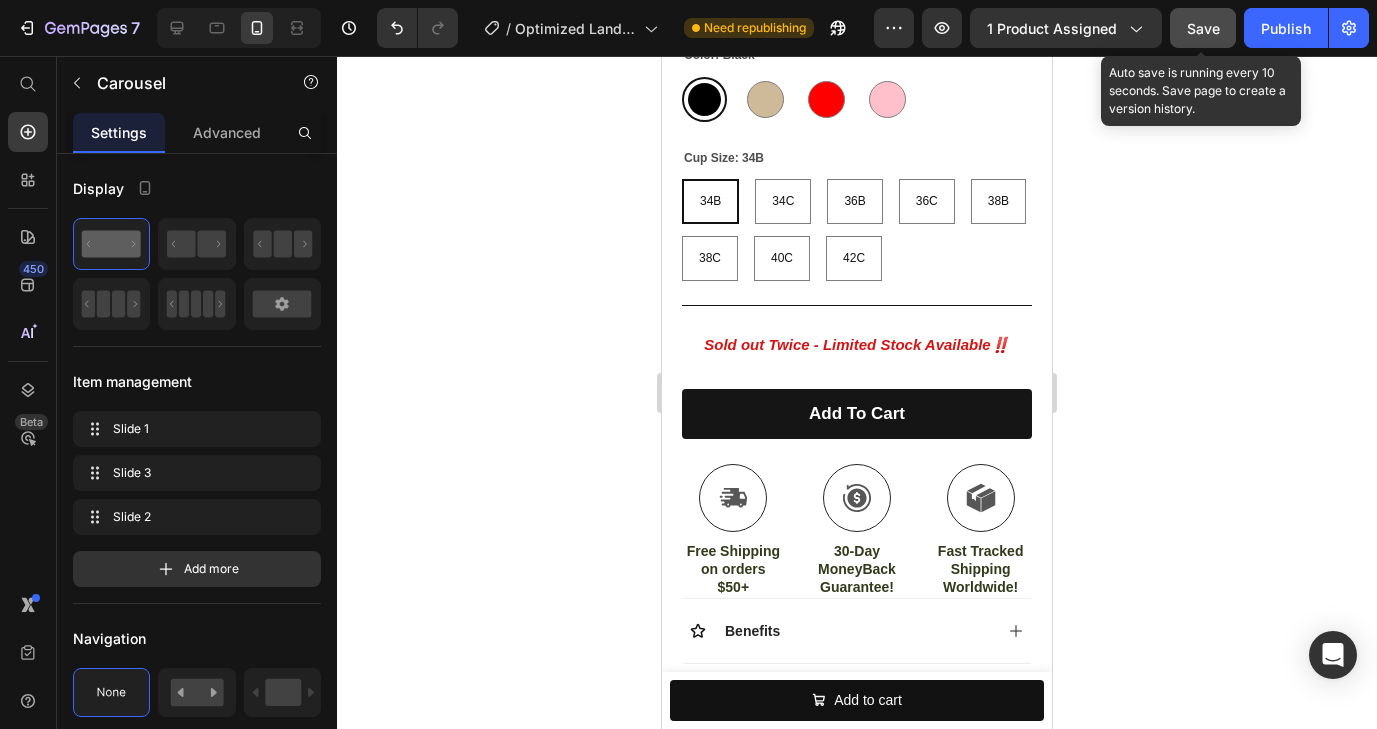 click on "Save" at bounding box center [1203, 28] 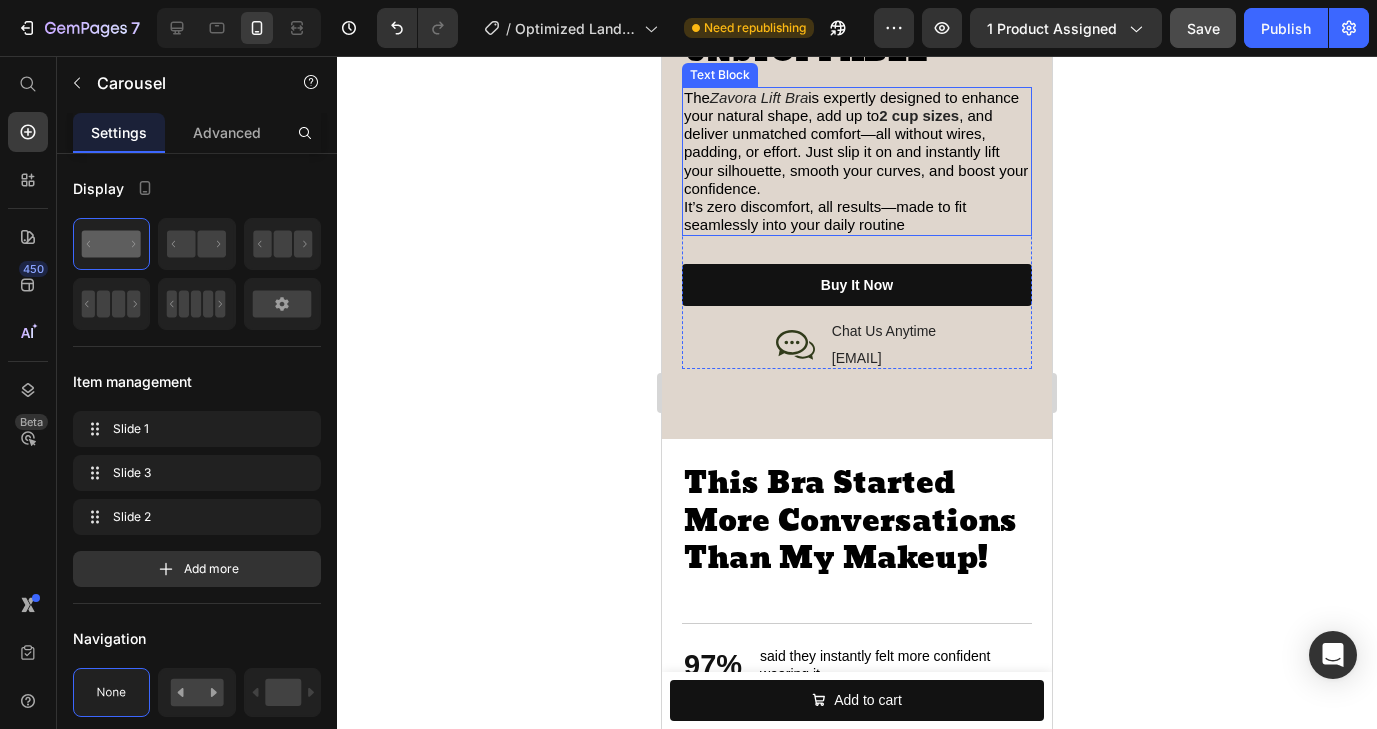 scroll, scrollTop: 2608, scrollLeft: 0, axis: vertical 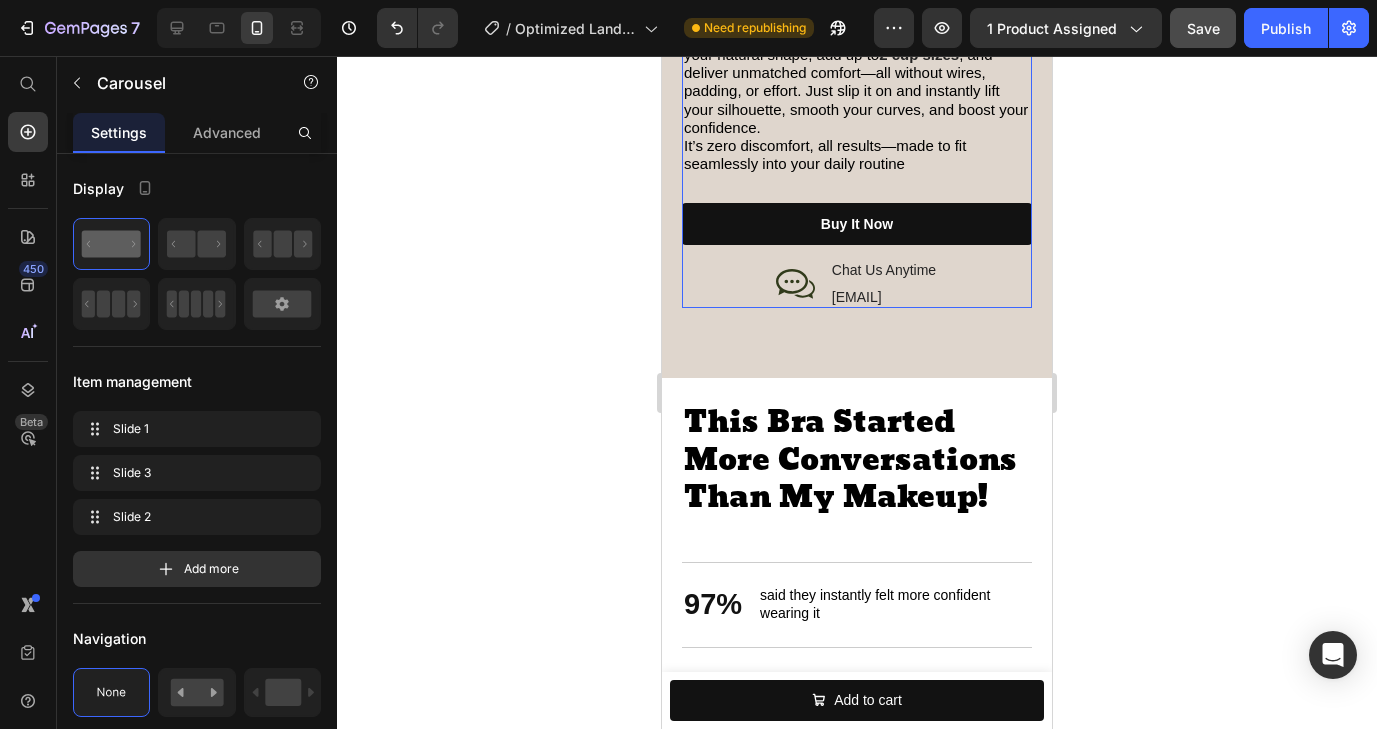 click on "The  Zavora Lift Bra  is expertly designed to enhance your natural shape, add up to  2 cup sizes , and deliver unmatched comfort—all without wires, padding, or effort. Just slip it on and instantly lift your silhouette, smooth your curves, and boost your confidence. It’s zero discomfort, all results—made to fit seamlessly into your daily routine Text Block buy it now Button
Icon Chat Us Anytime Text Block [EMAIL] Text Block Row Row" at bounding box center (857, 167) 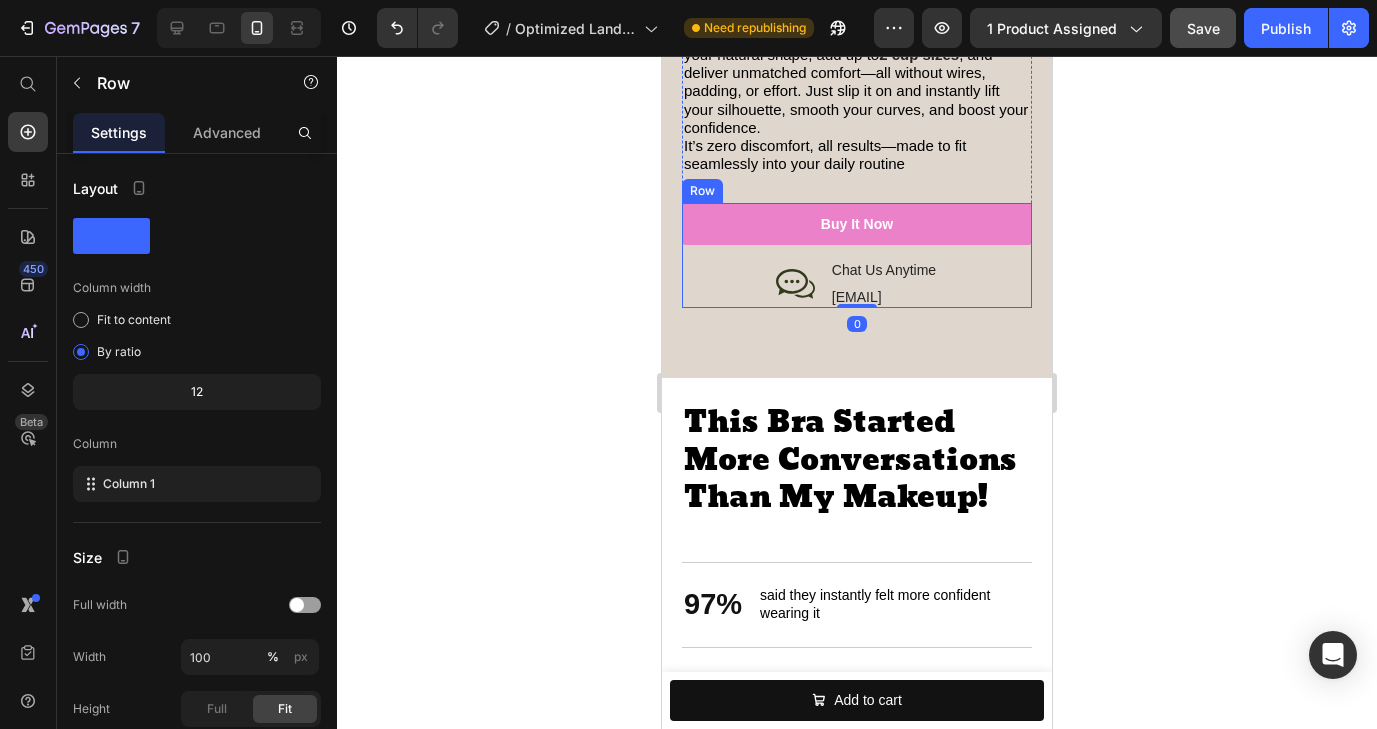 click on "buy it now" at bounding box center [857, 224] 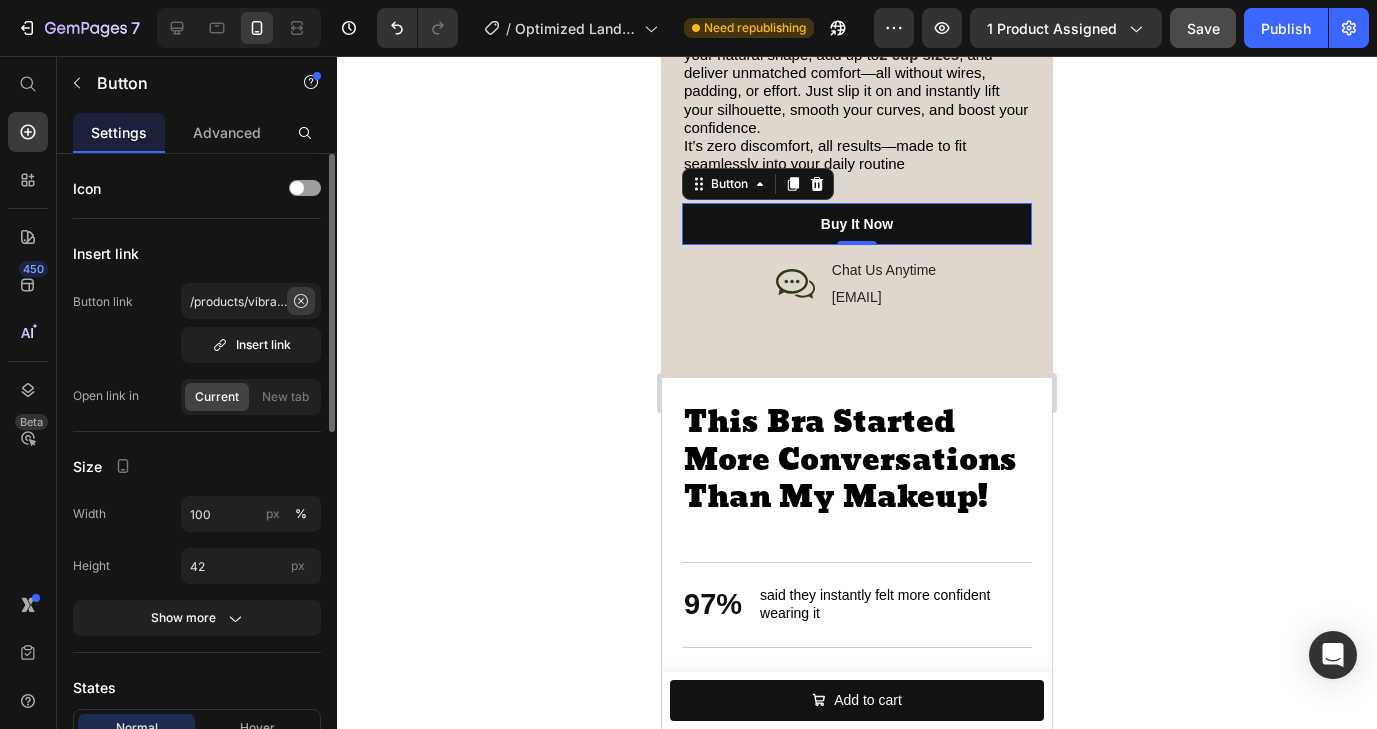 click 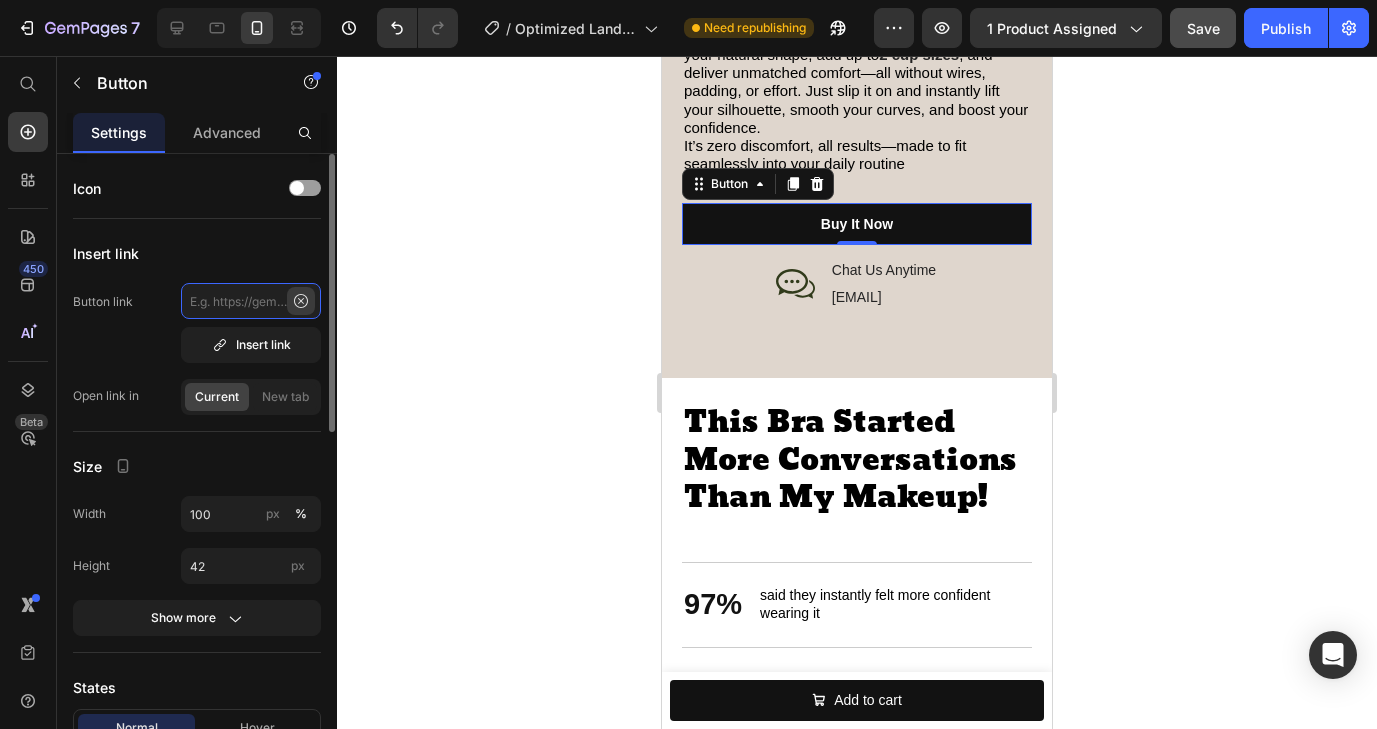 scroll, scrollTop: 0, scrollLeft: 0, axis: both 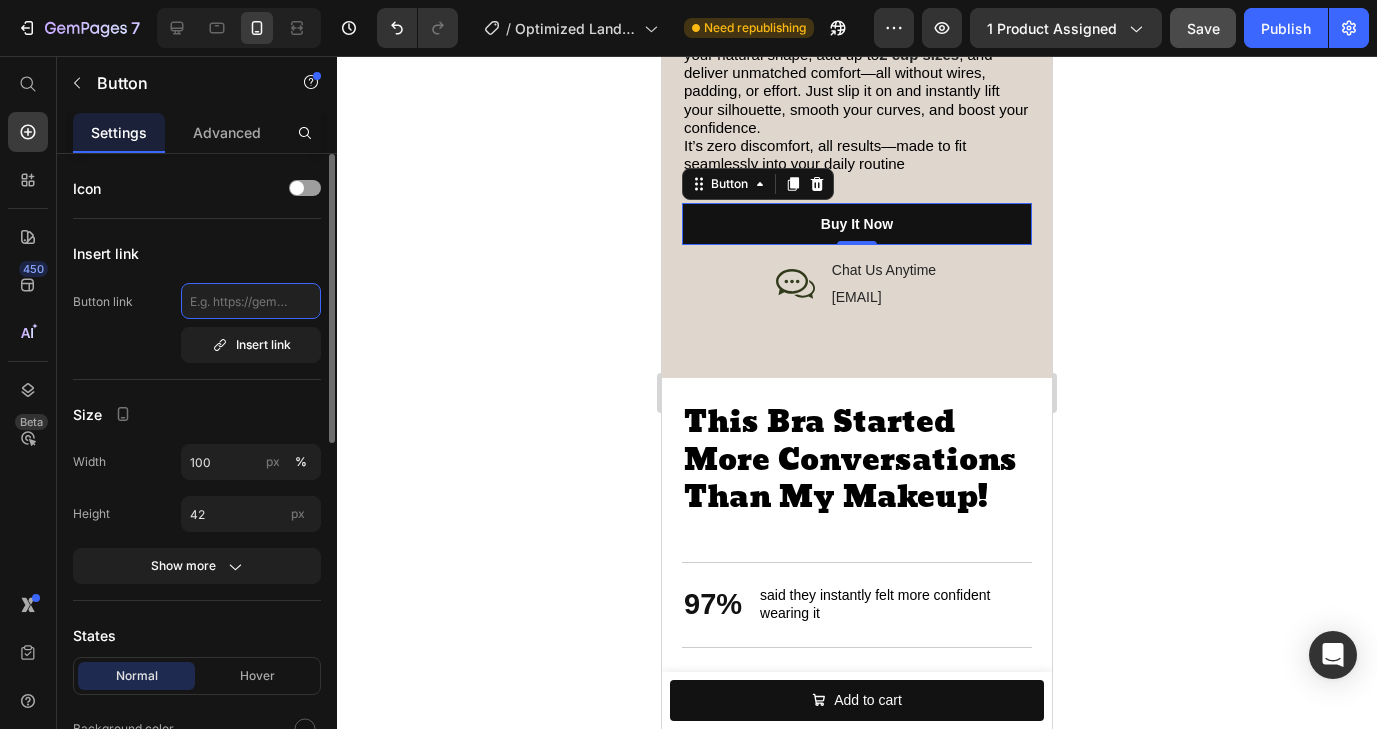 click 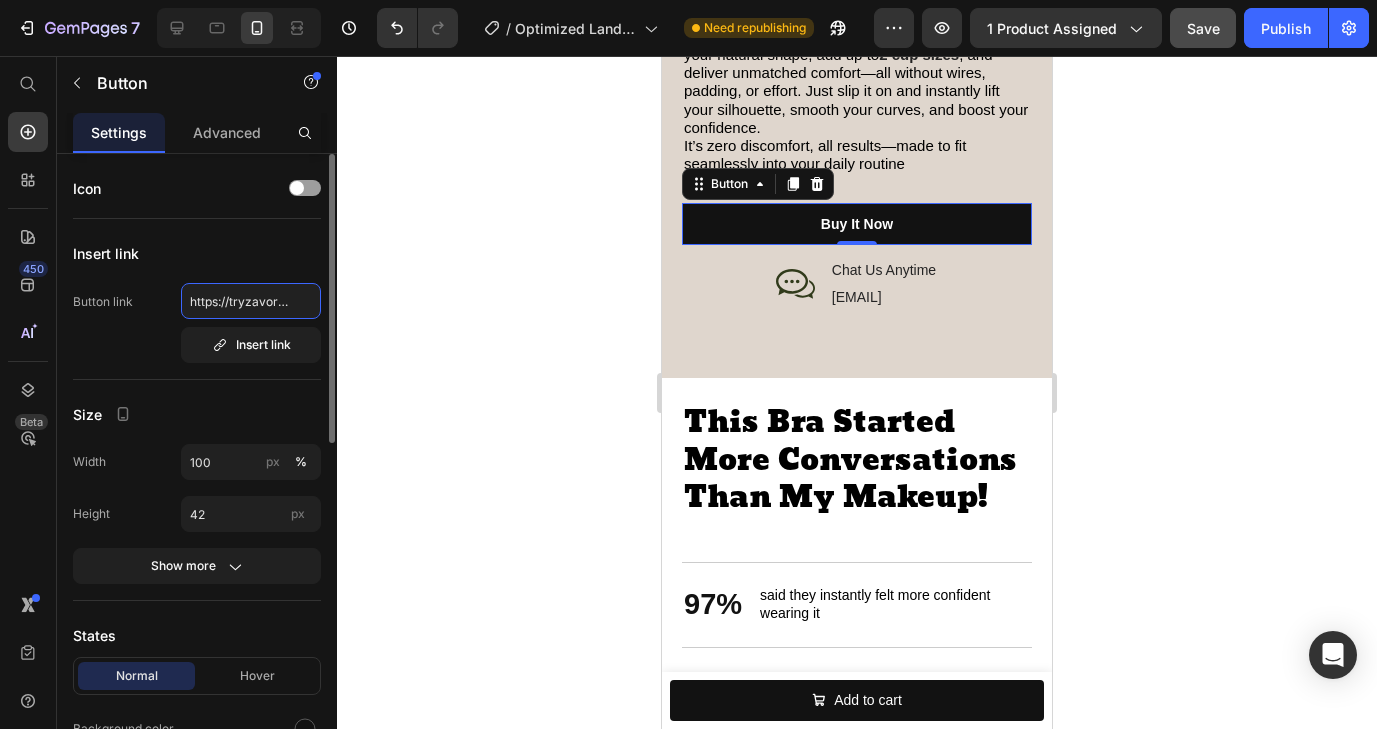 scroll, scrollTop: 0, scrollLeft: 796, axis: horizontal 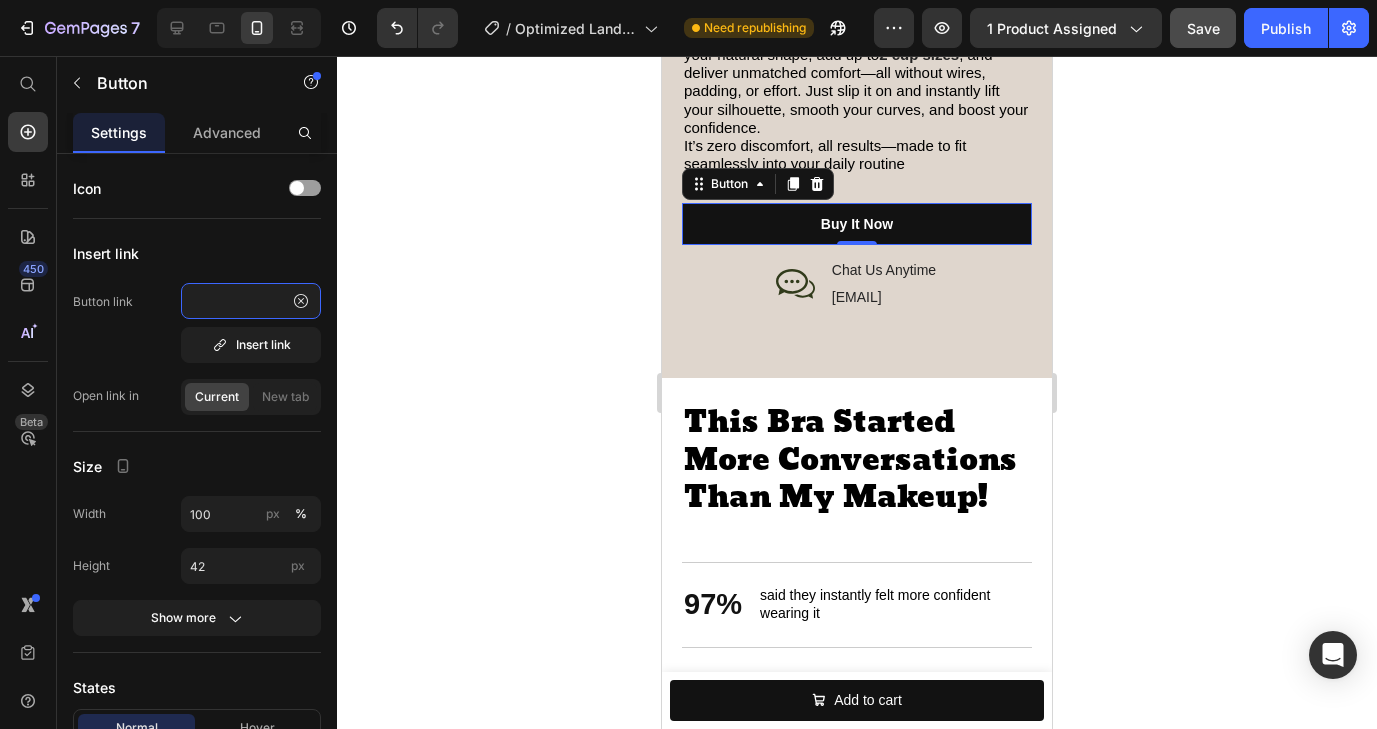 type on "https://tryzavora.com › products › seamless-bra-sexy-bras-for-women-fashion-push-up-lingerie-wirs-bralette-cotton-brassiere-underwear-female-intimates" 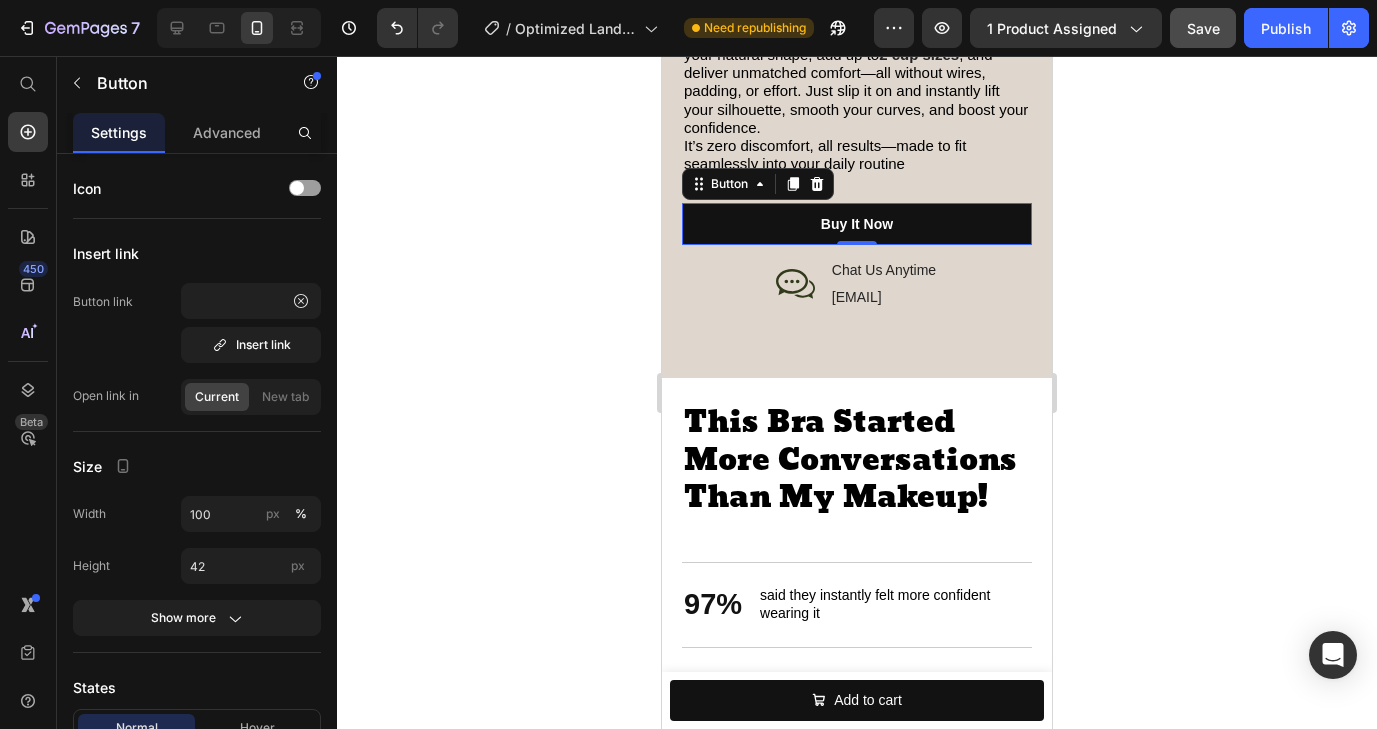 click 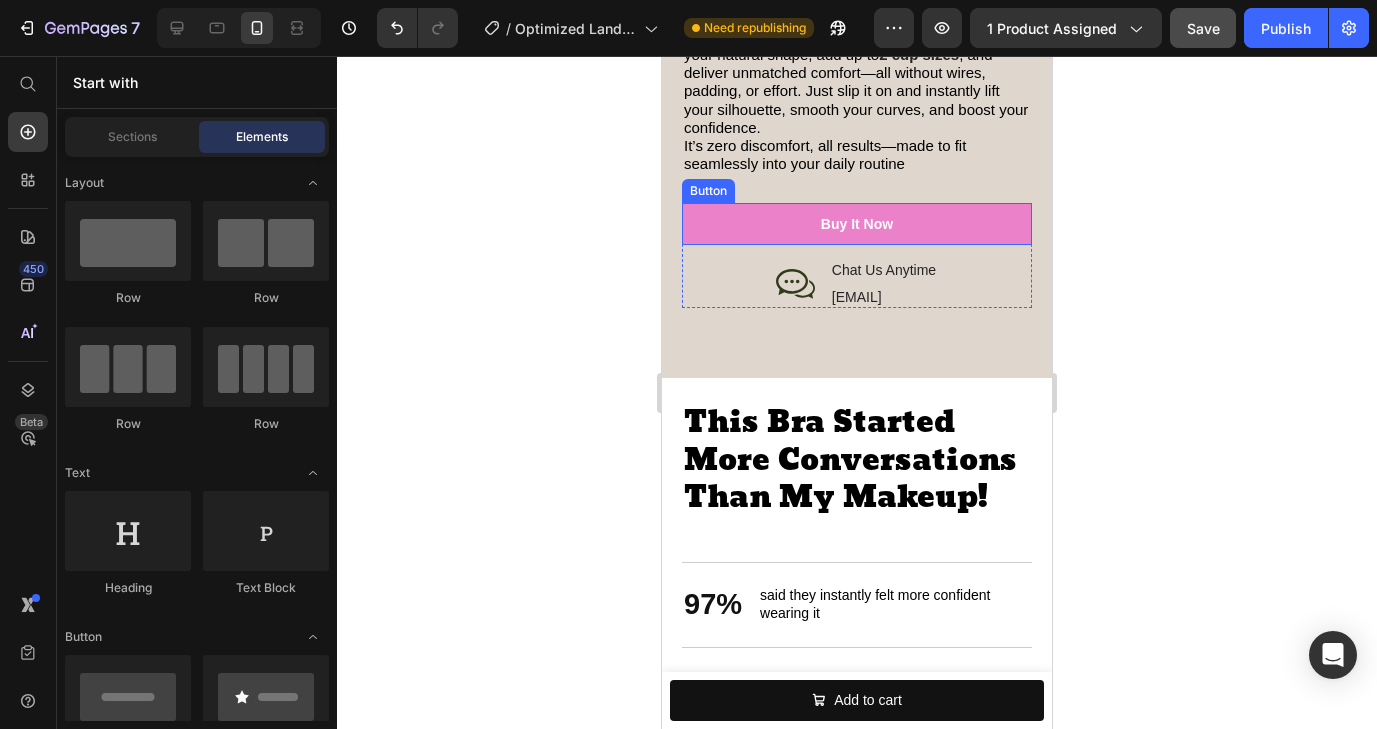 click on "buy it now" at bounding box center (857, 224) 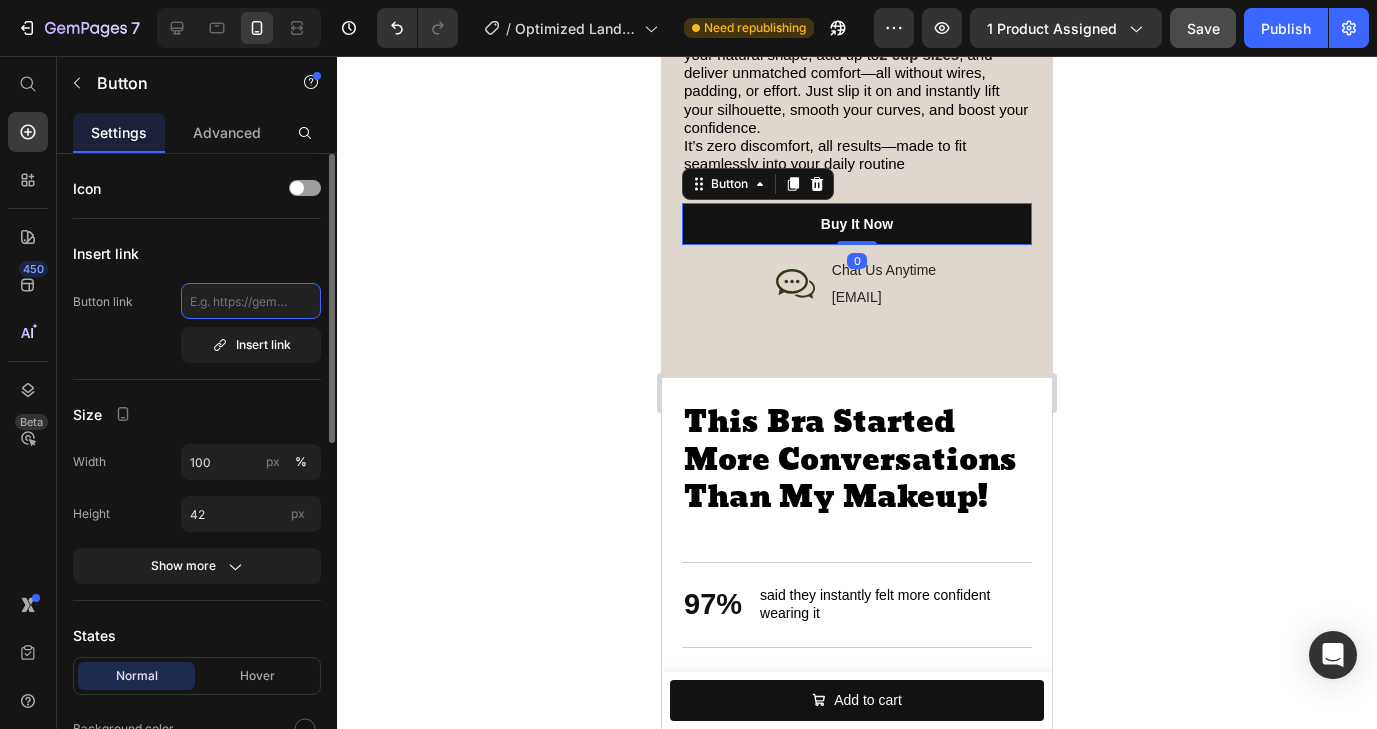 click 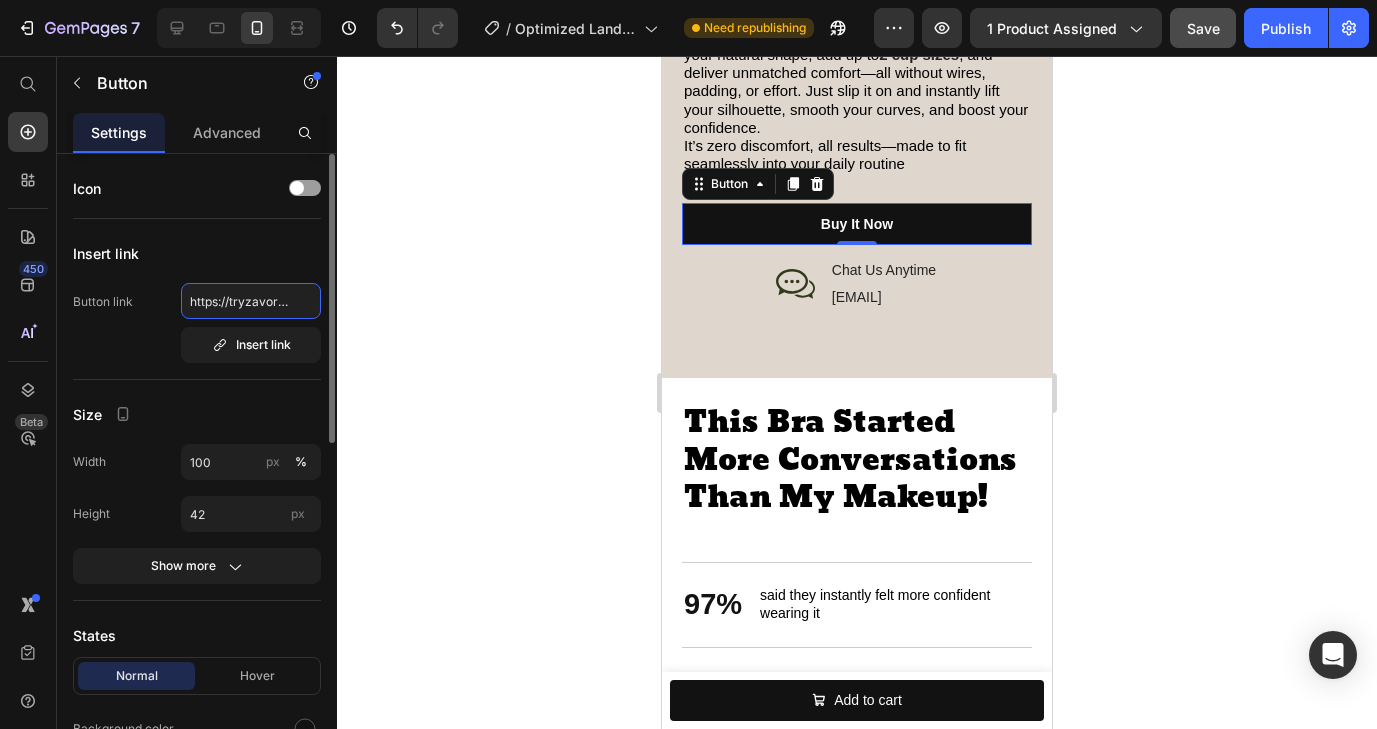 scroll, scrollTop: 0, scrollLeft: 796, axis: horizontal 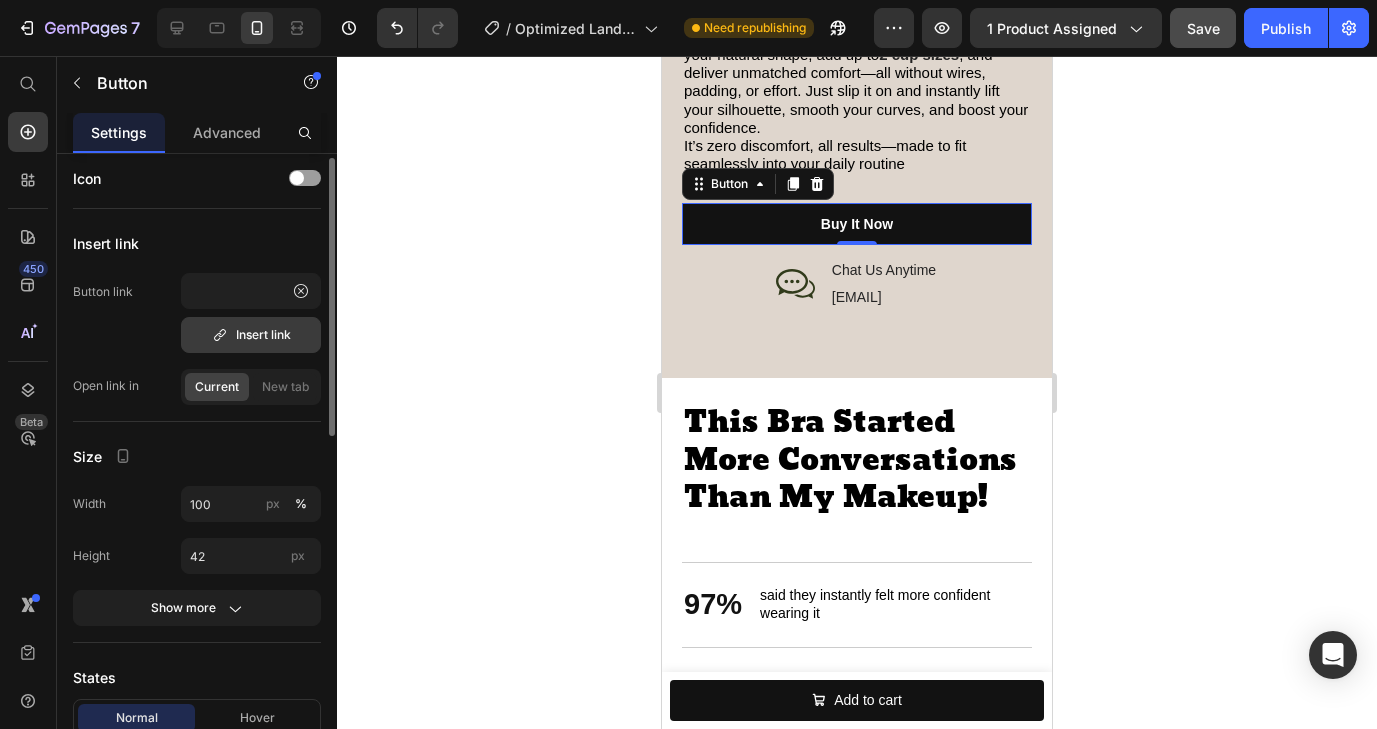 click on "Insert link" at bounding box center [251, 335] 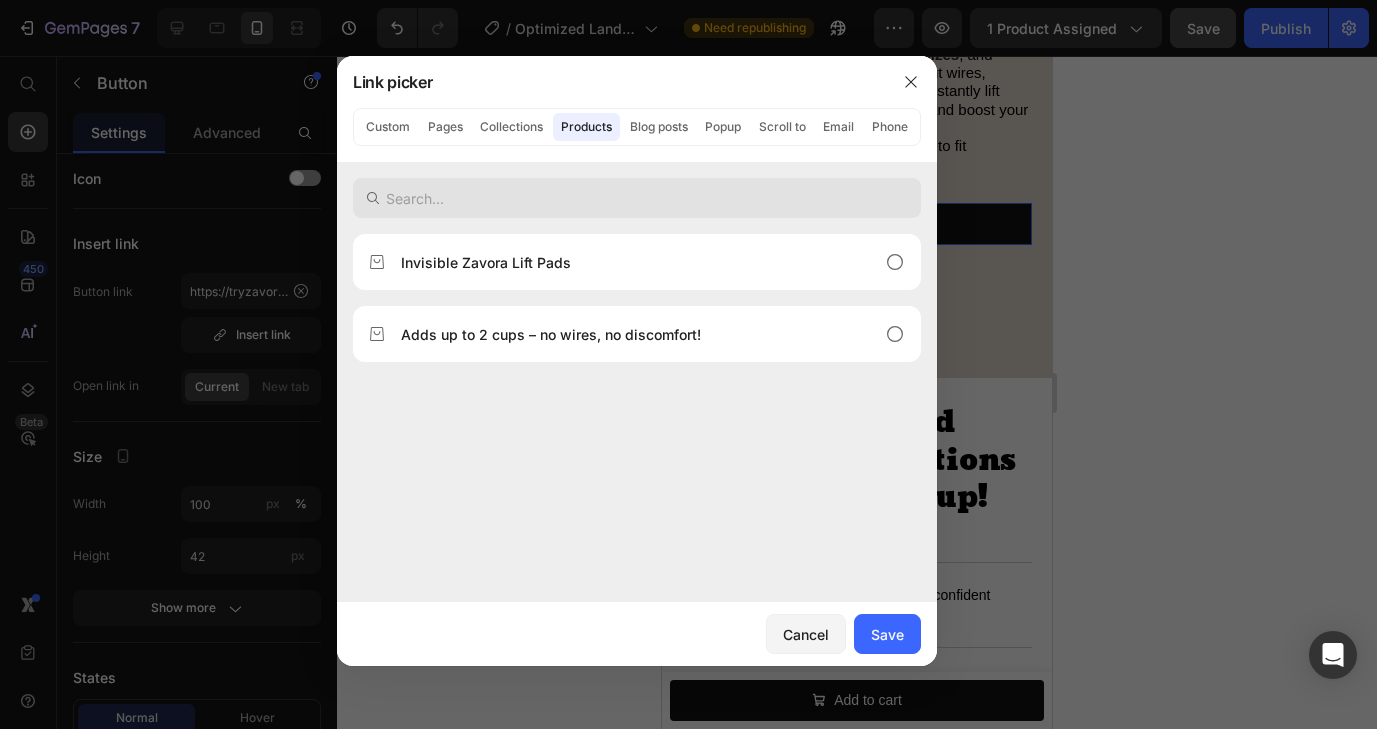 click at bounding box center (637, 198) 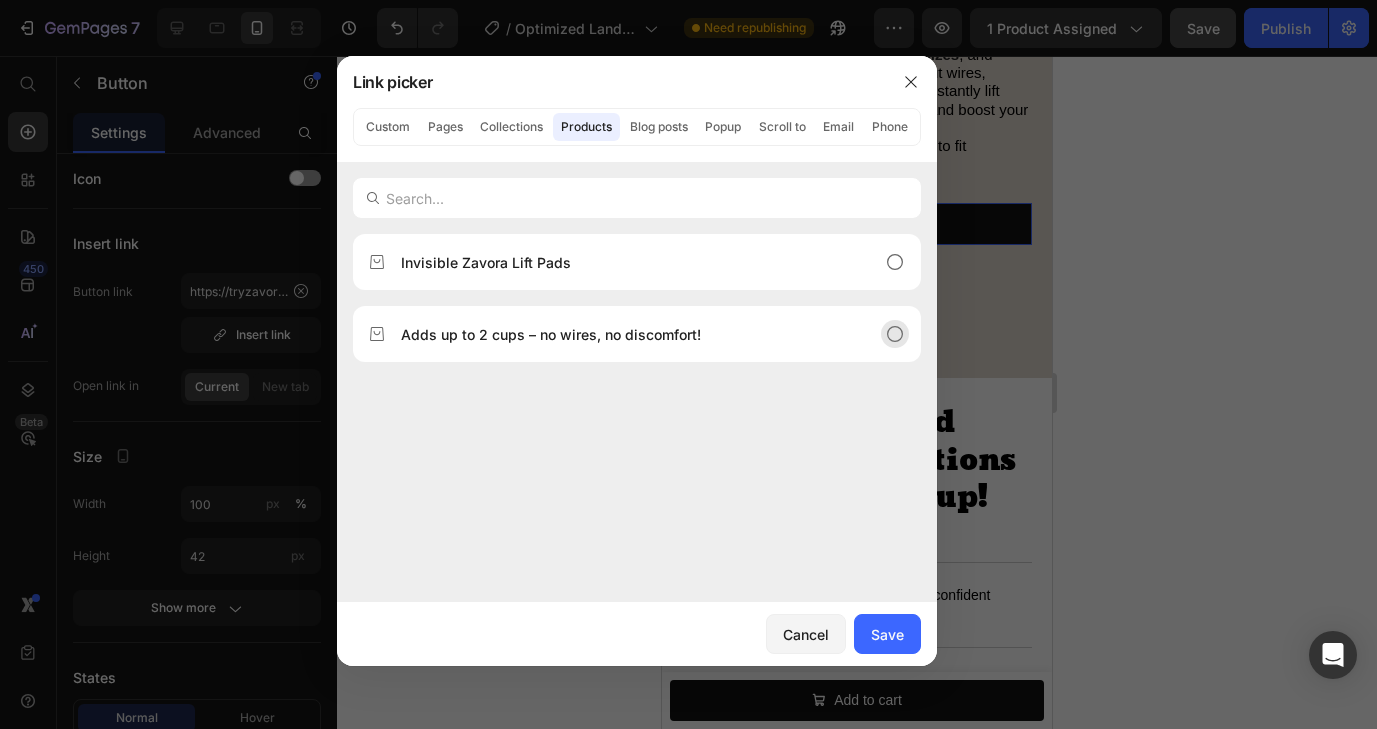 click on "Adds up to 2 cups – no wires, no discomfort!" at bounding box center [551, 334] 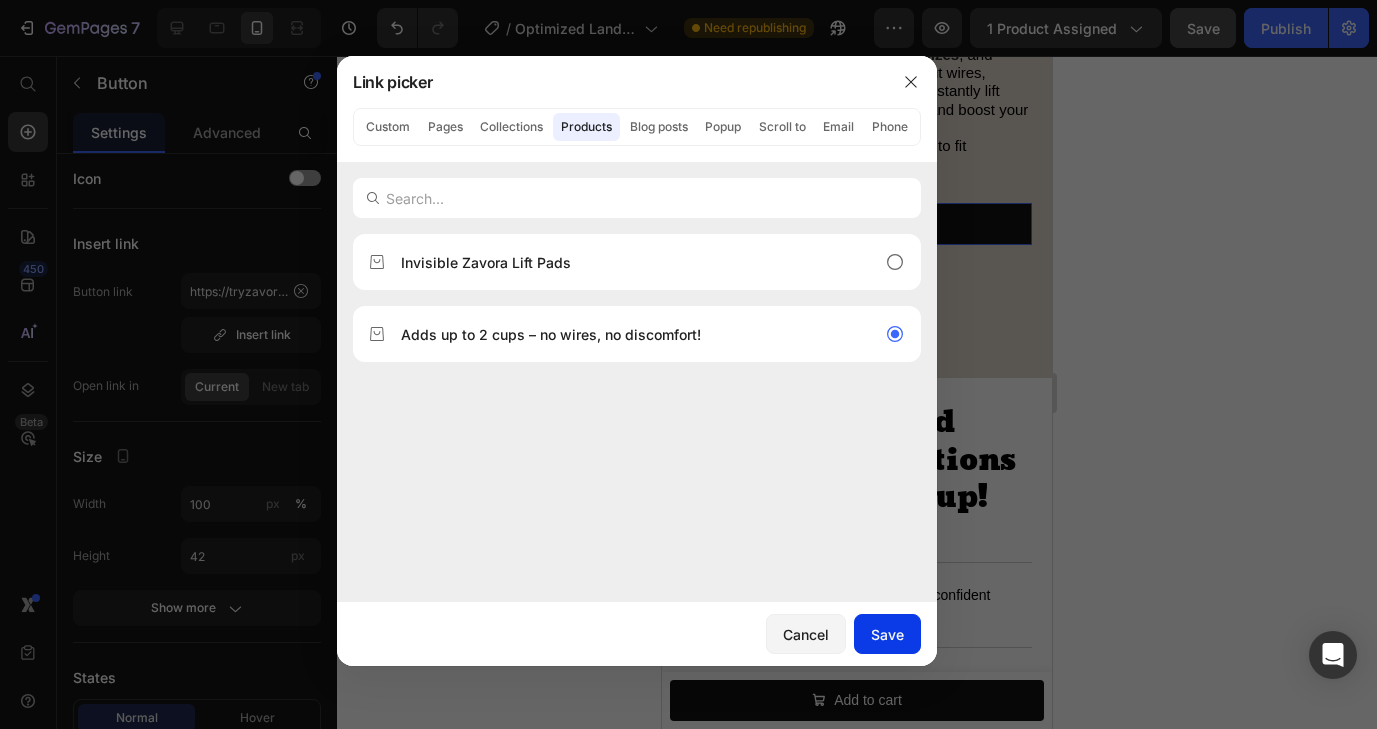 click on "Save" at bounding box center [887, 634] 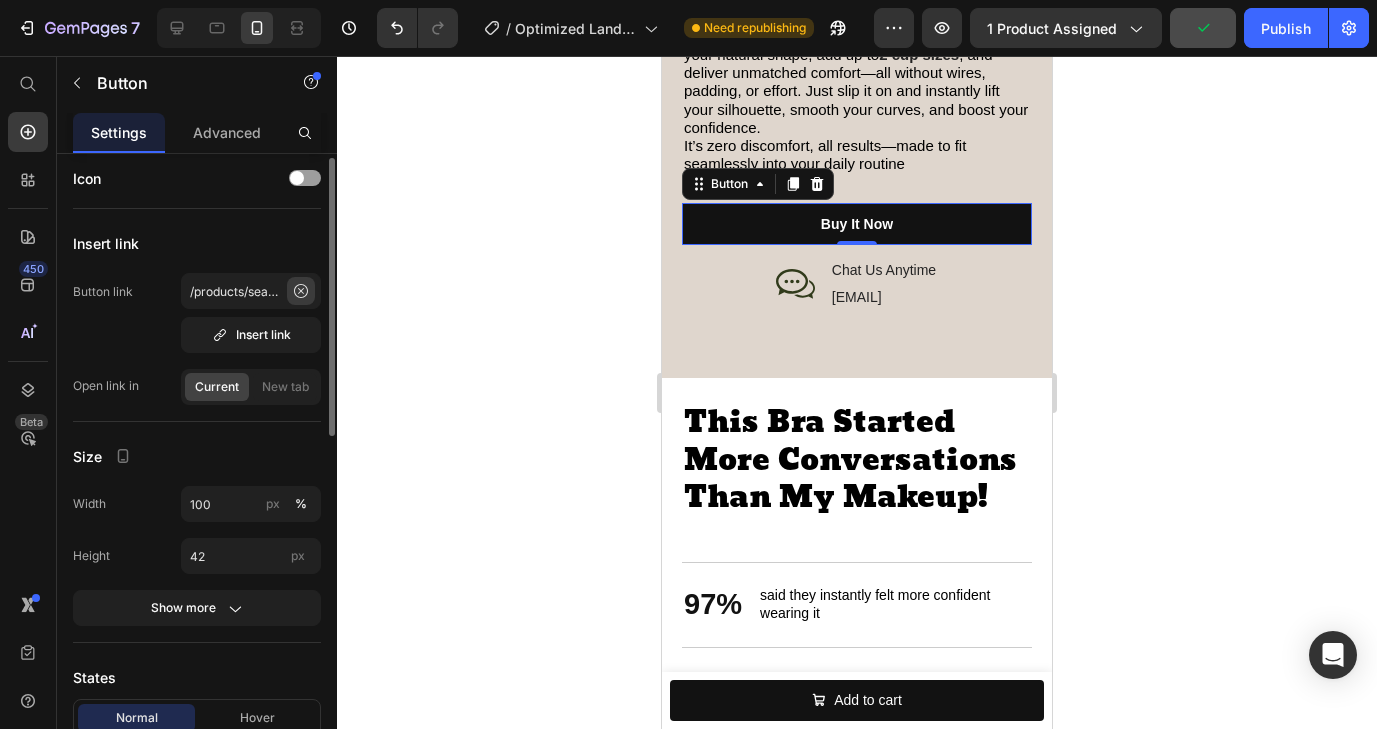 click 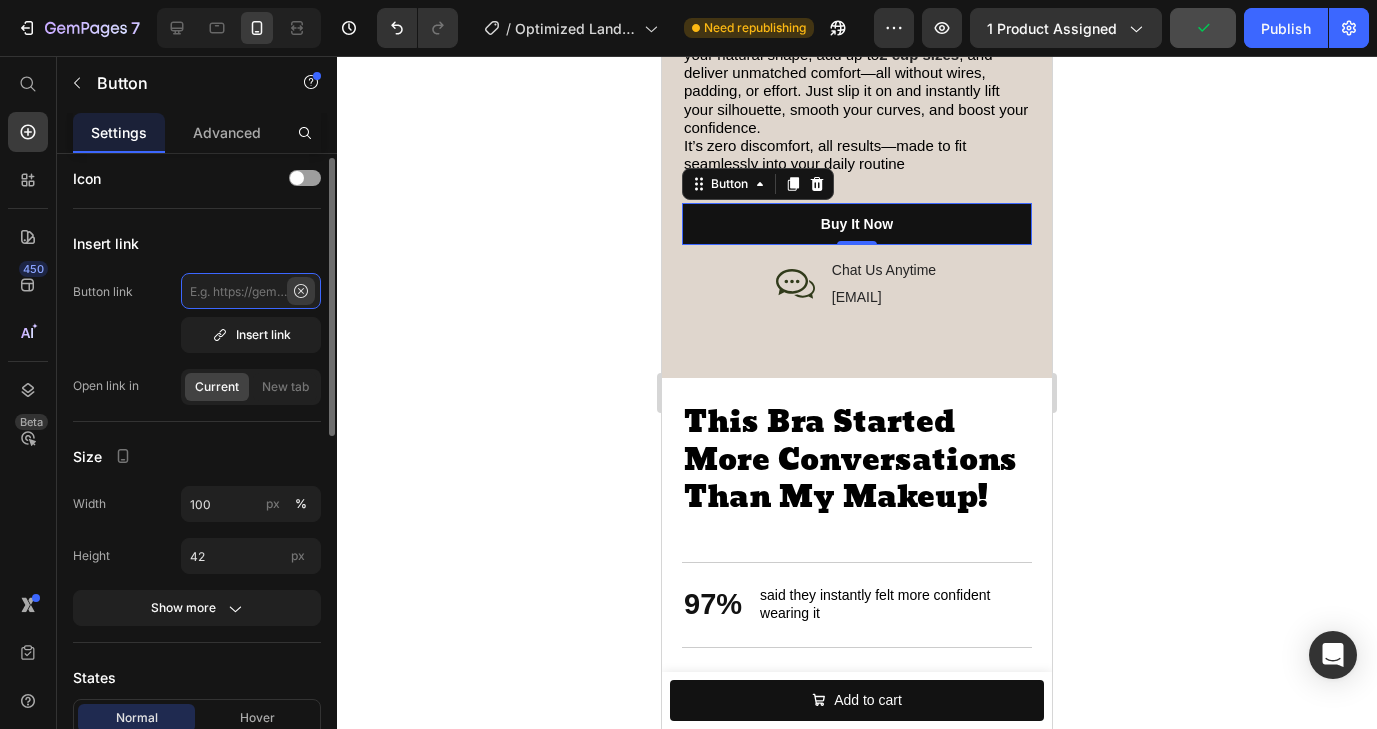 scroll, scrollTop: 0, scrollLeft: 0, axis: both 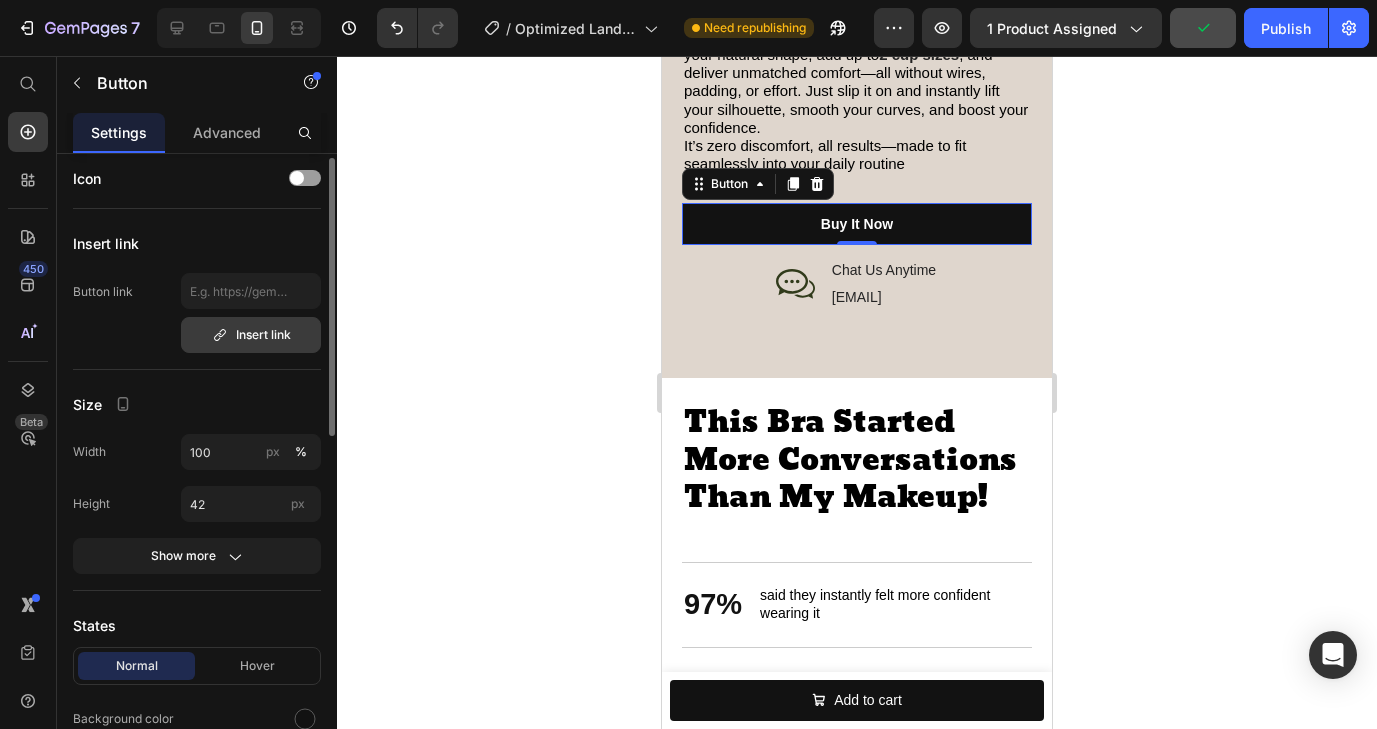 click on "Insert link" at bounding box center [251, 335] 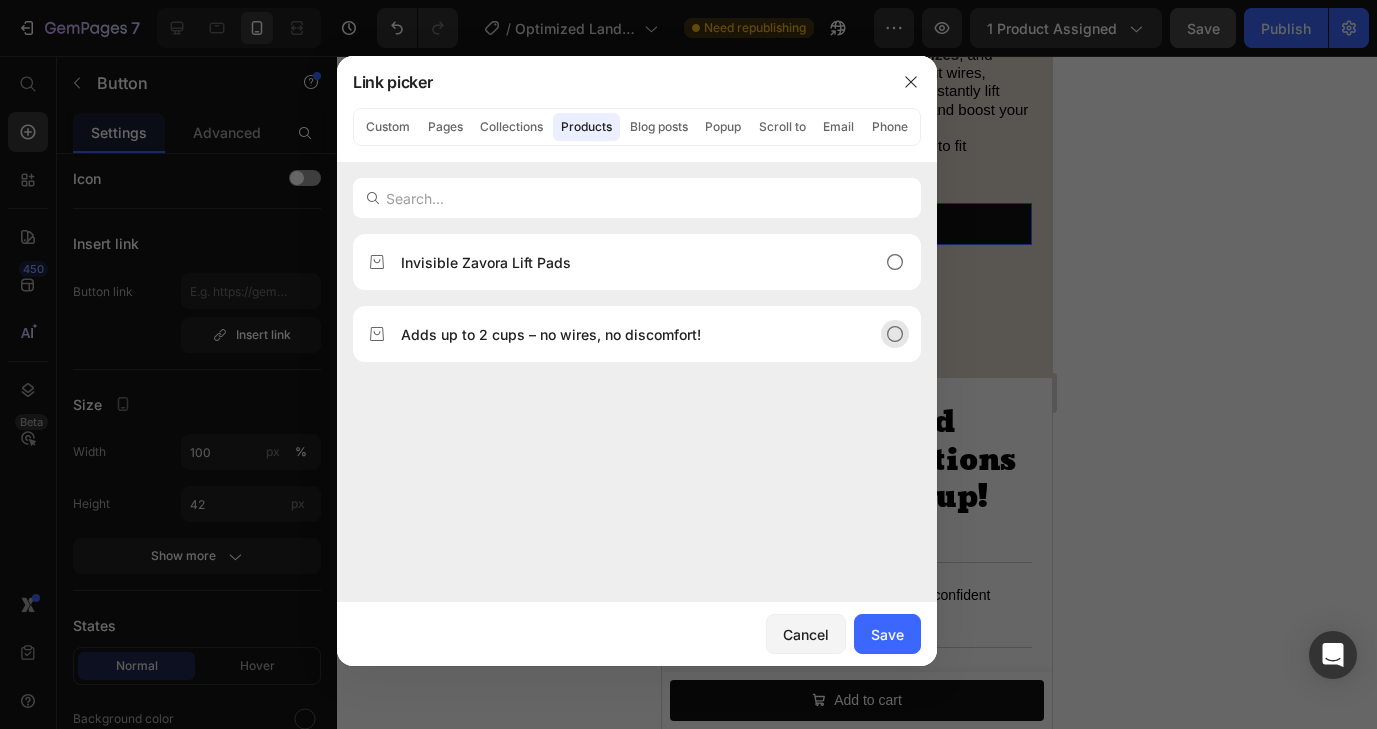 click on "Adds up to 2 cups – no wires, no discomfort!" at bounding box center [551, 334] 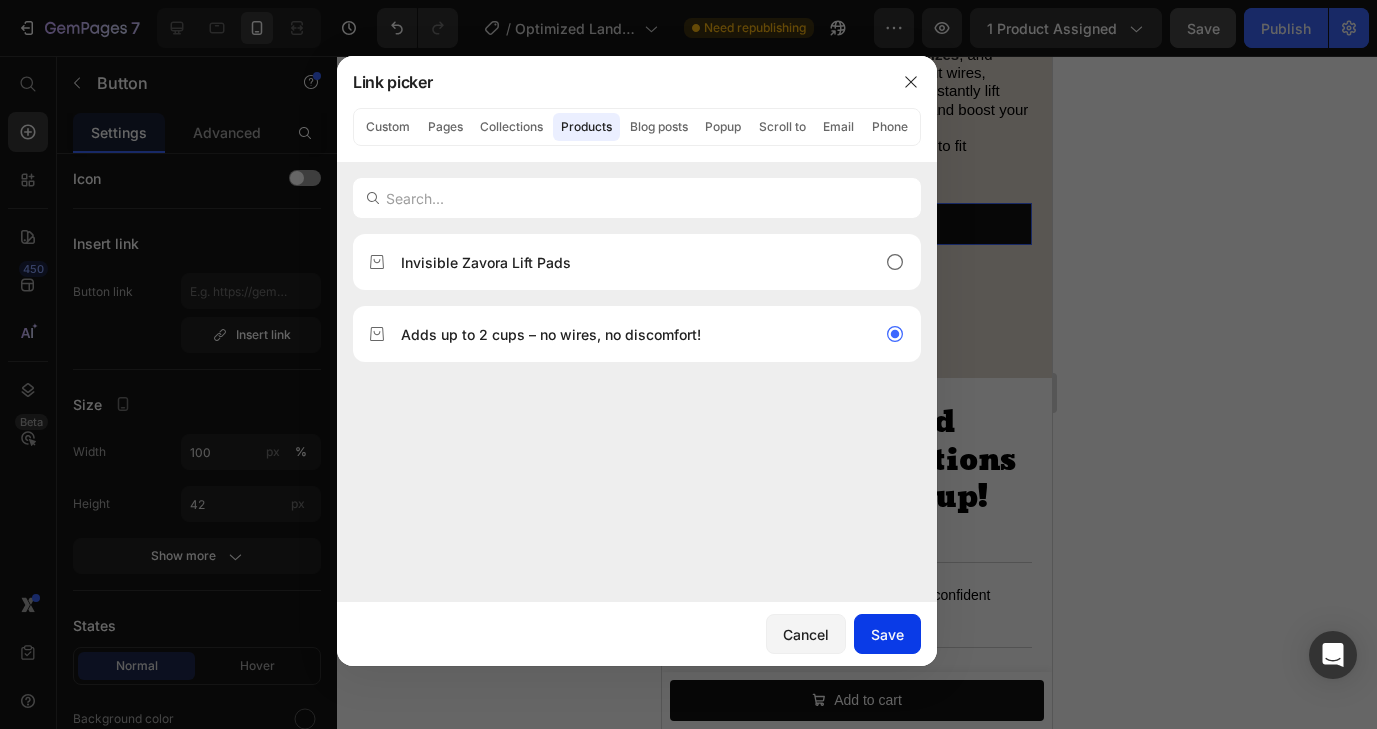 click on "Save" at bounding box center [887, 634] 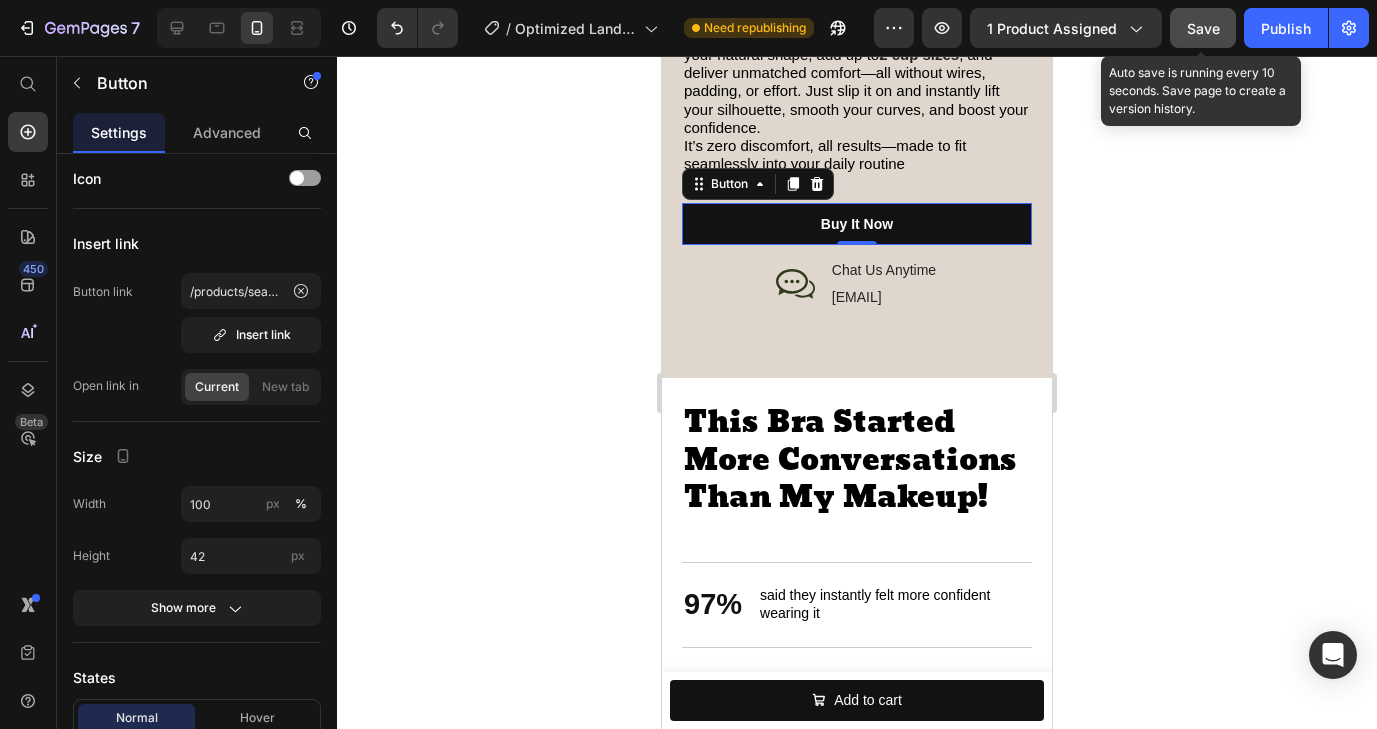 click on "Save" at bounding box center (1203, 28) 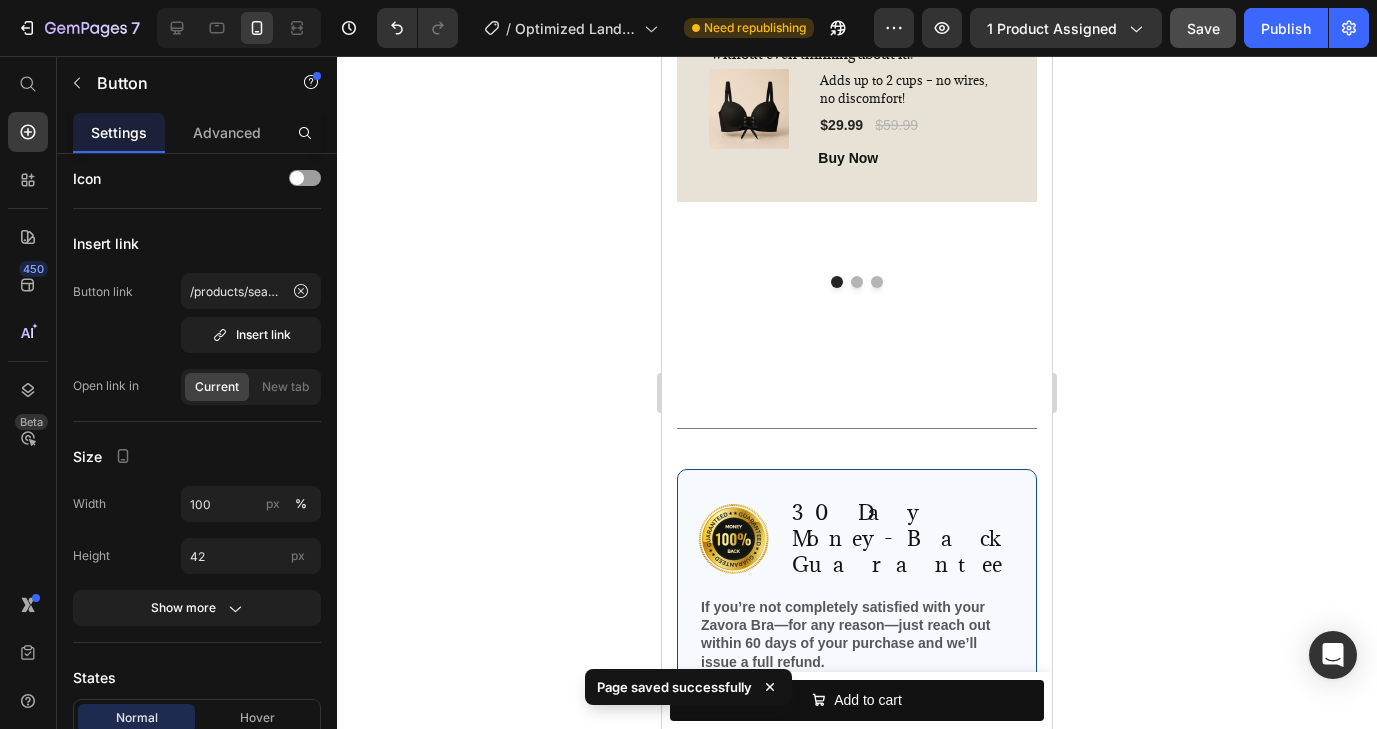 scroll, scrollTop: 4517, scrollLeft: 0, axis: vertical 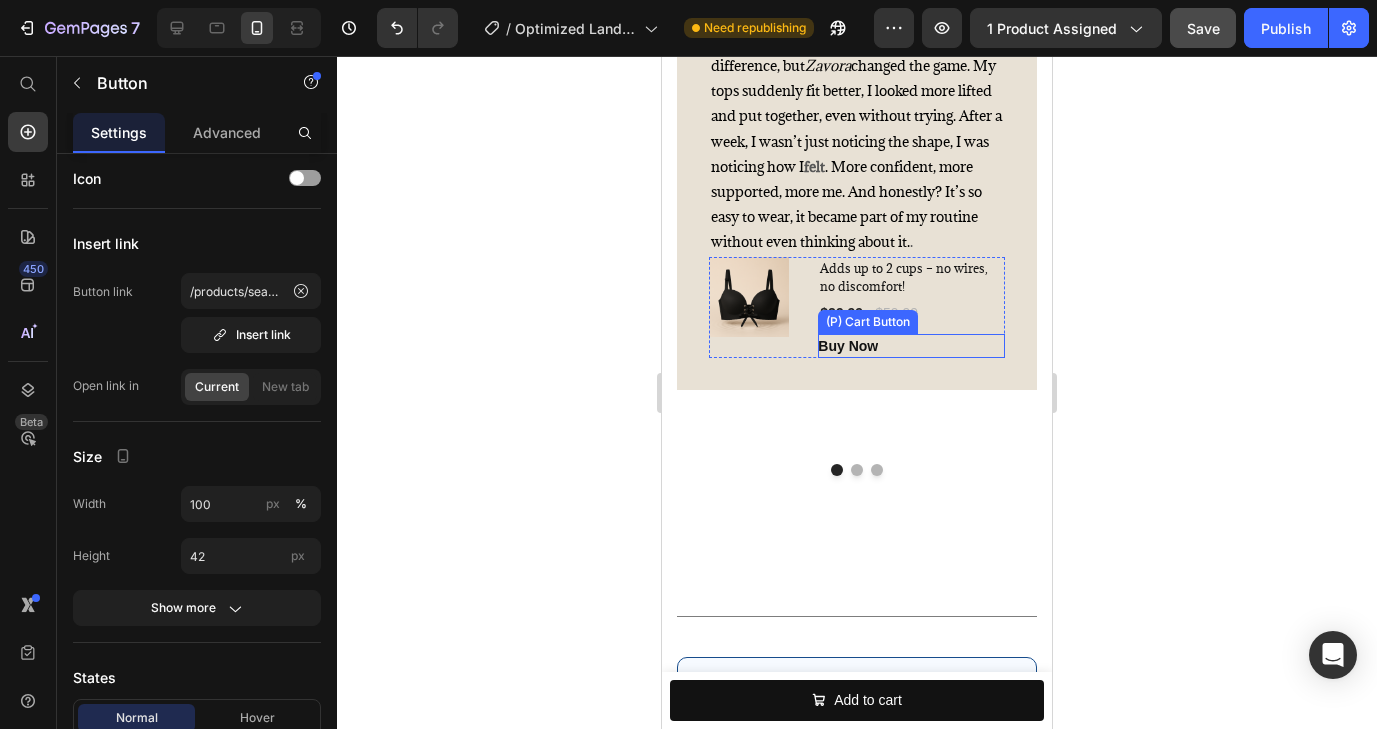 click on "Buy Now (P) Cart Button" at bounding box center [911, 346] 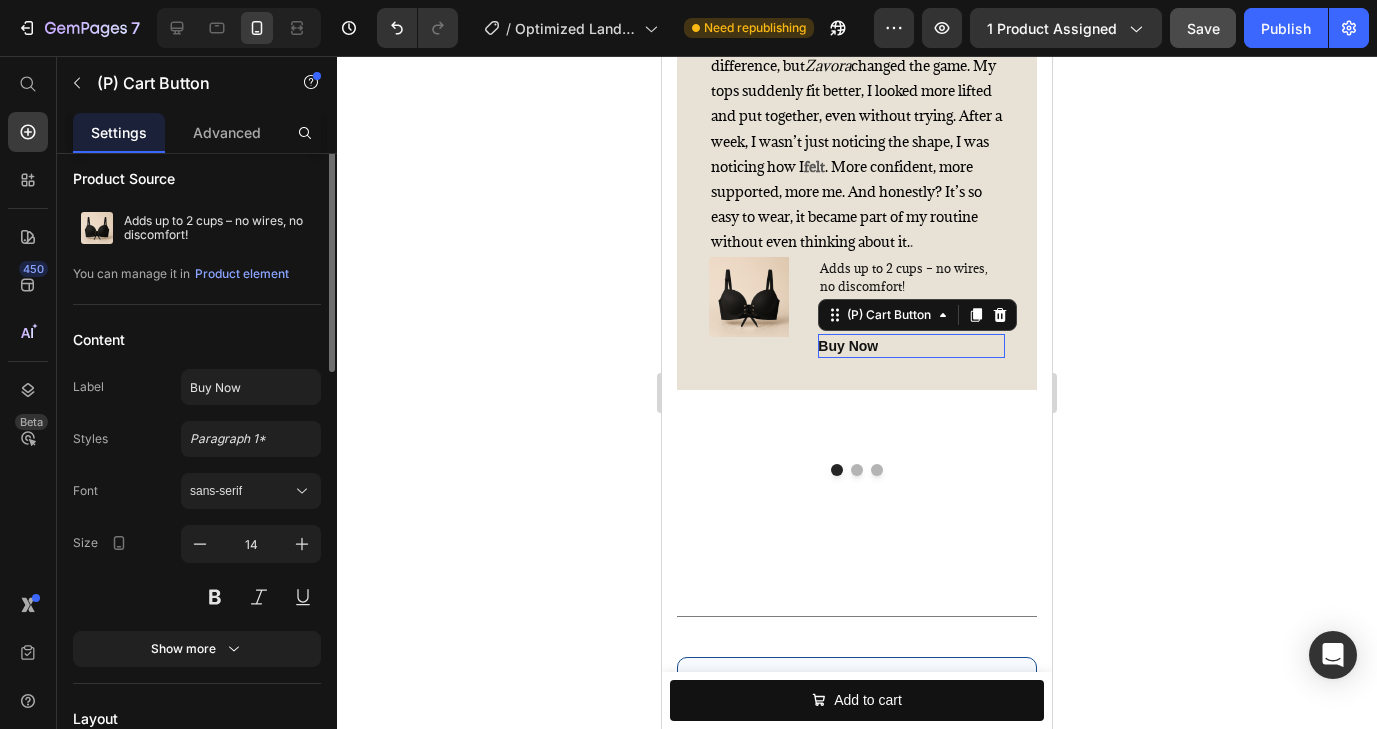 scroll, scrollTop: 0, scrollLeft: 0, axis: both 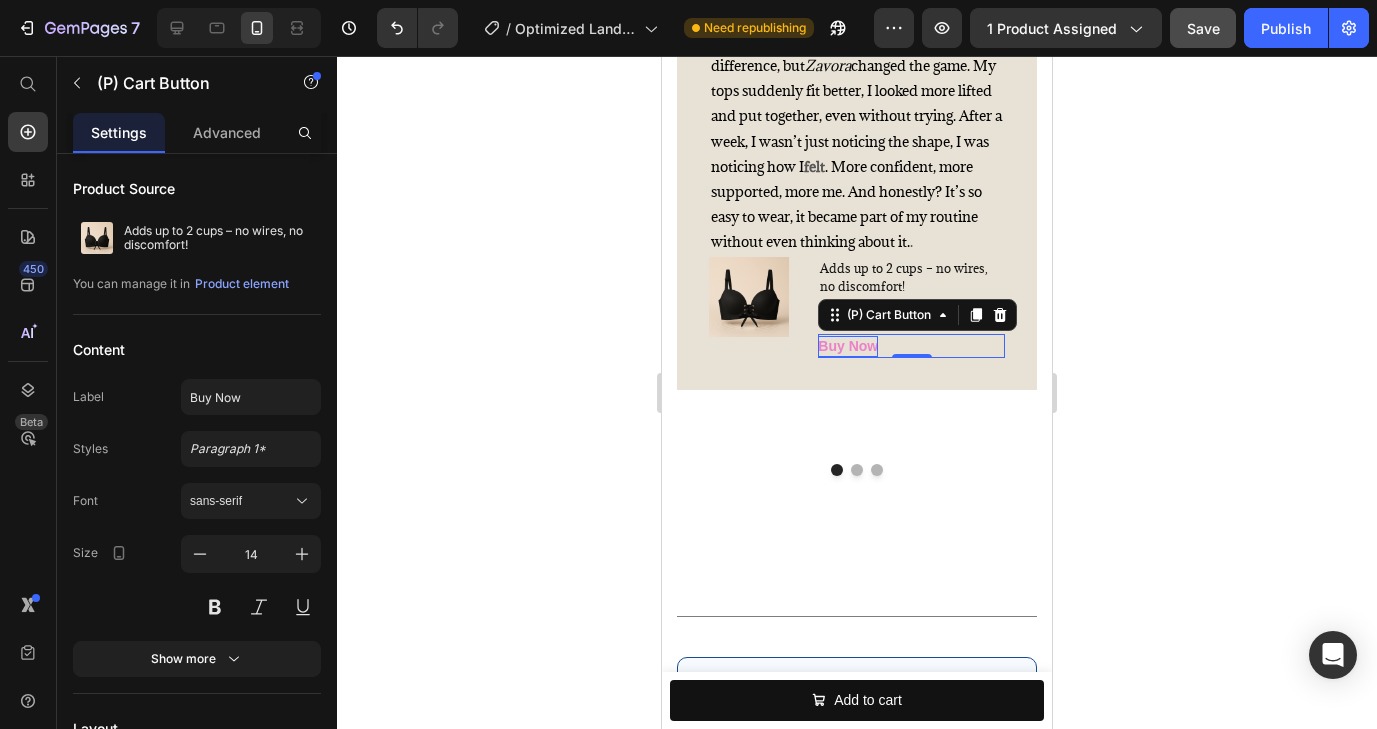 click on "Buy Now" at bounding box center (848, 346) 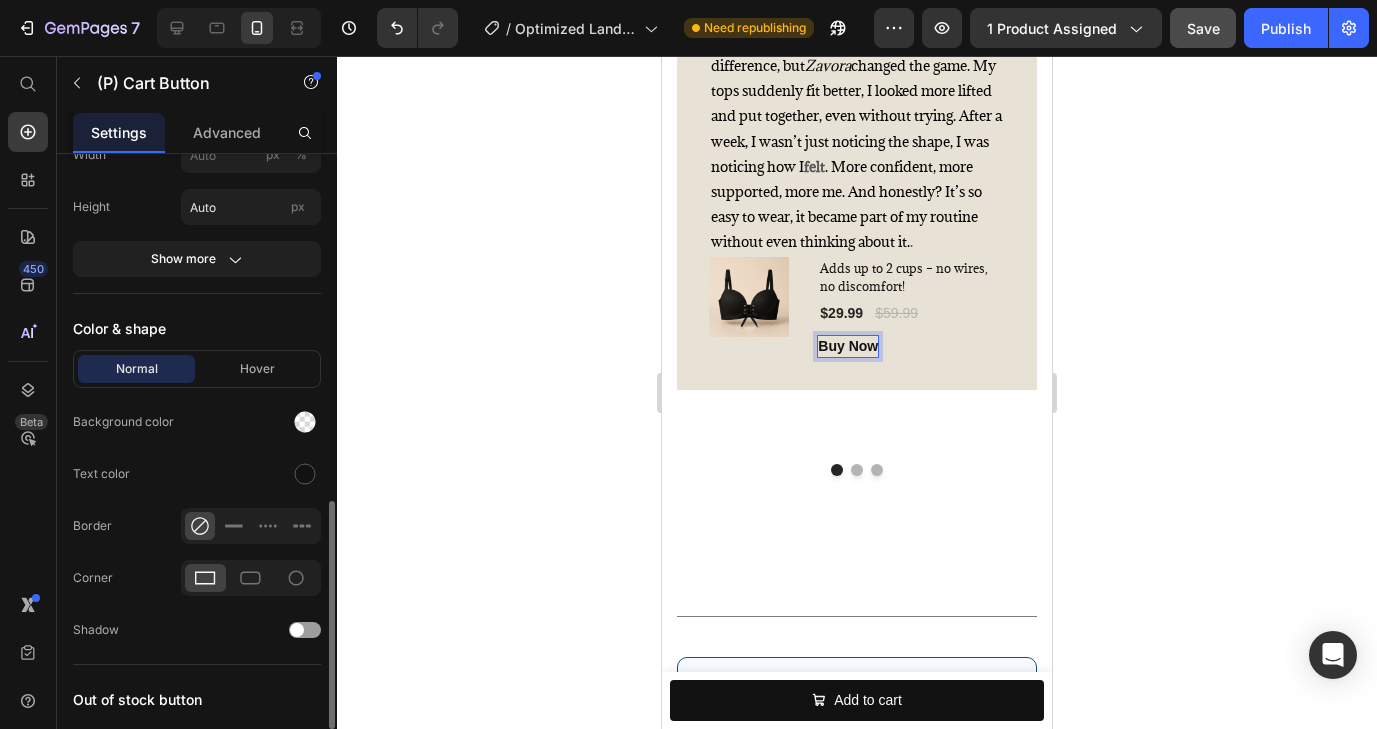 scroll, scrollTop: 925, scrollLeft: 0, axis: vertical 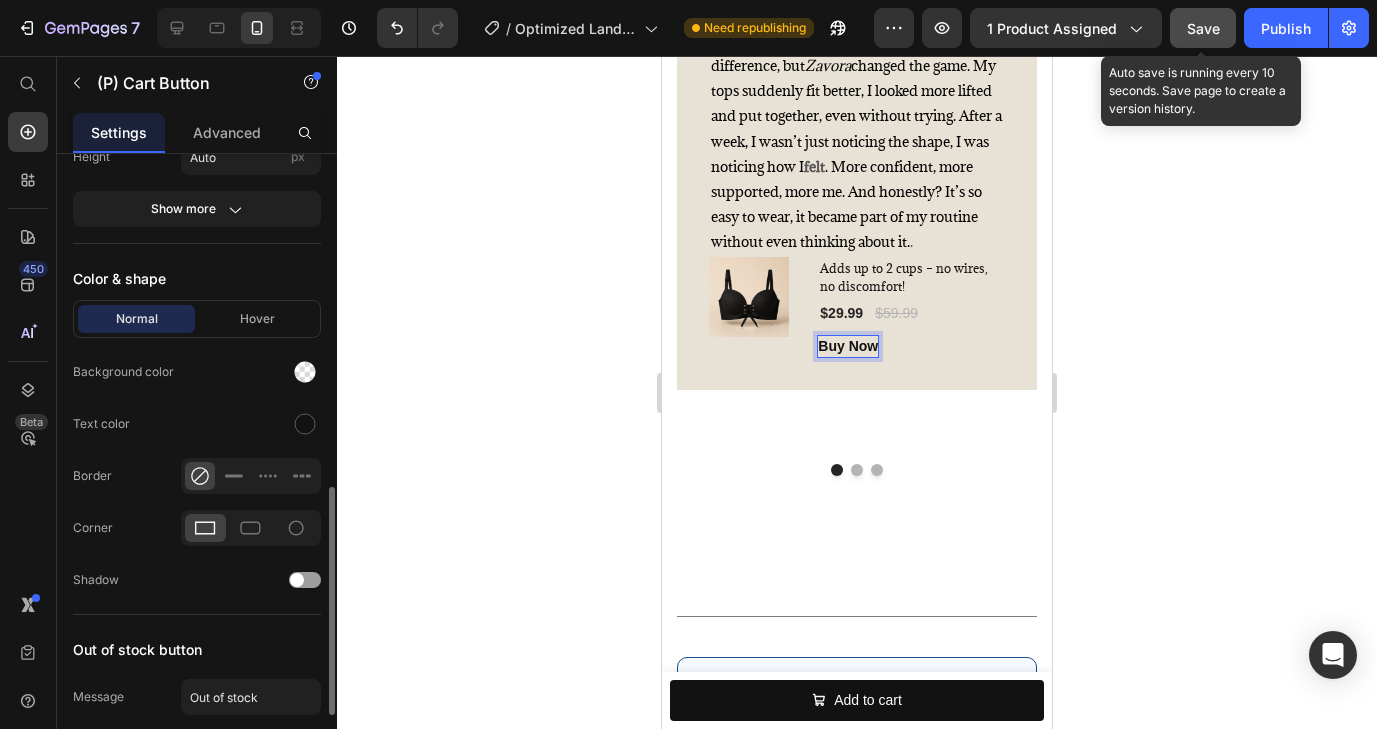 click on "Save" at bounding box center [1203, 28] 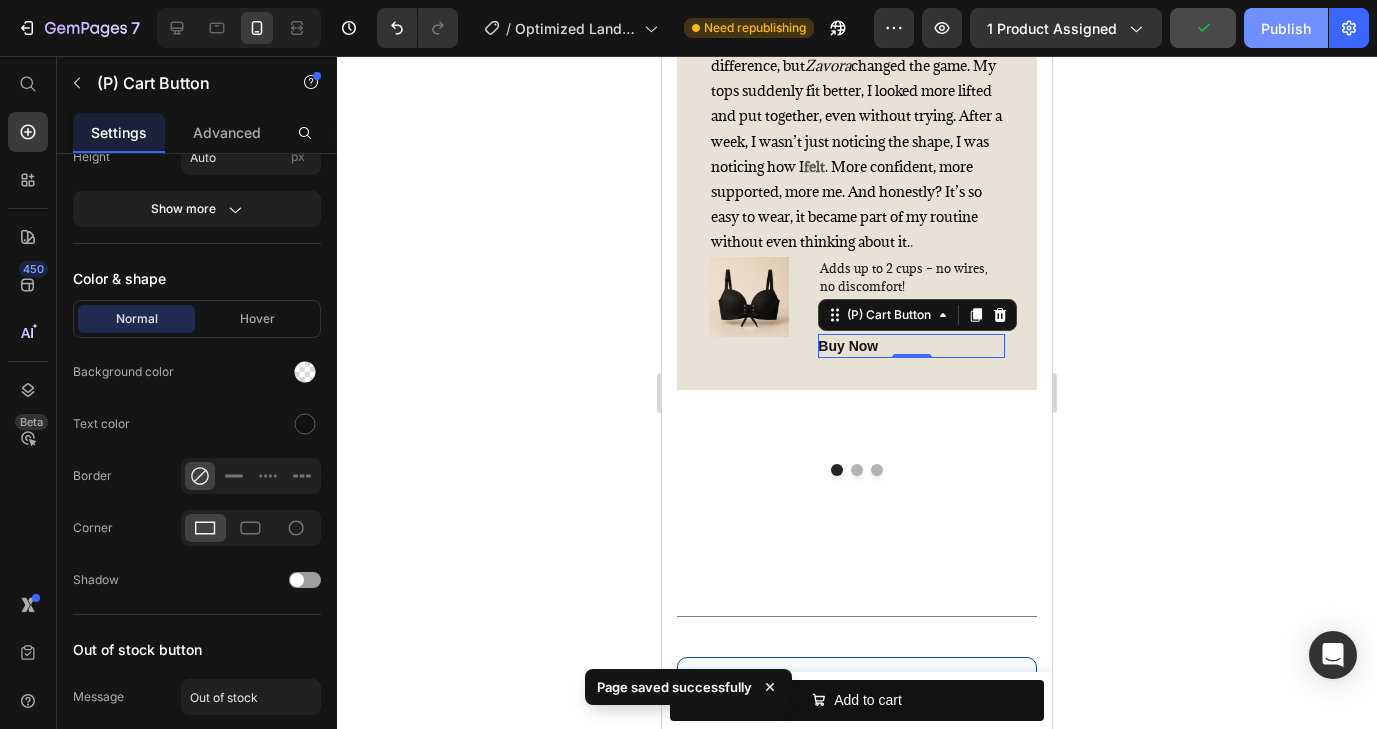 click on "Publish" at bounding box center [1286, 28] 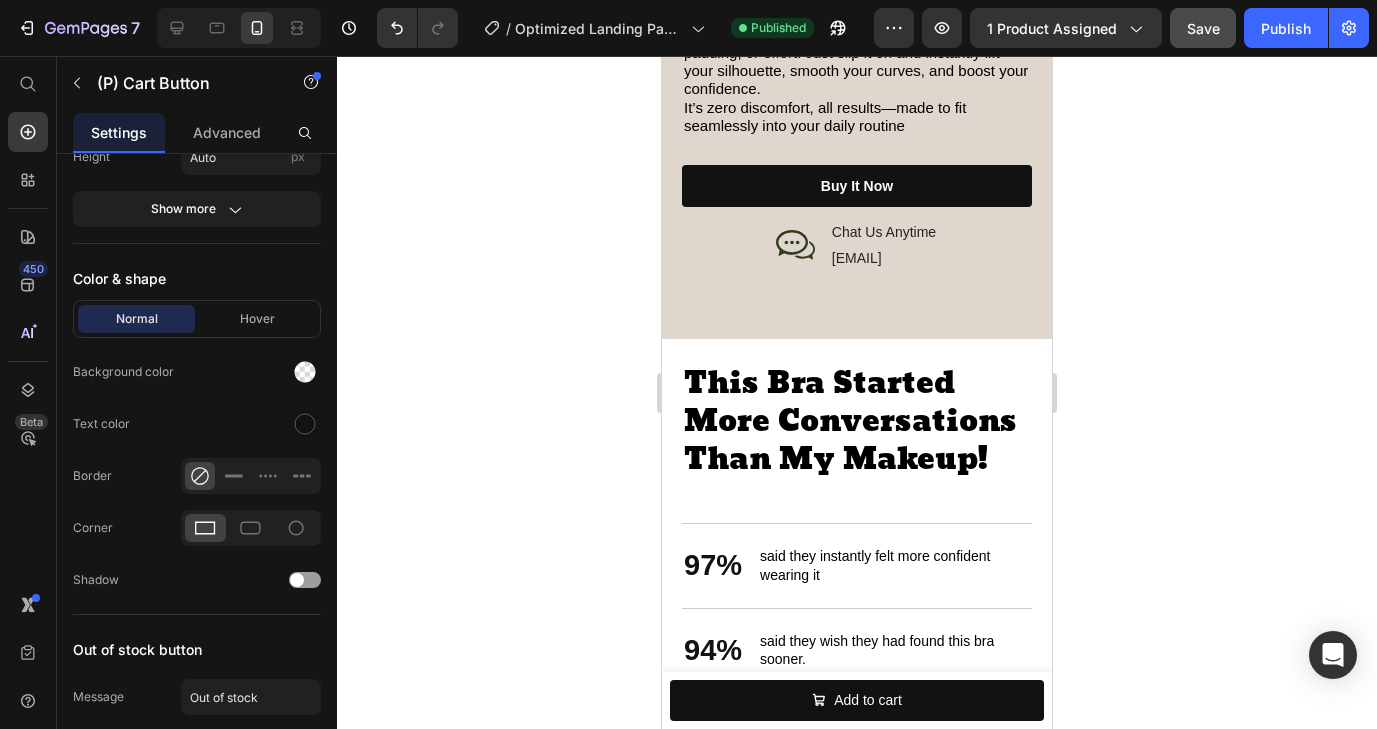 scroll, scrollTop: 2499, scrollLeft: 0, axis: vertical 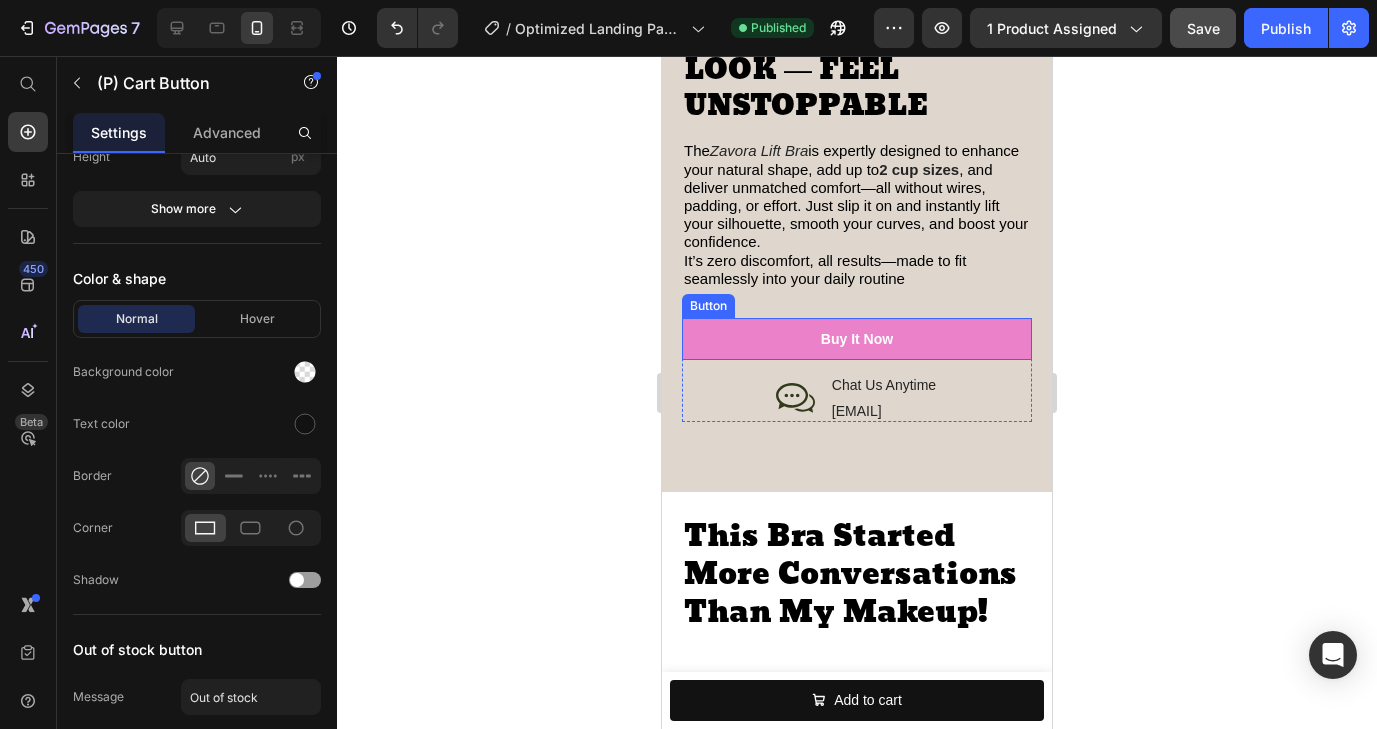 click on "buy it now" at bounding box center [857, 339] 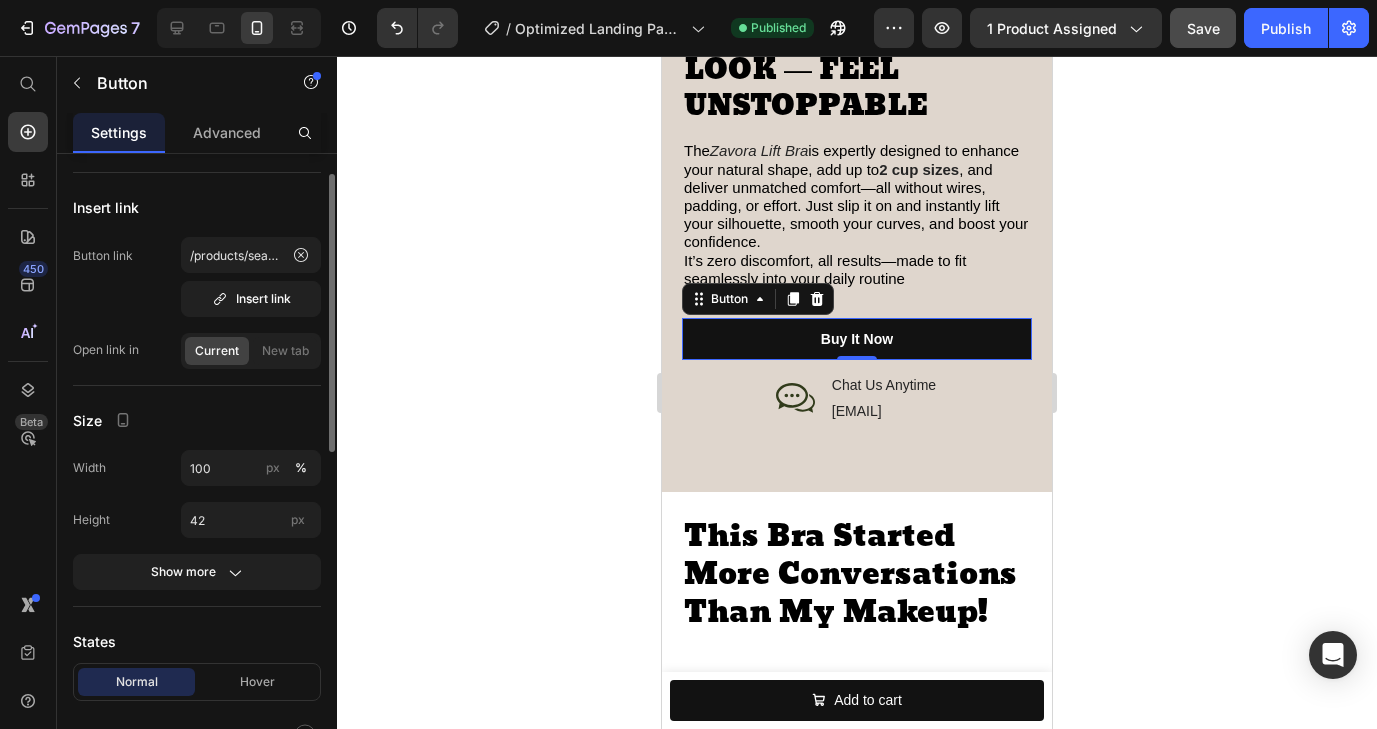 scroll, scrollTop: 48, scrollLeft: 0, axis: vertical 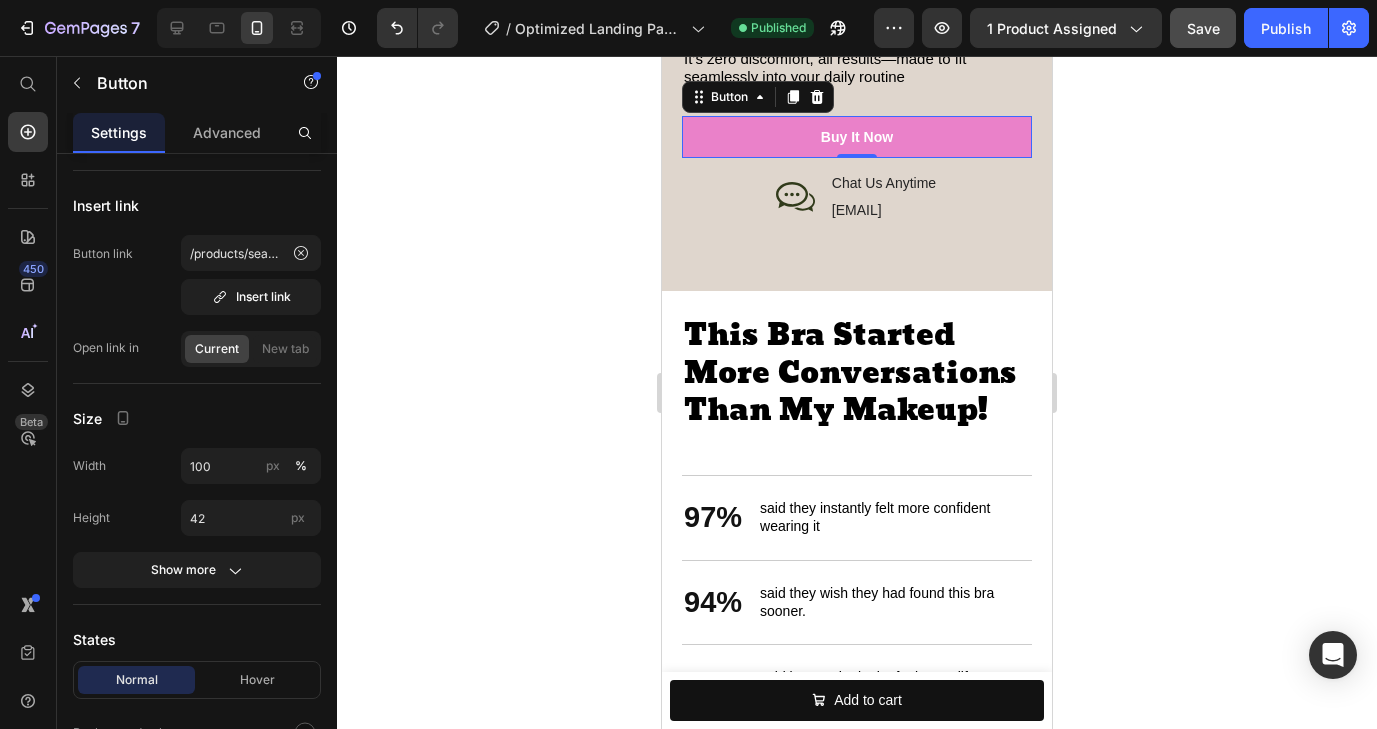 click on "buy it now" at bounding box center (857, 137) 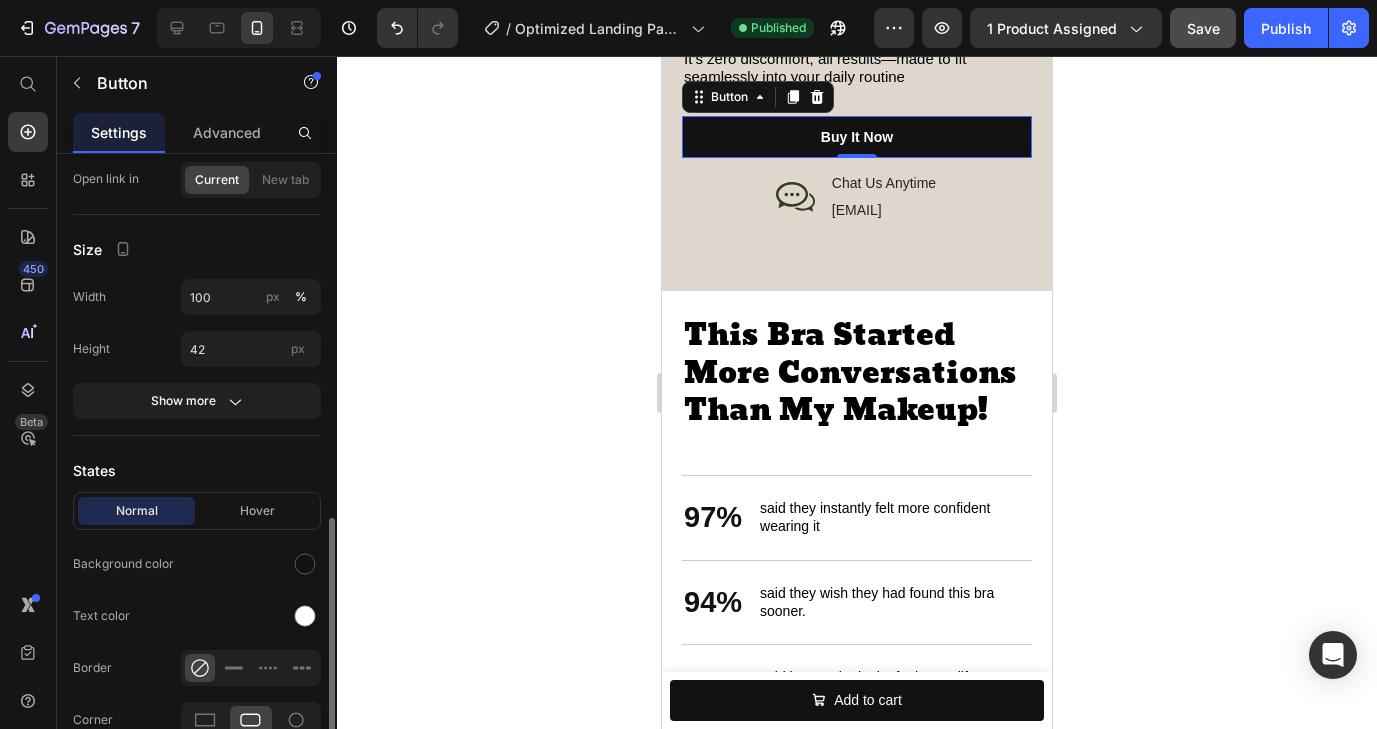 scroll, scrollTop: 426, scrollLeft: 0, axis: vertical 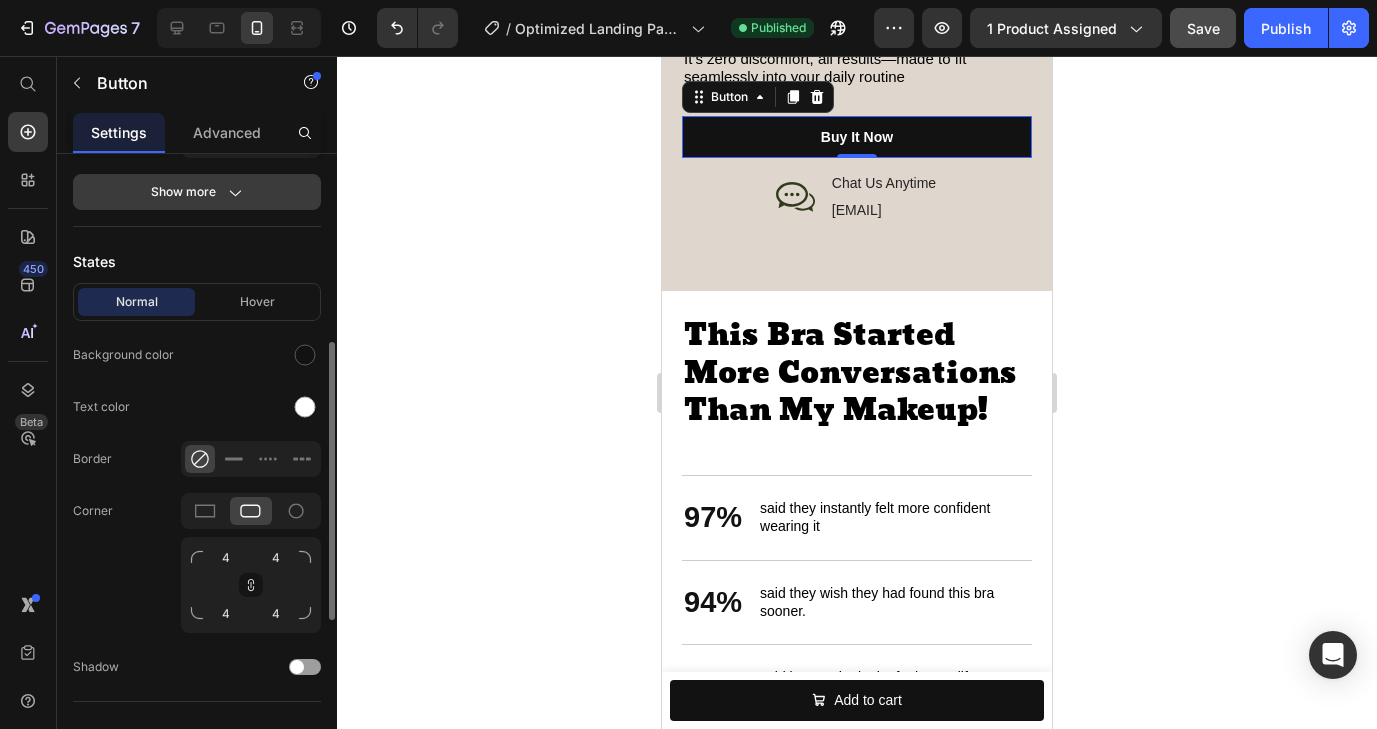 click 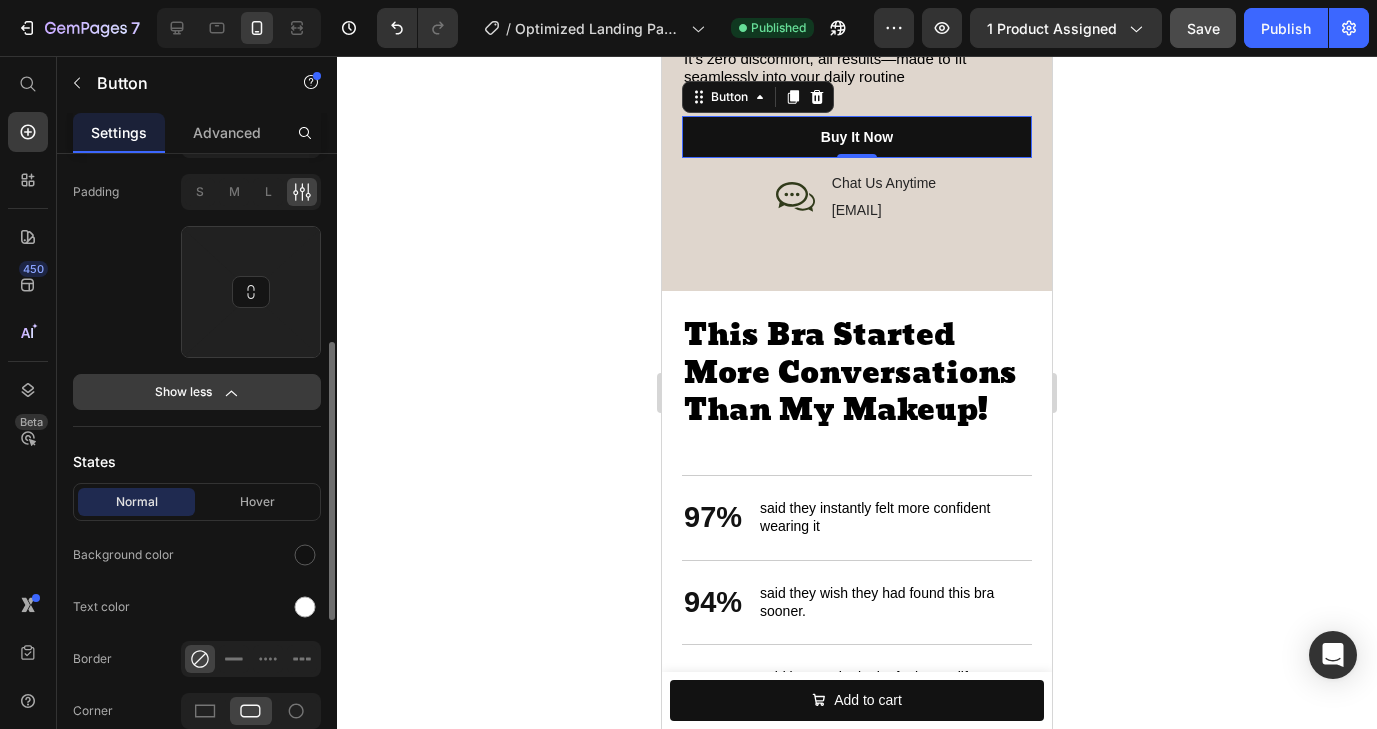 click 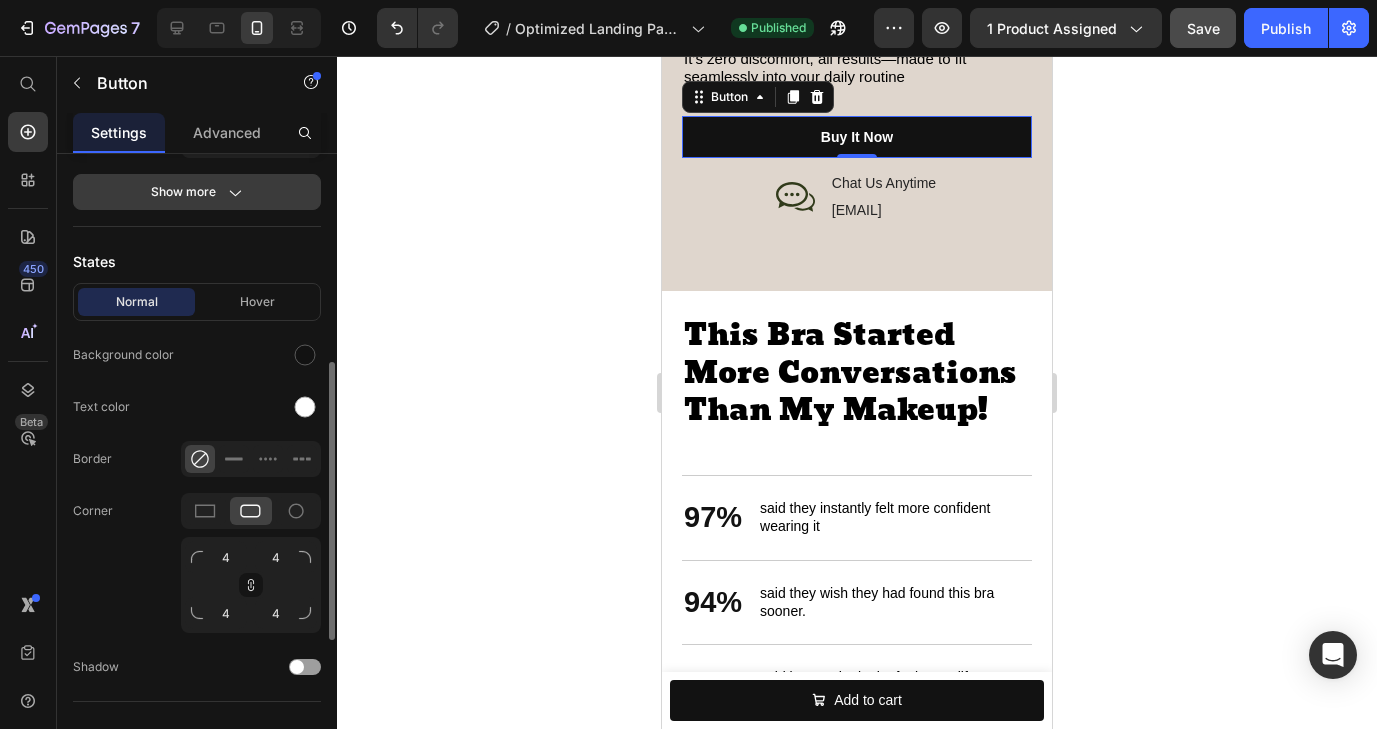 scroll, scrollTop: 800, scrollLeft: 0, axis: vertical 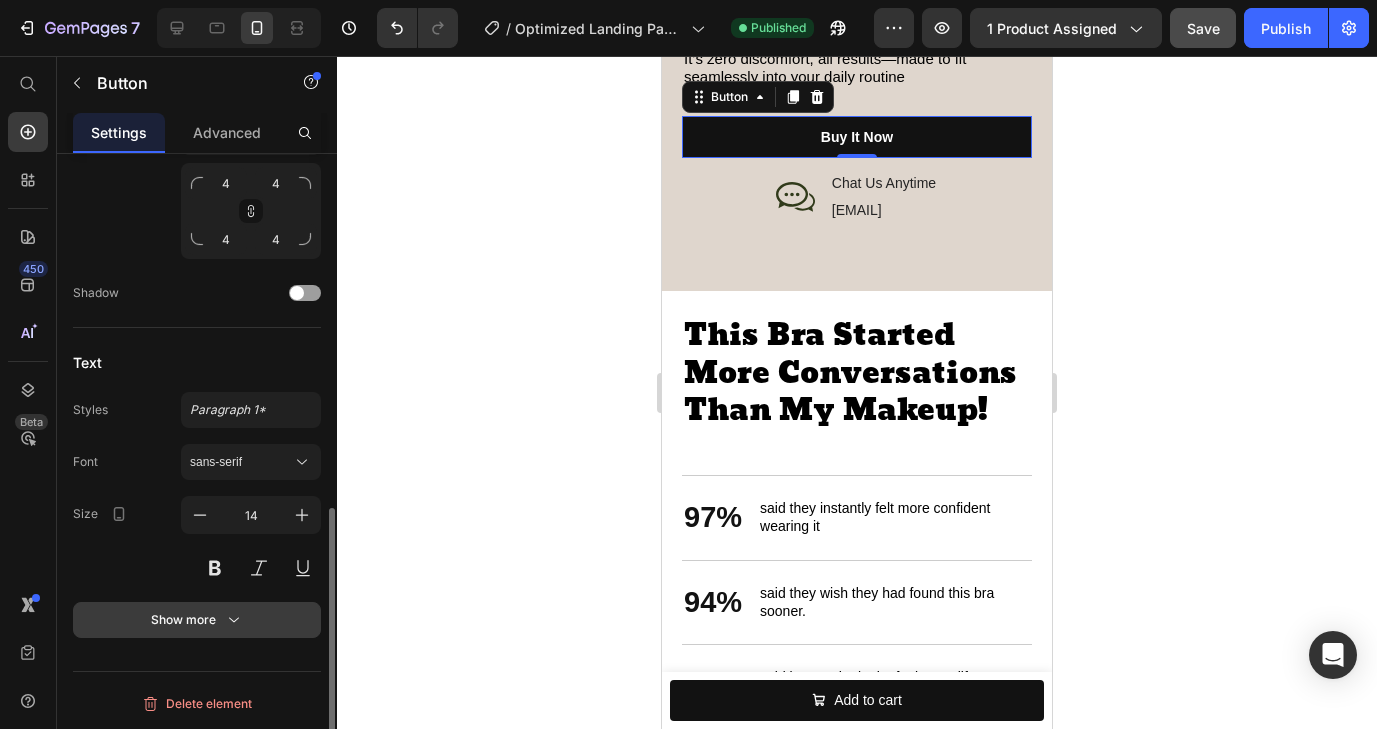 click on "Show more" at bounding box center [197, 620] 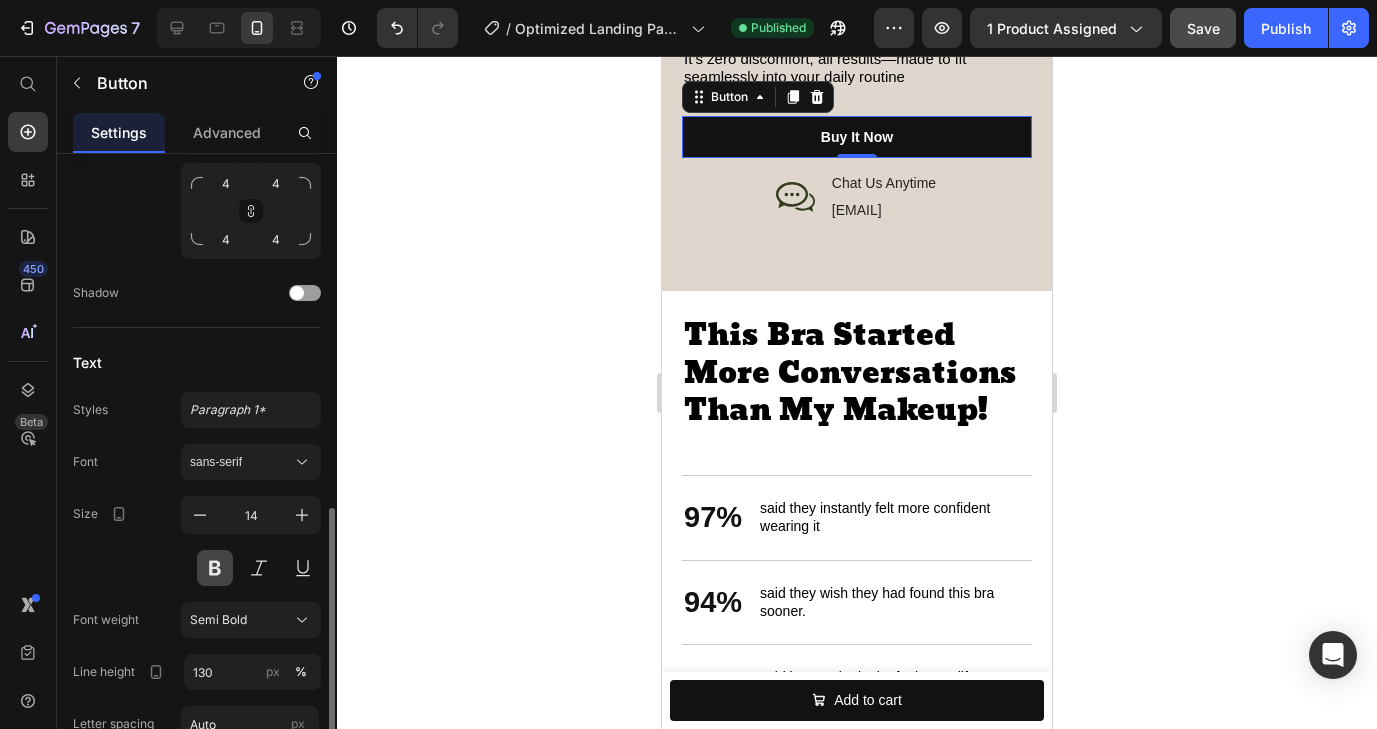 scroll, scrollTop: 1008, scrollLeft: 0, axis: vertical 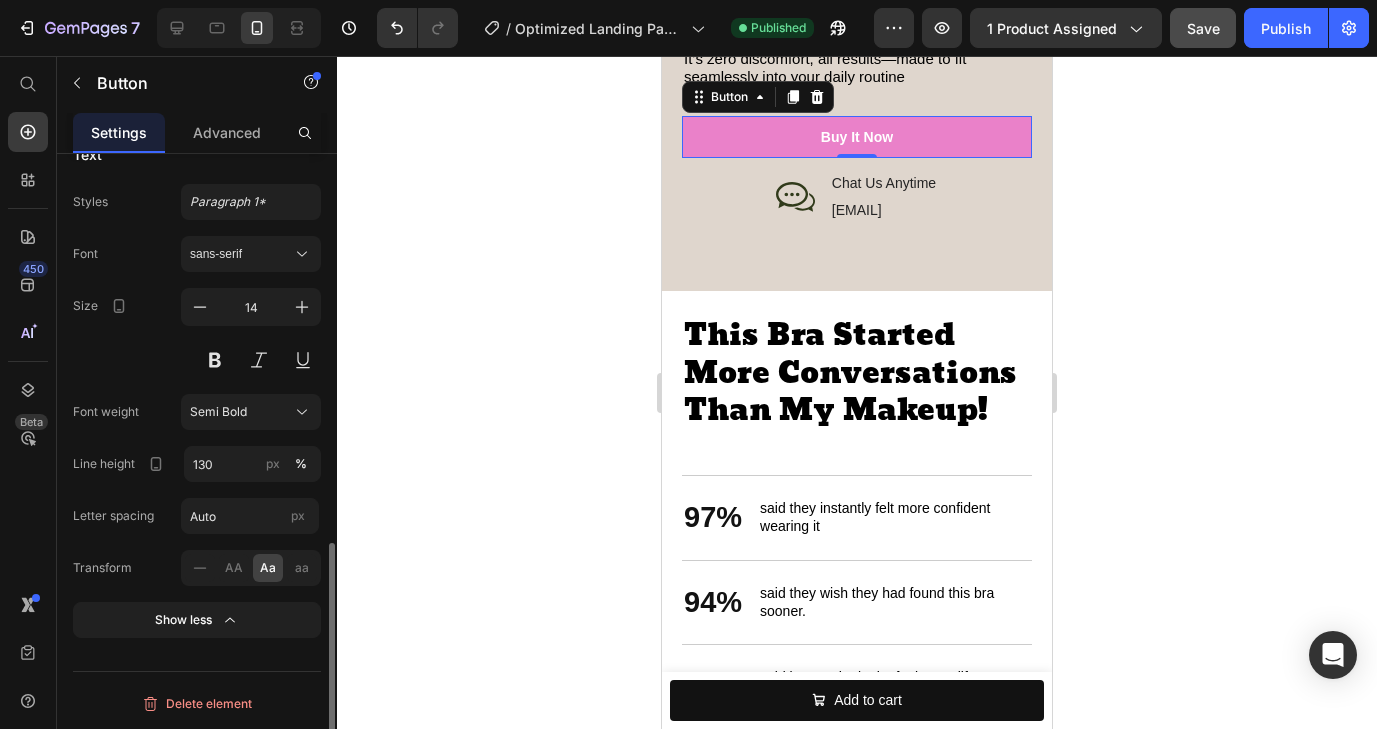 click on "buy it now" at bounding box center (857, 137) 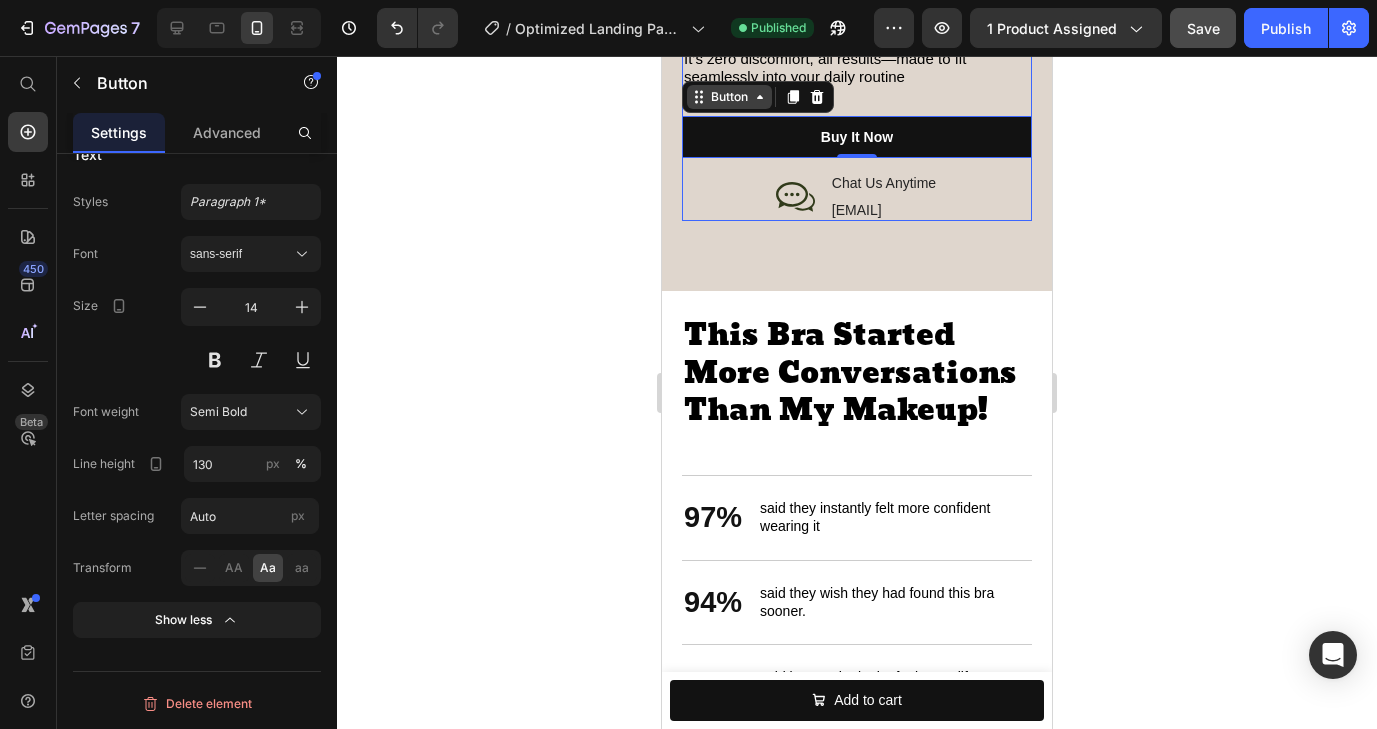 click 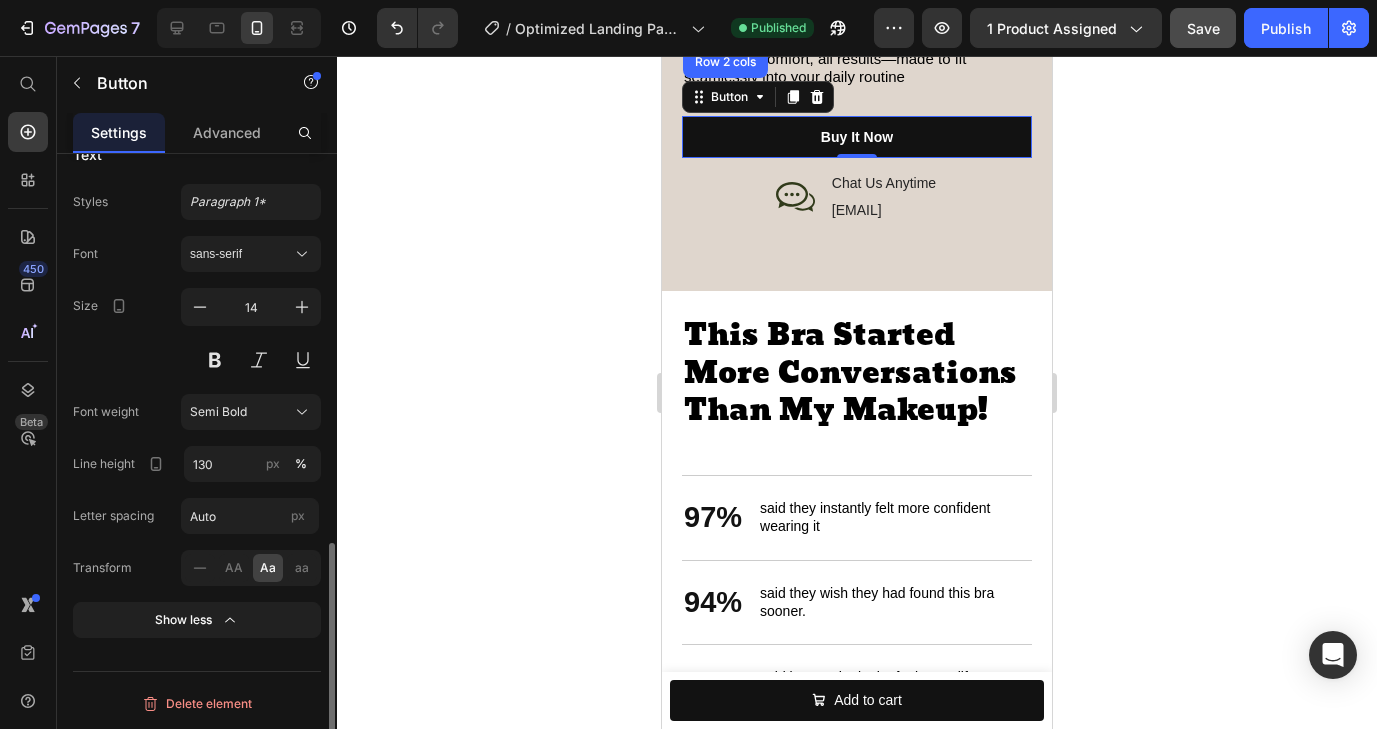 scroll, scrollTop: 0, scrollLeft: 0, axis: both 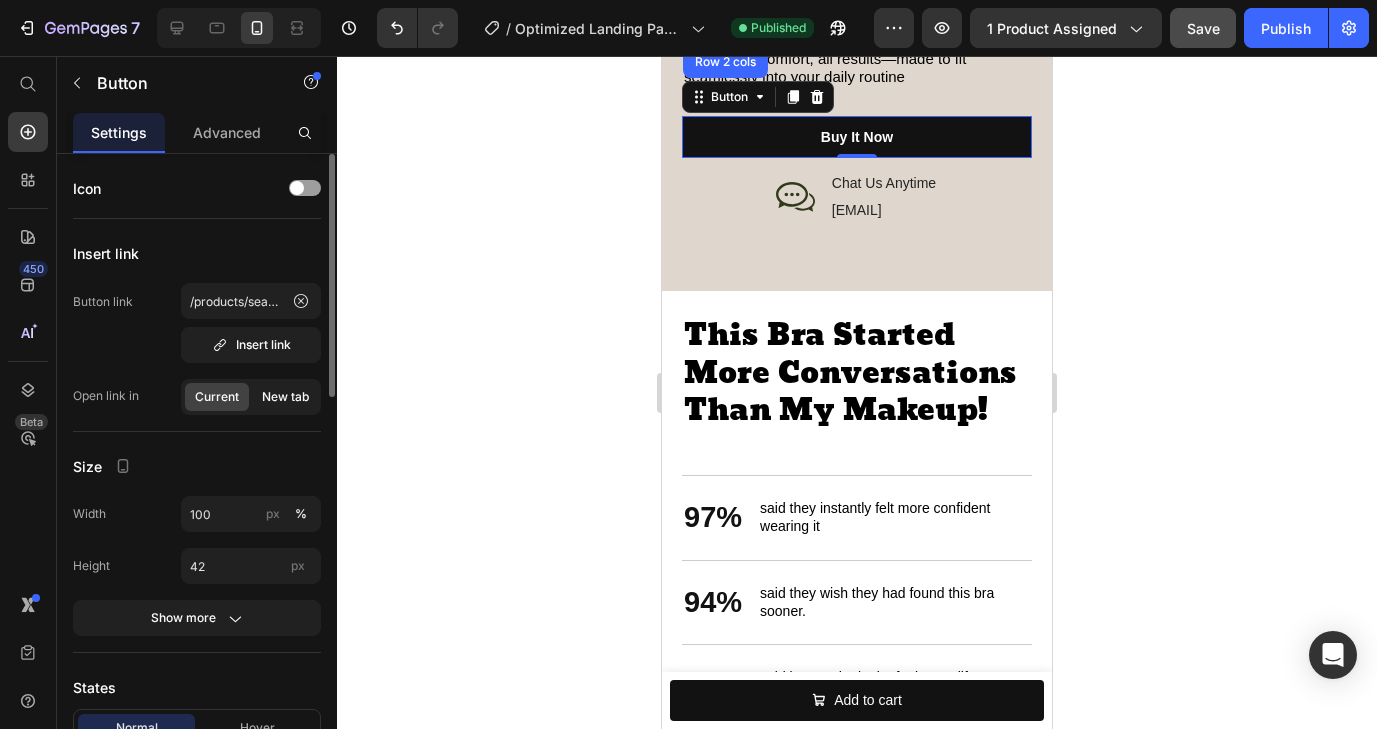 click on "New tab" 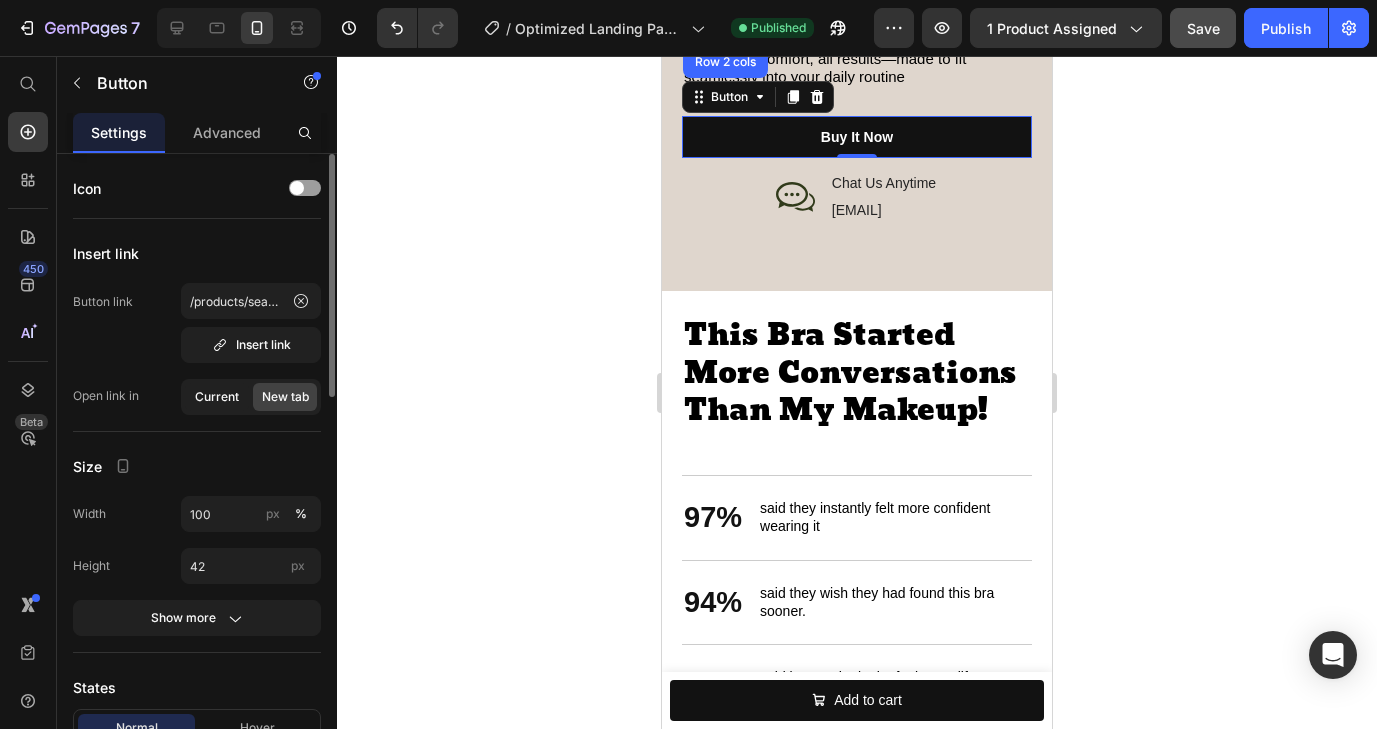 click on "Current" 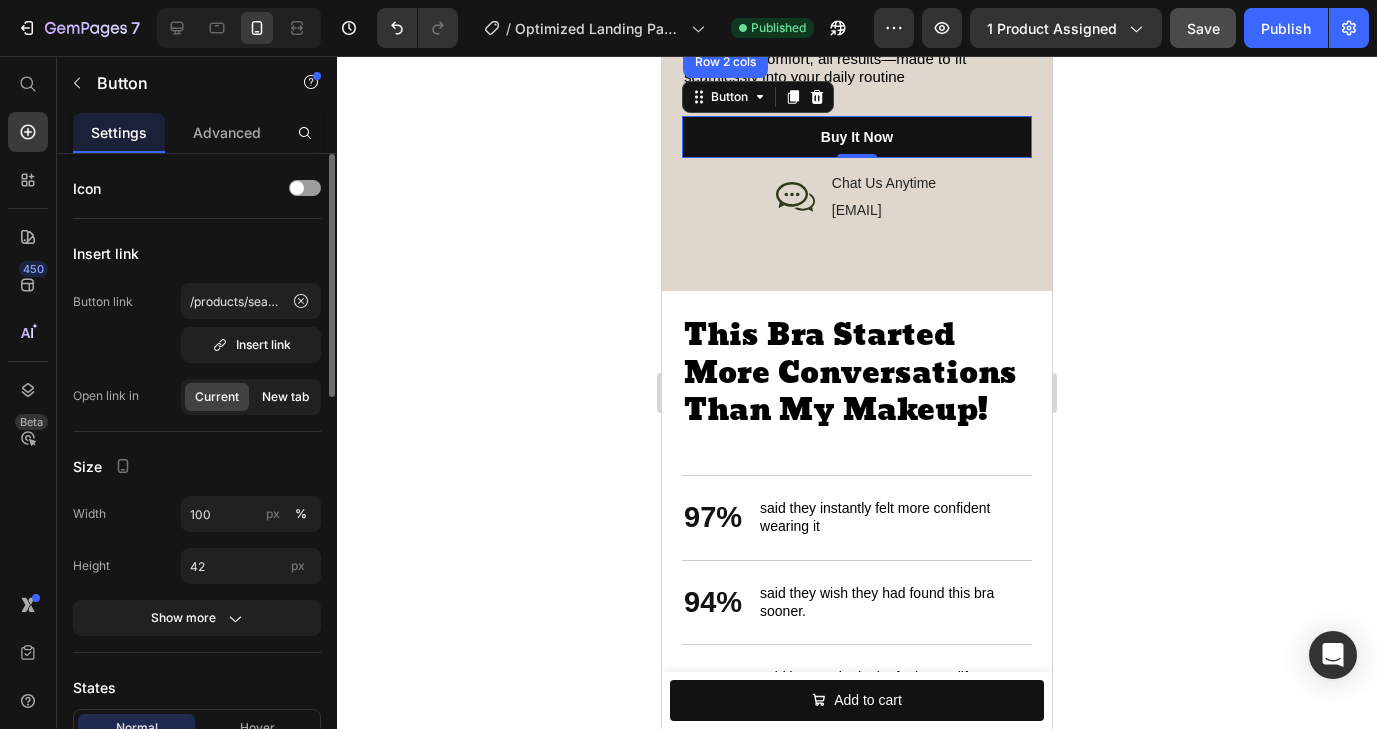click on "New tab" 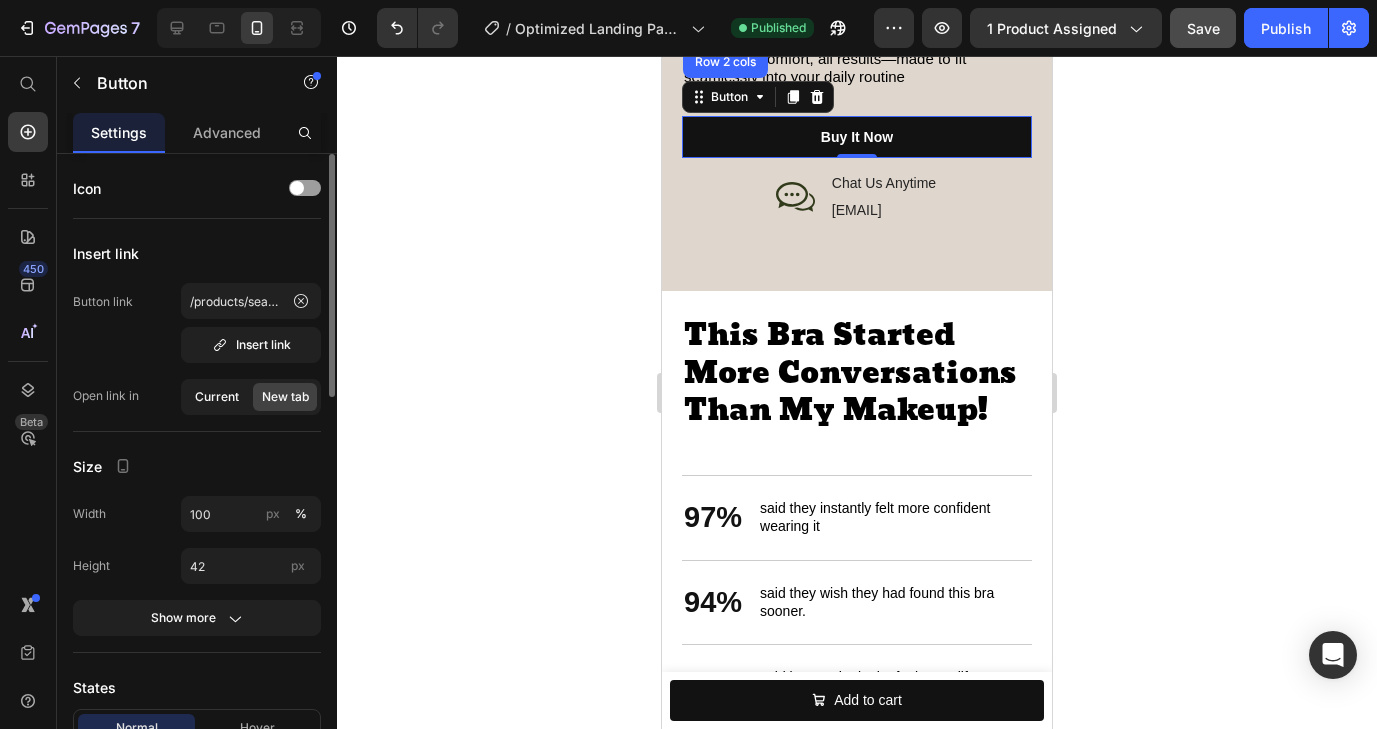 click on "Current" 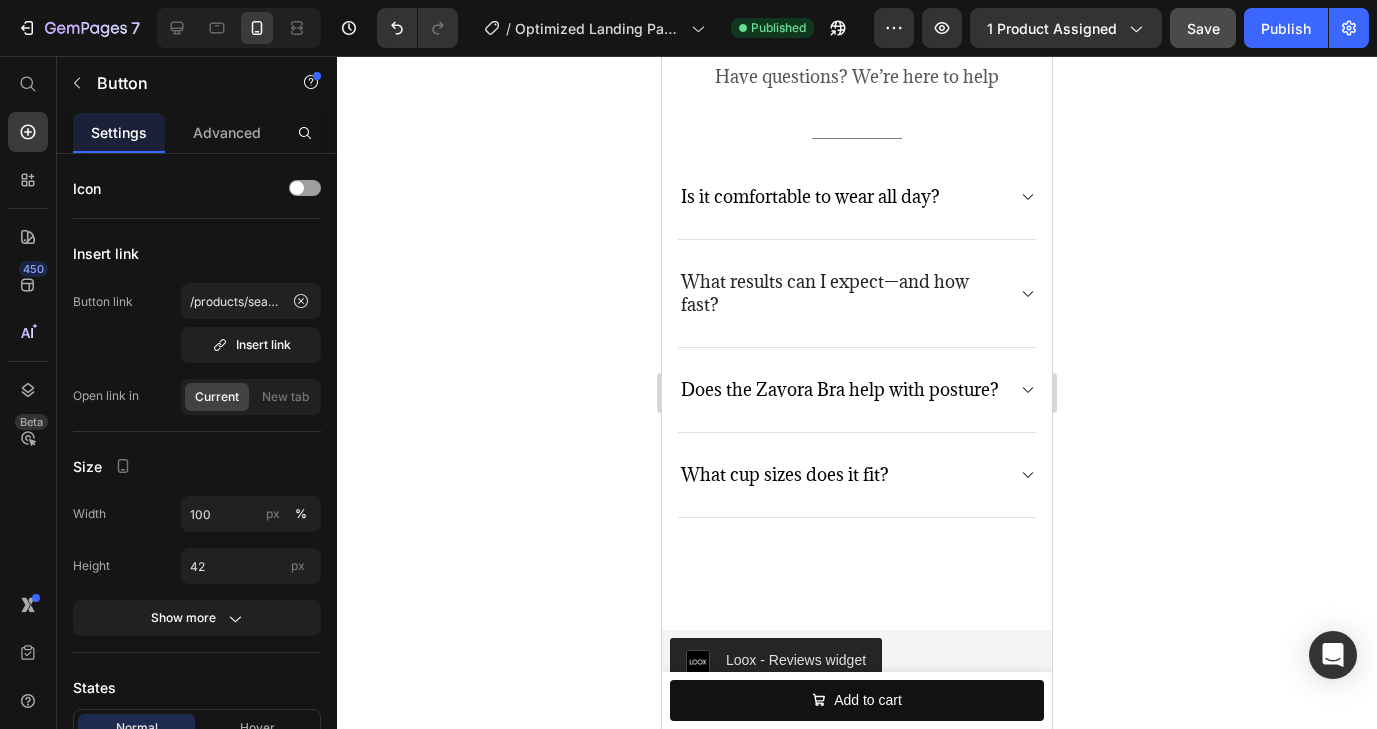 scroll, scrollTop: 5517, scrollLeft: 0, axis: vertical 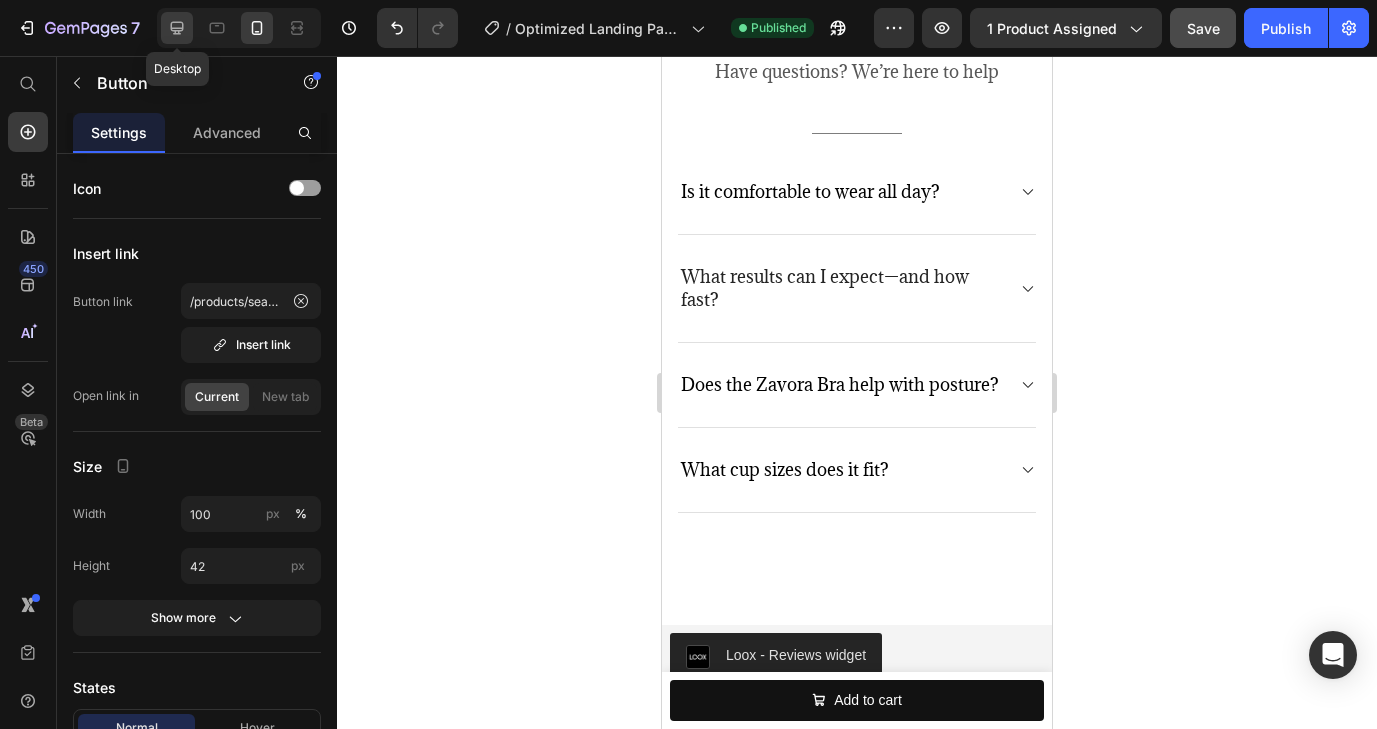 click 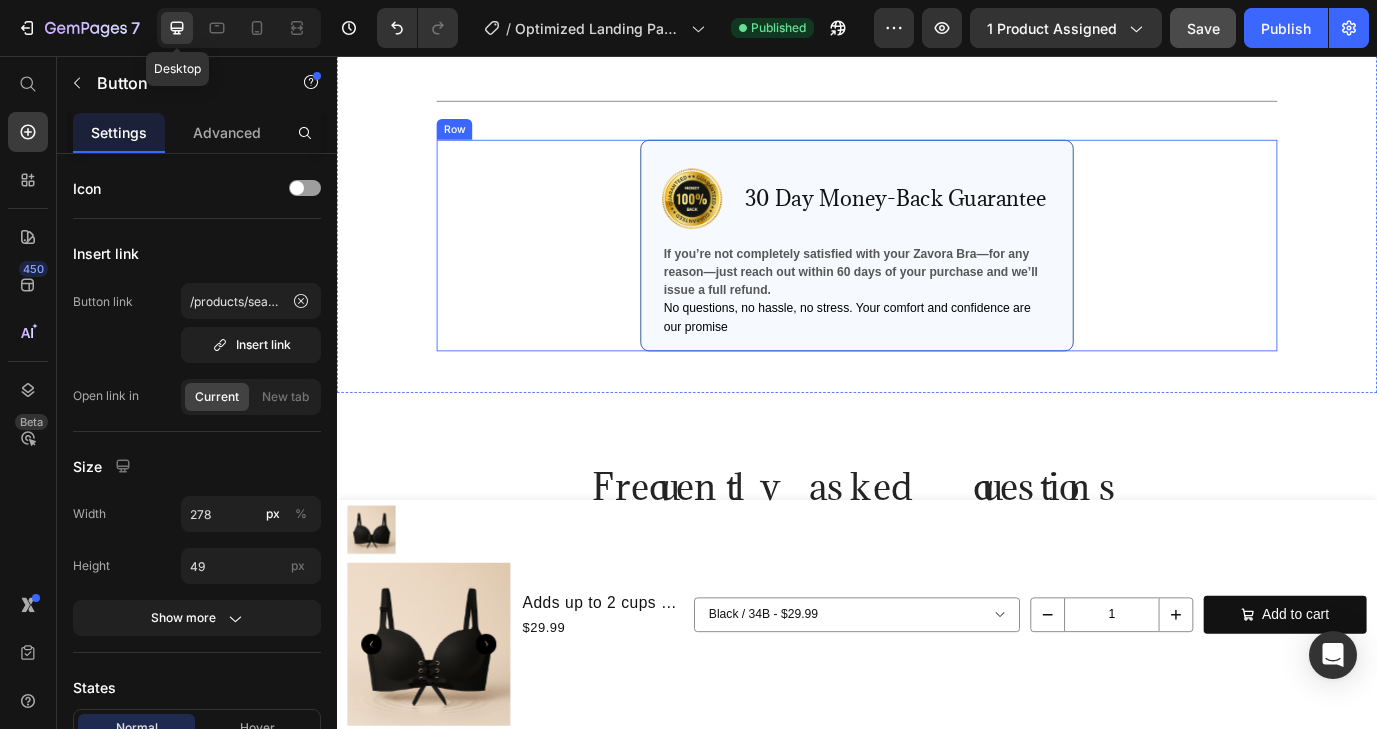scroll, scrollTop: 5540, scrollLeft: 0, axis: vertical 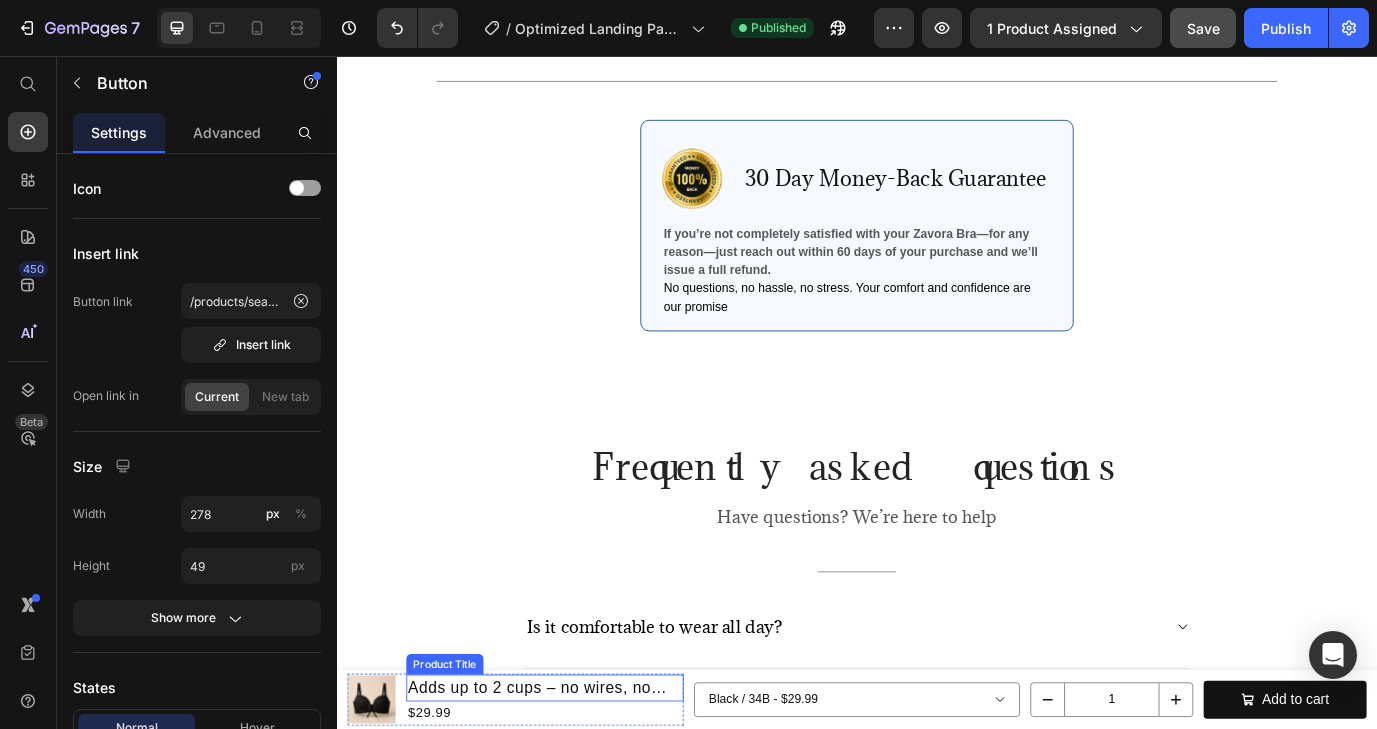 click on "Adds up to 2 cups – no wires, no discomfort!" at bounding box center [577, 785] 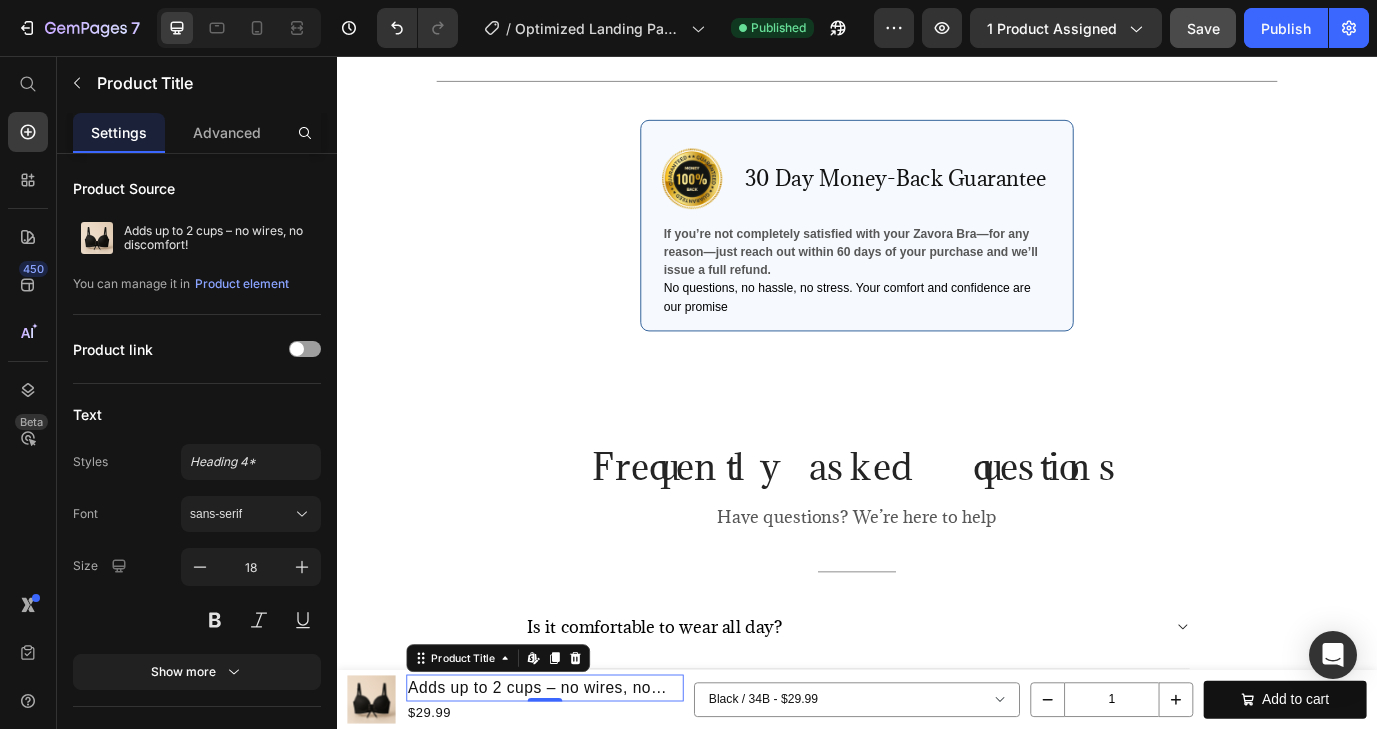 click on "Adds up to 2 cups – no wires, no discomfort!" at bounding box center [577, 785] 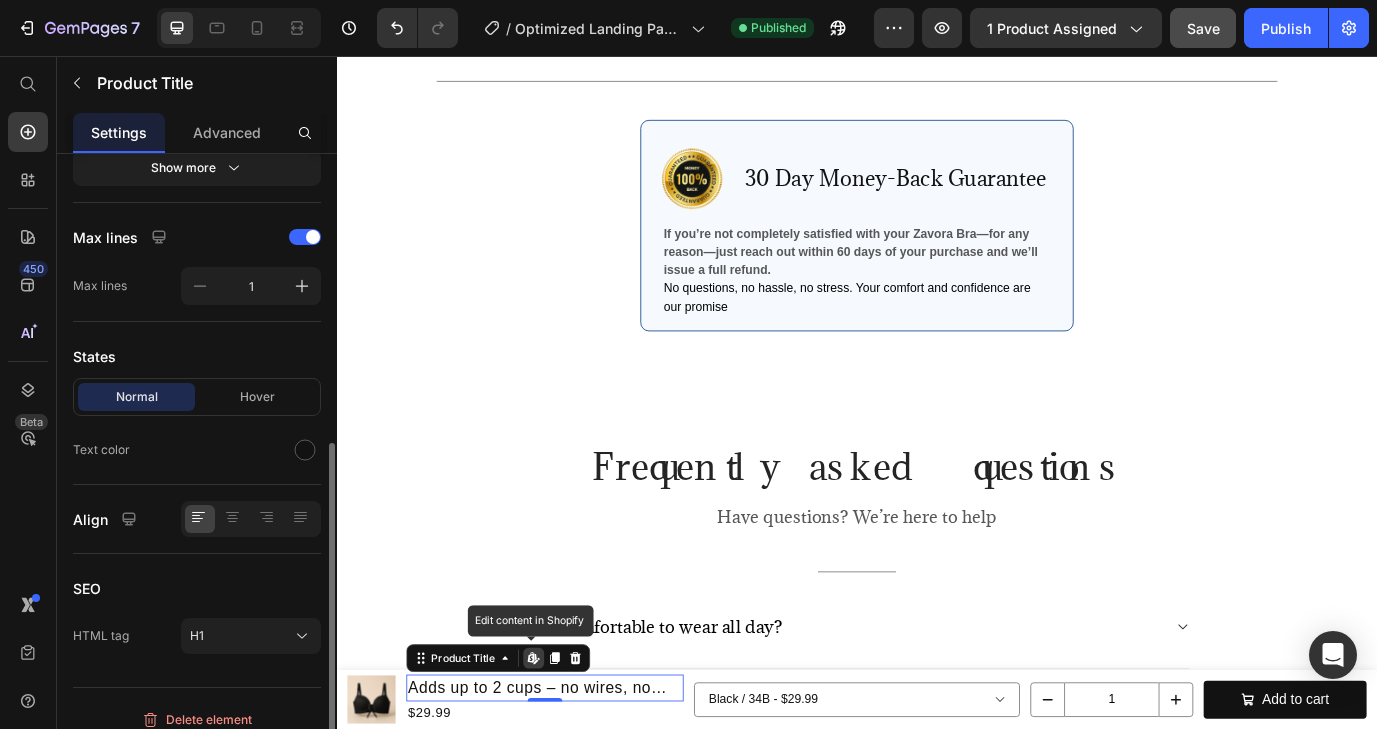 scroll, scrollTop: 517, scrollLeft: 0, axis: vertical 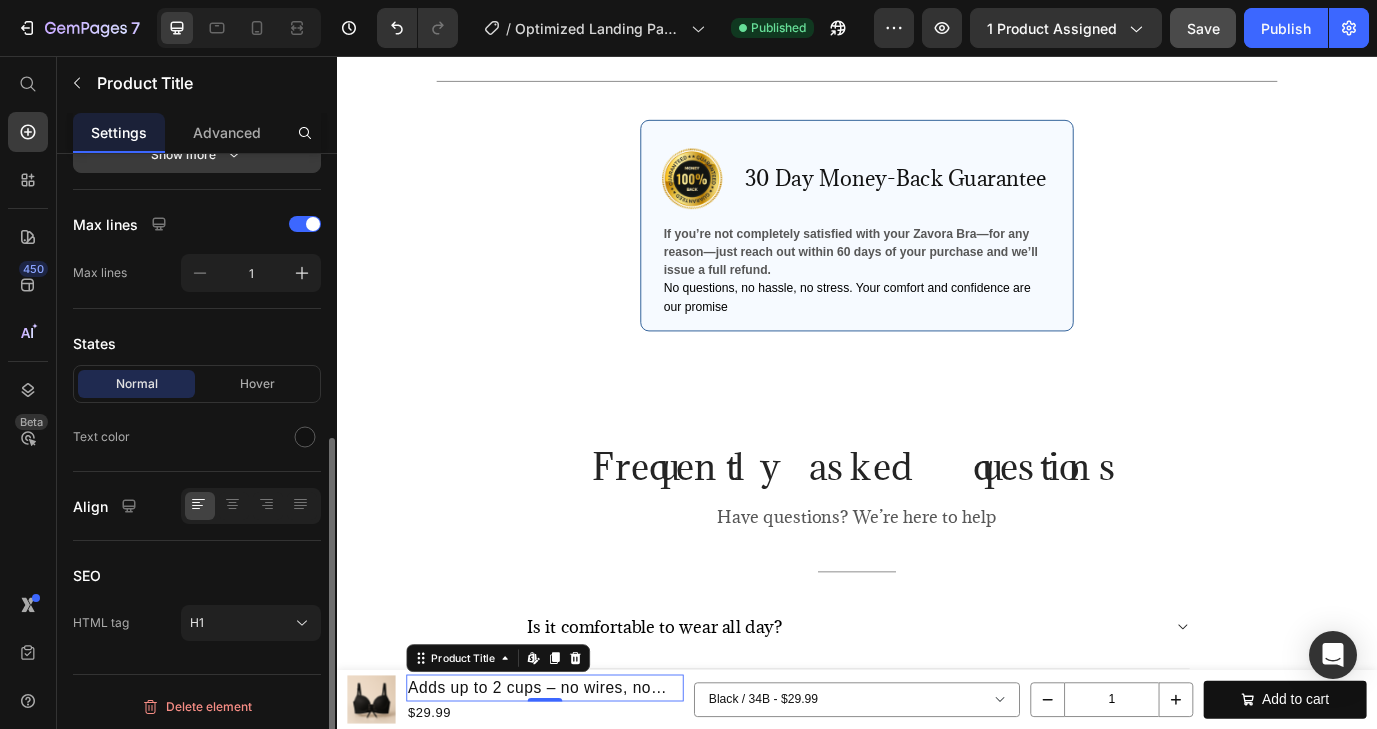 click on "Show more" at bounding box center (197, 155) 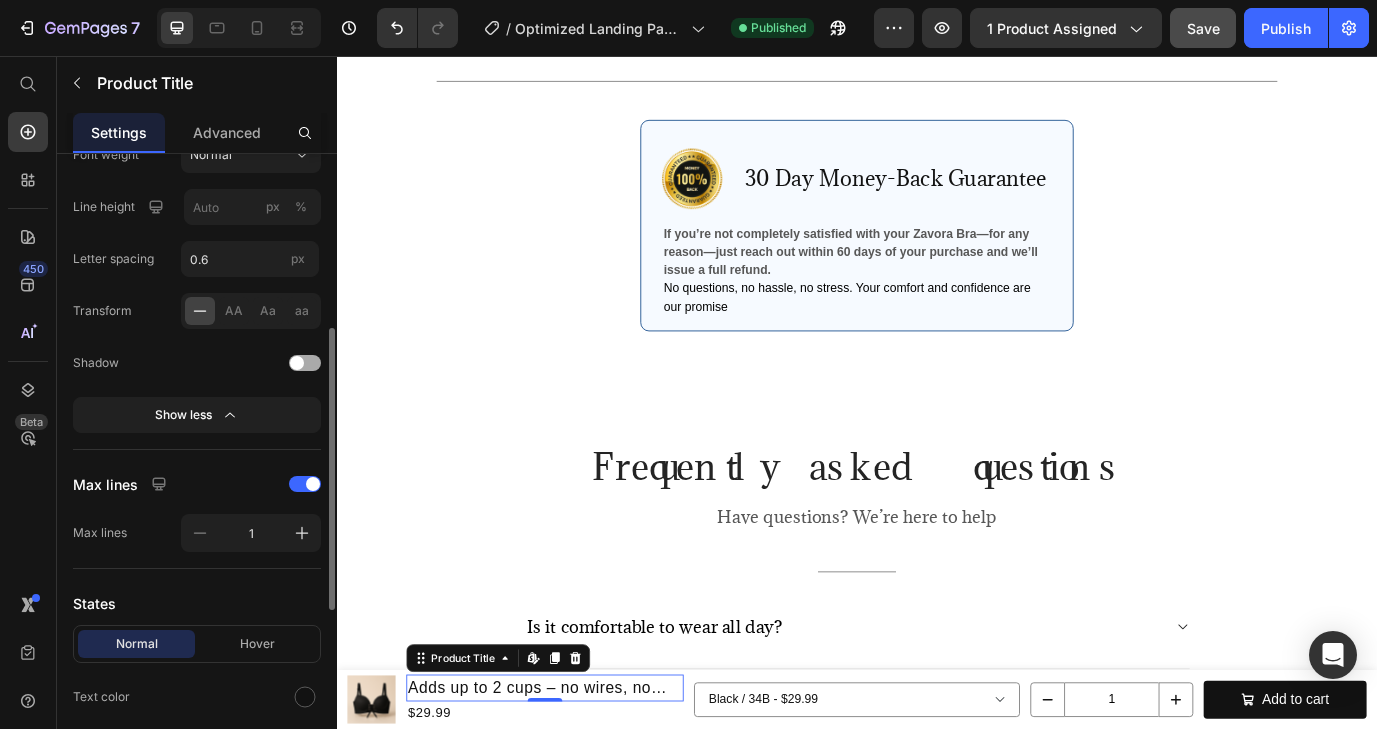 scroll, scrollTop: 0, scrollLeft: 0, axis: both 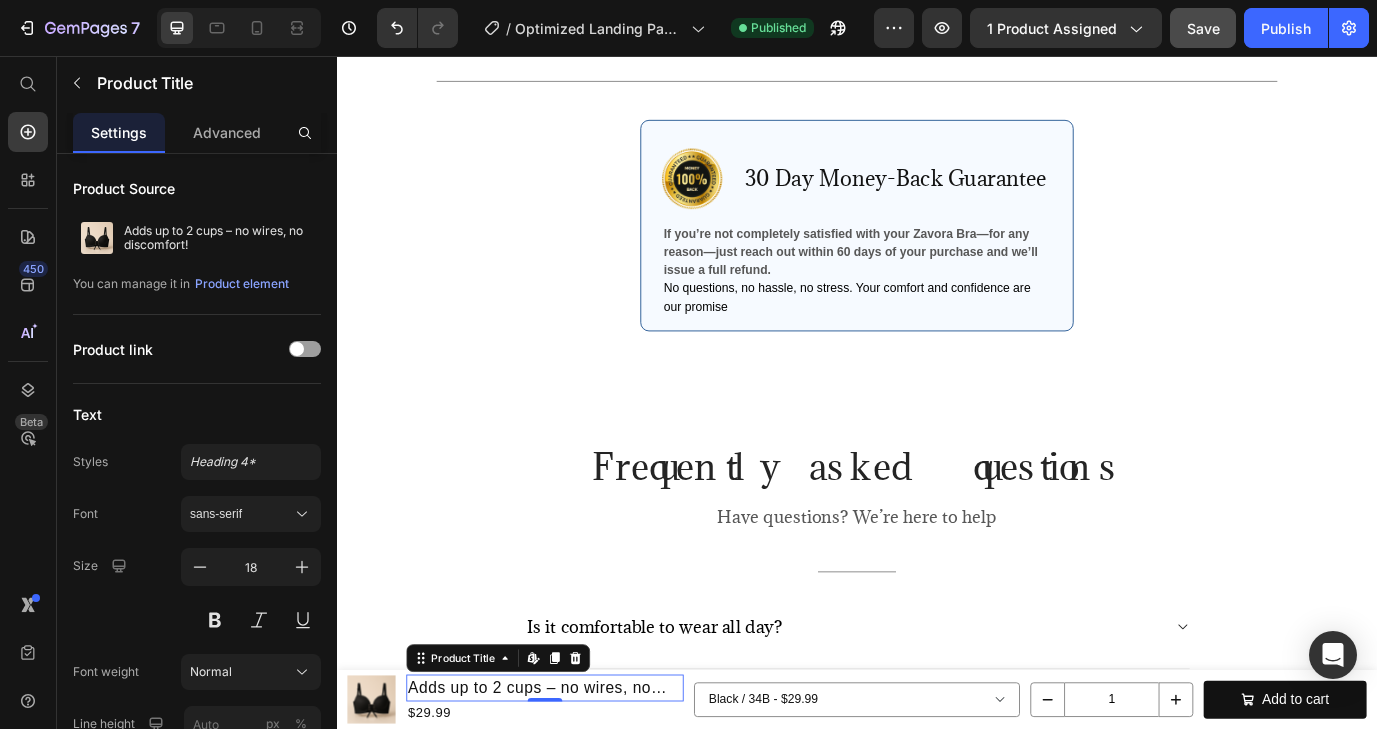 click on "Adds up to 2 cups – no wires, no discomfort!" at bounding box center (577, 785) 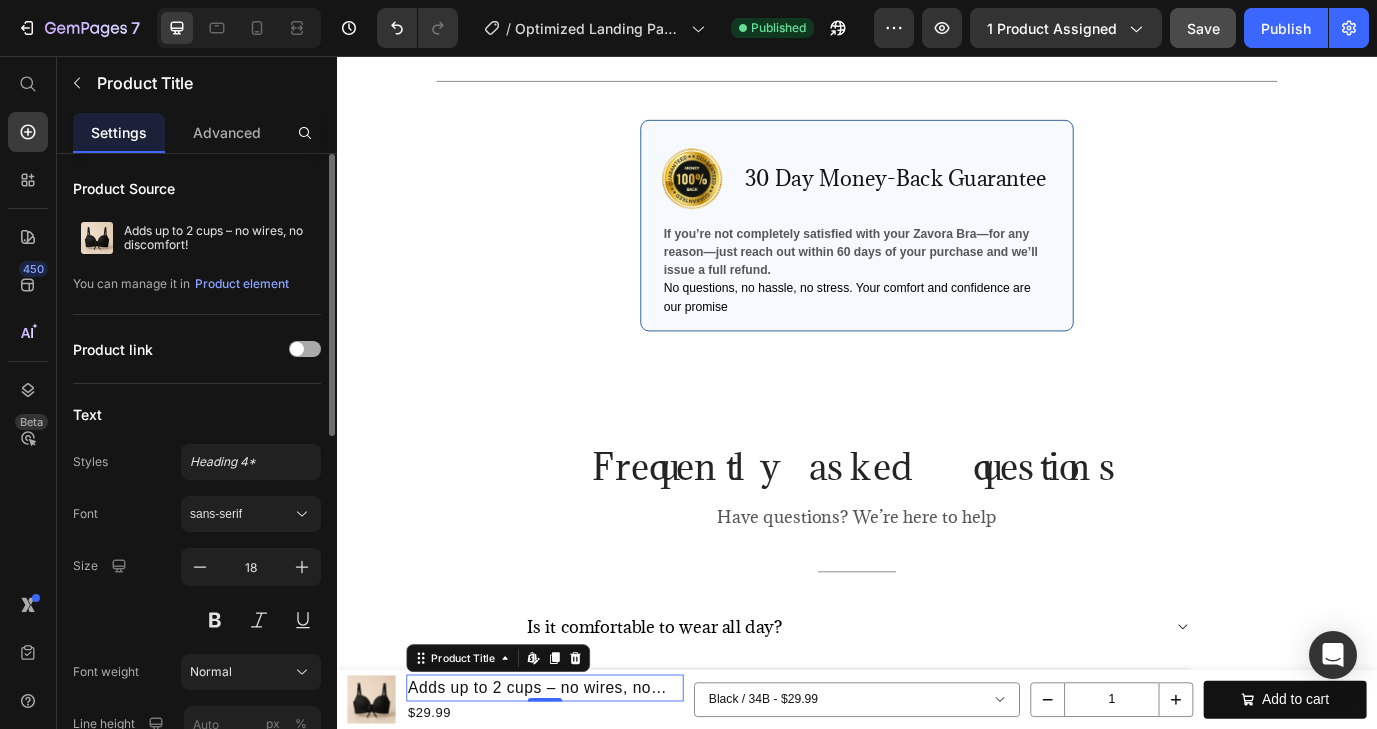 click at bounding box center [297, 349] 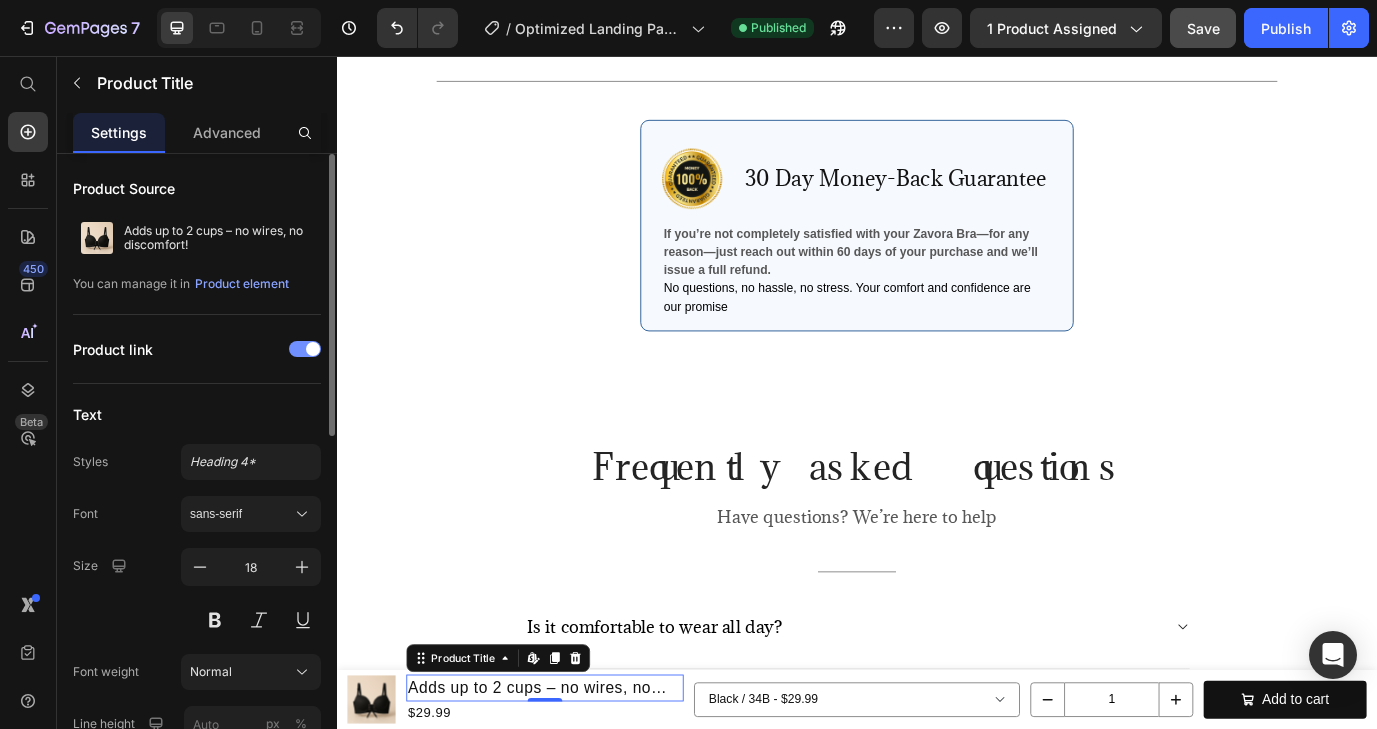 click at bounding box center [305, 349] 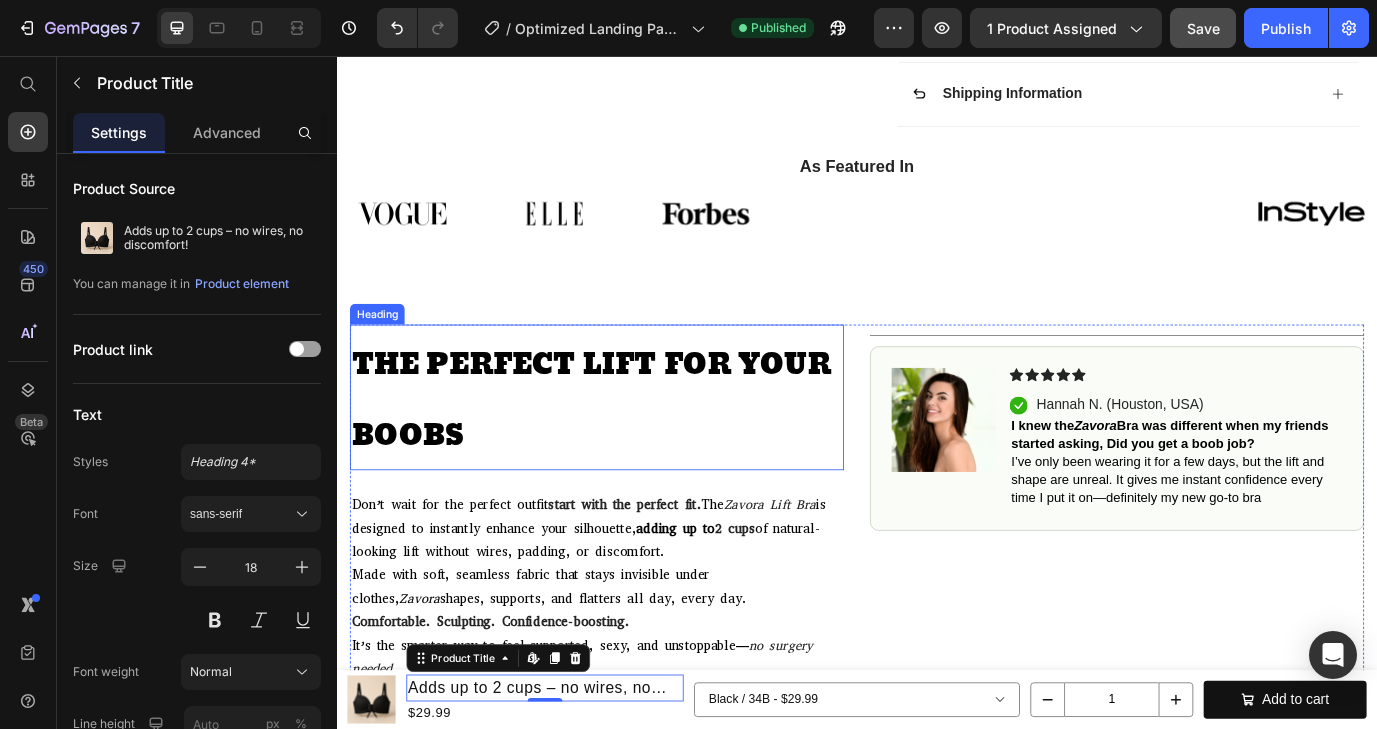 scroll, scrollTop: 1292, scrollLeft: 0, axis: vertical 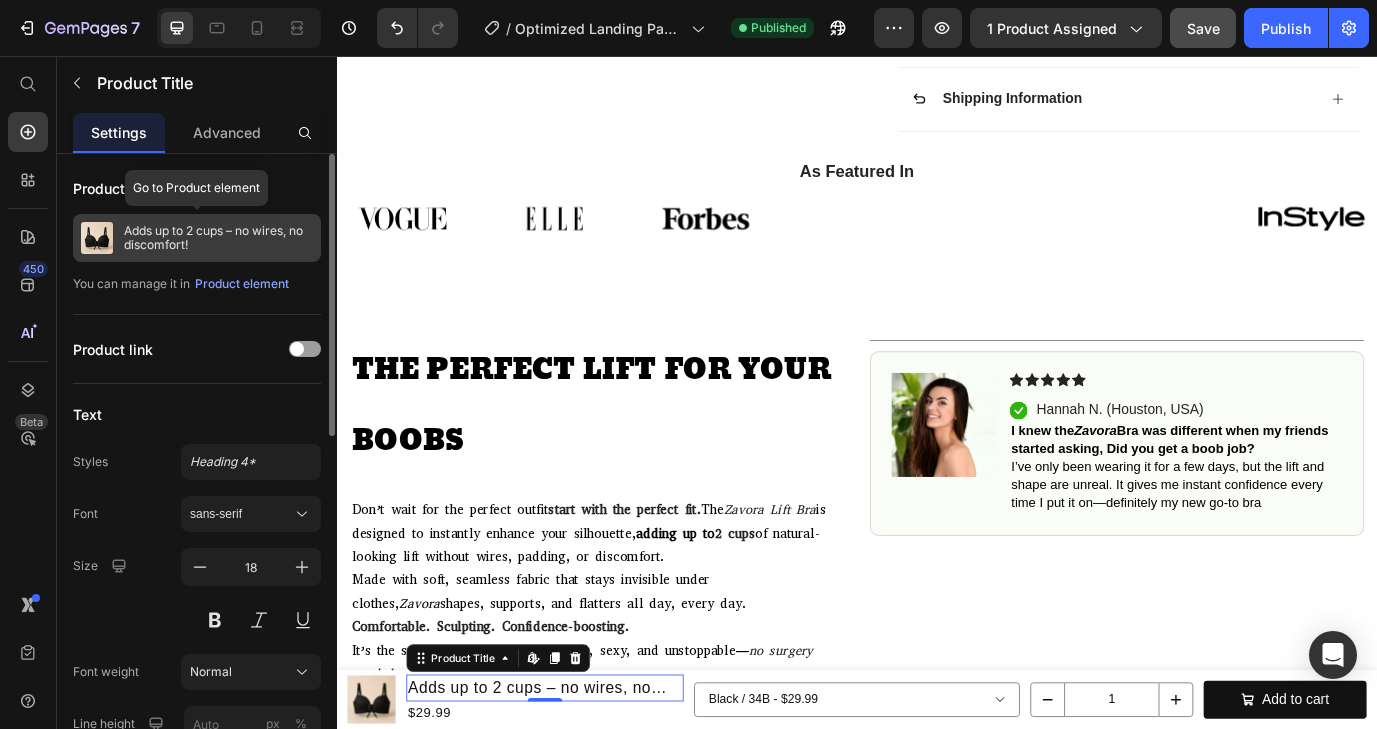 click on "Adds up to 2 cups – no wires, no discomfort!" at bounding box center [218, 238] 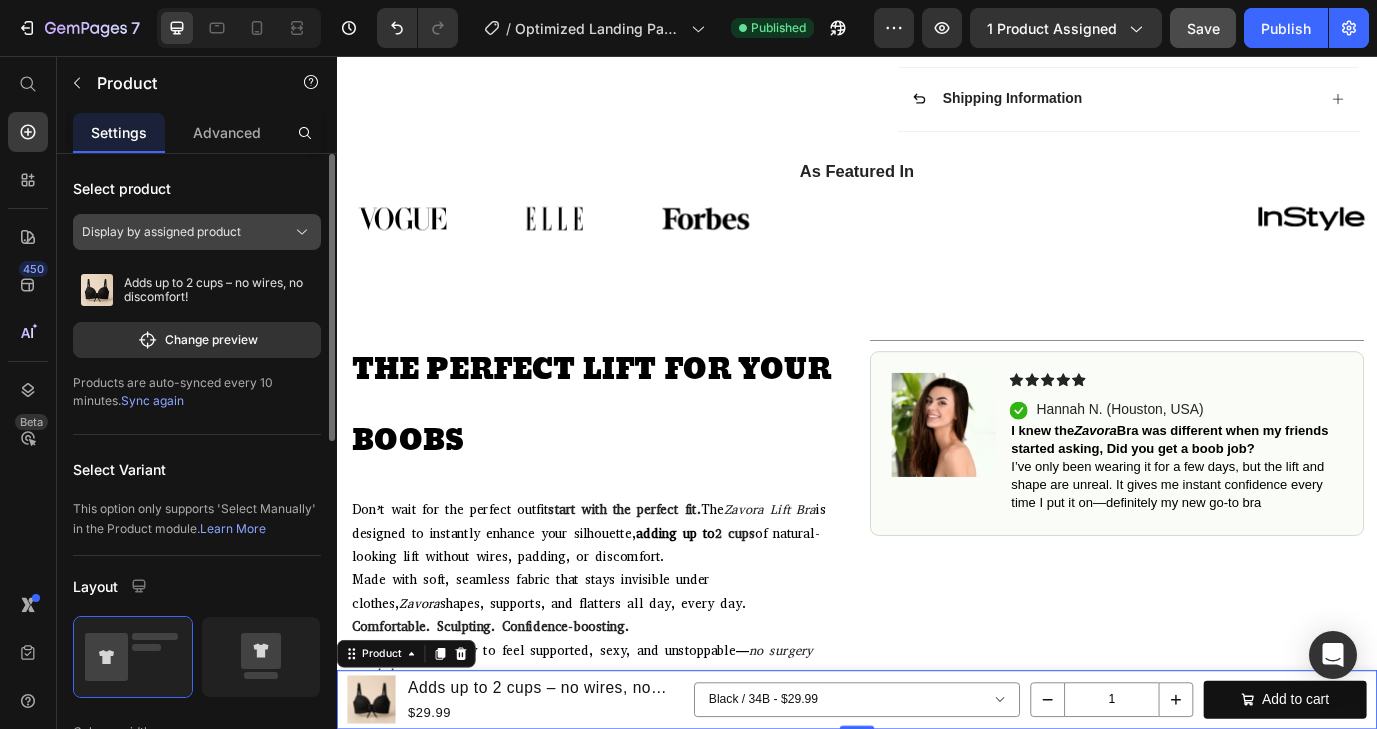 click on "Display by assigned product" 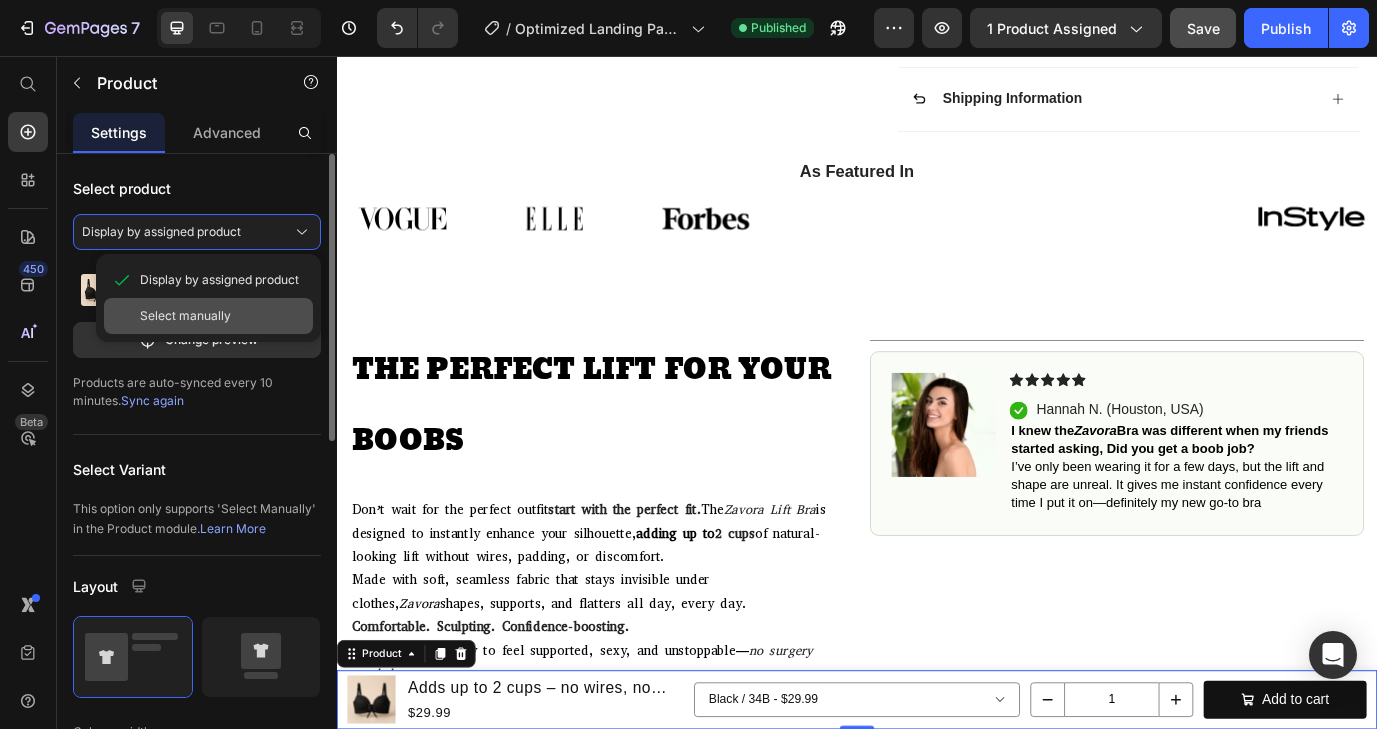 click on "Select manually" 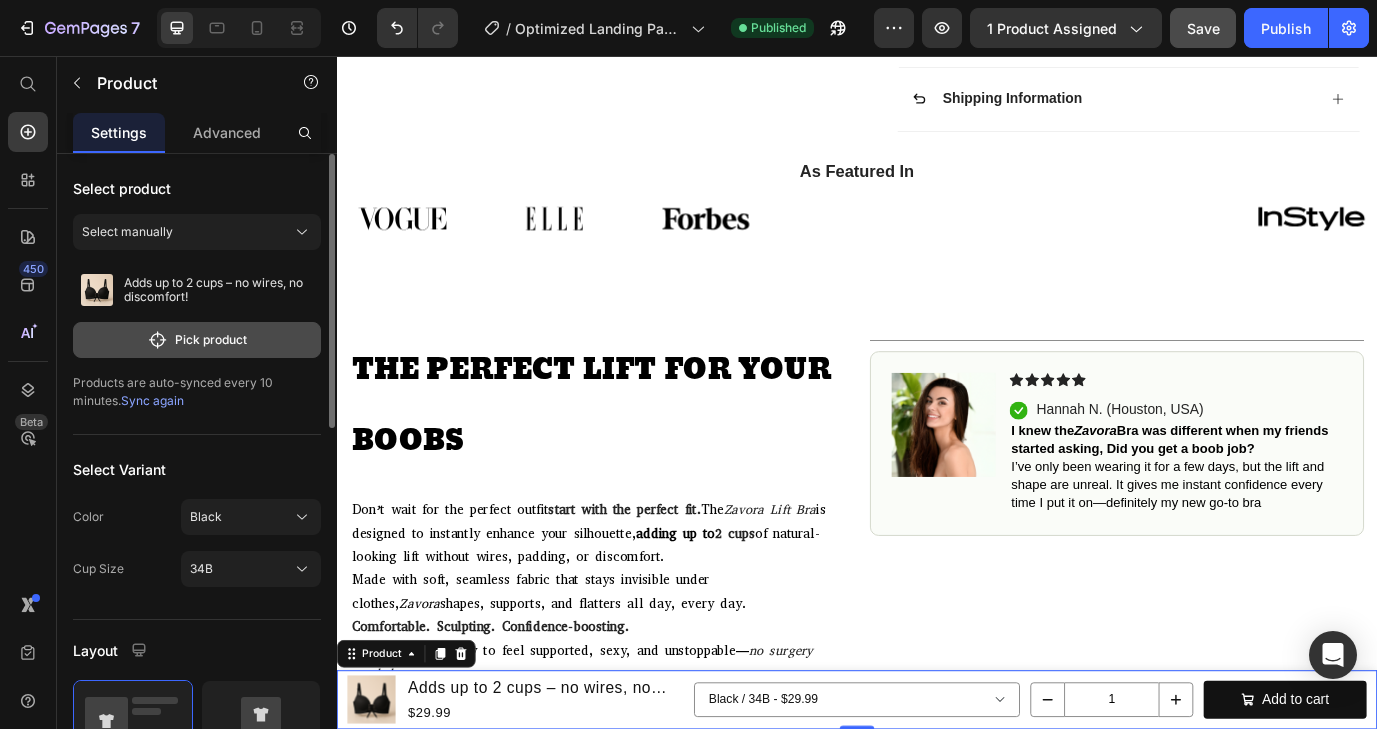 click on "Pick product" at bounding box center (197, 340) 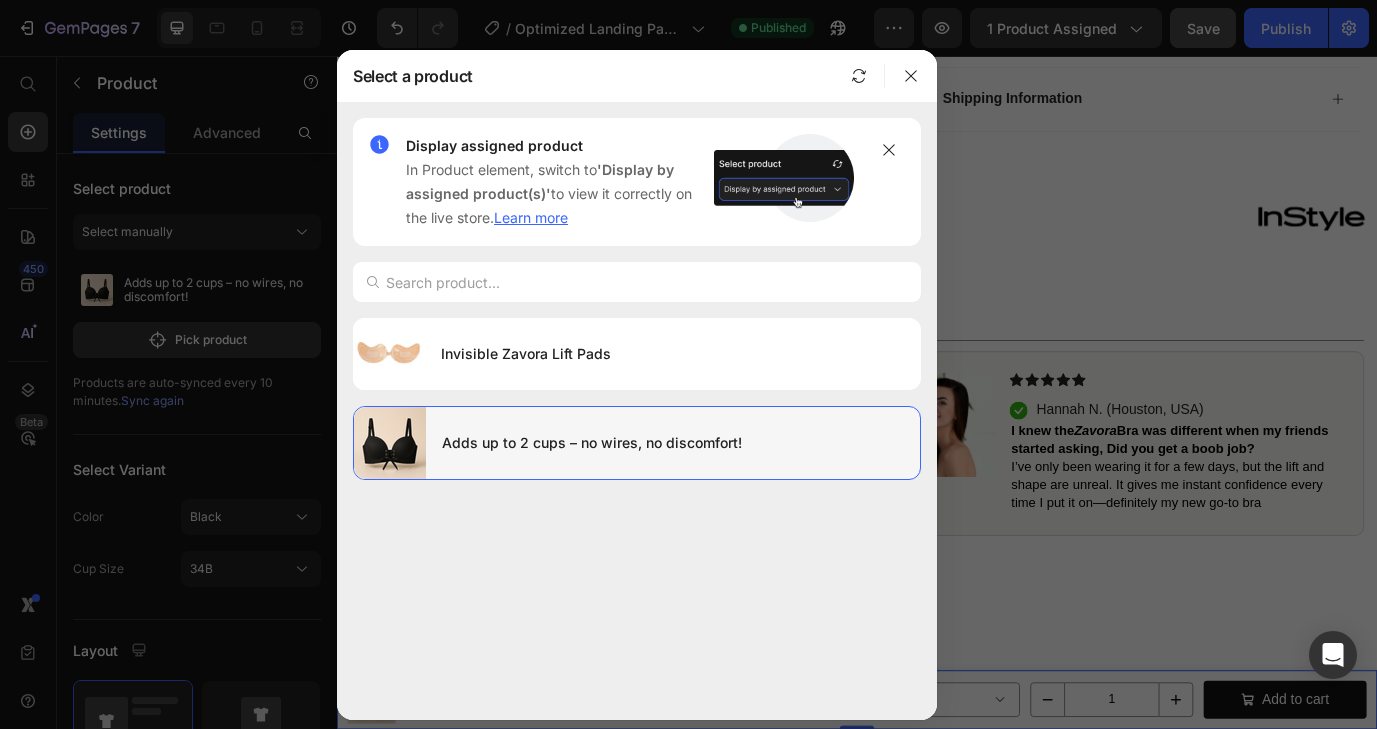 click at bounding box center [390, 443] 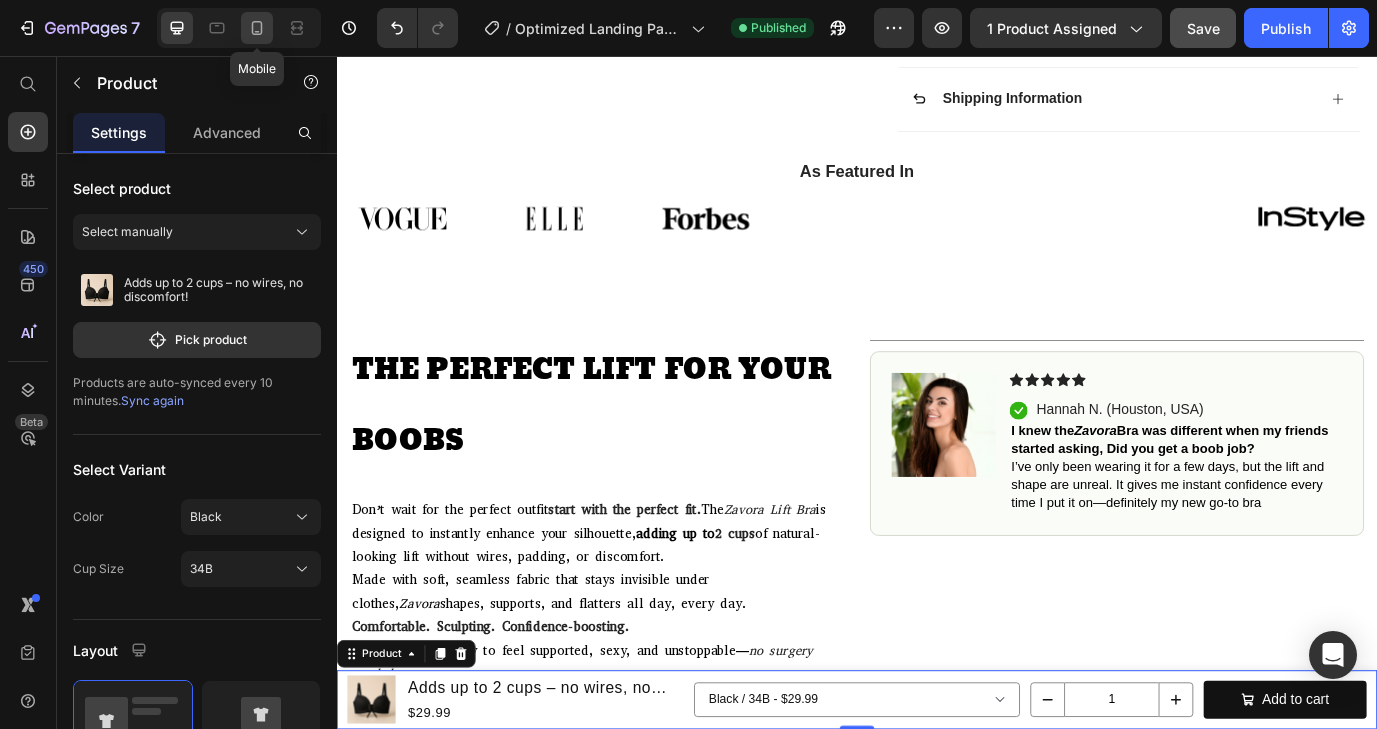 click 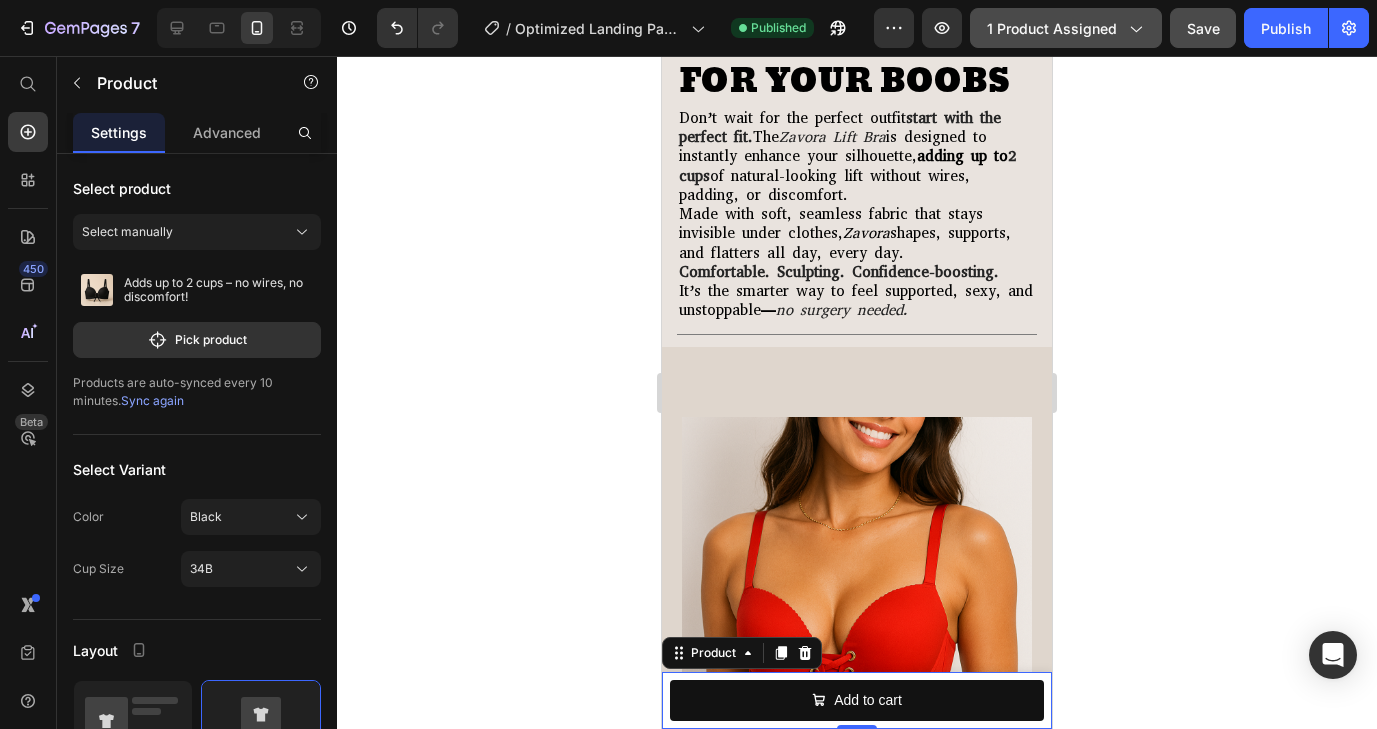 scroll, scrollTop: 1811, scrollLeft: 0, axis: vertical 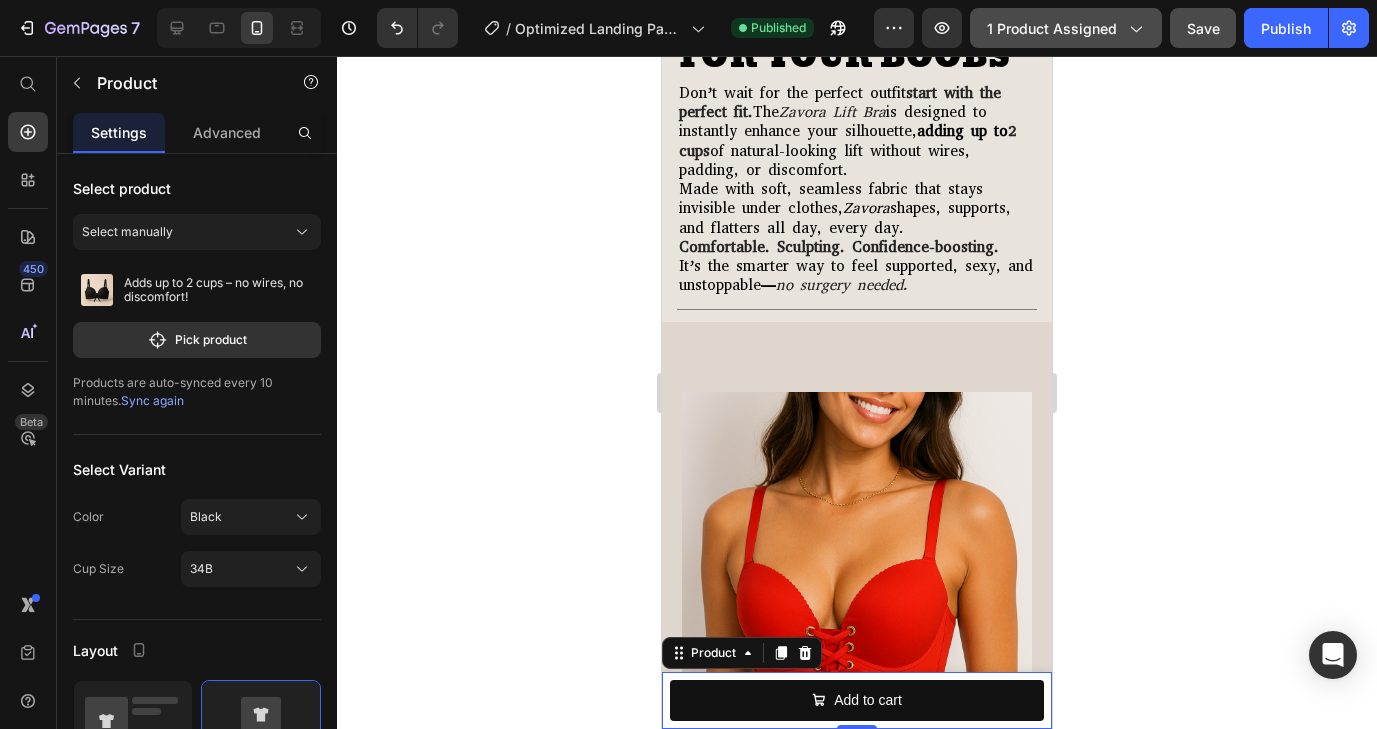 click on "1 product assigned" at bounding box center (1066, 28) 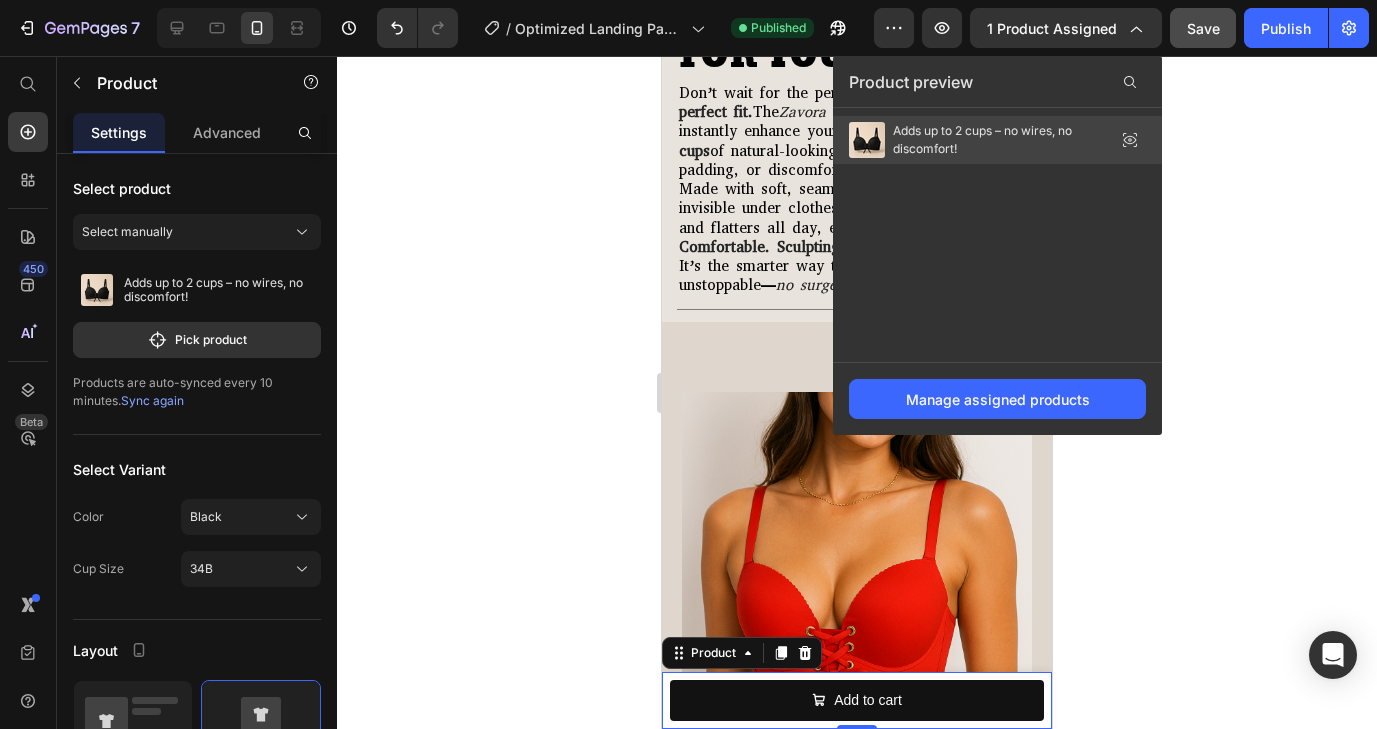 click on "Adds up to 2 cups – no wires, no discomfort!" at bounding box center [993, 140] 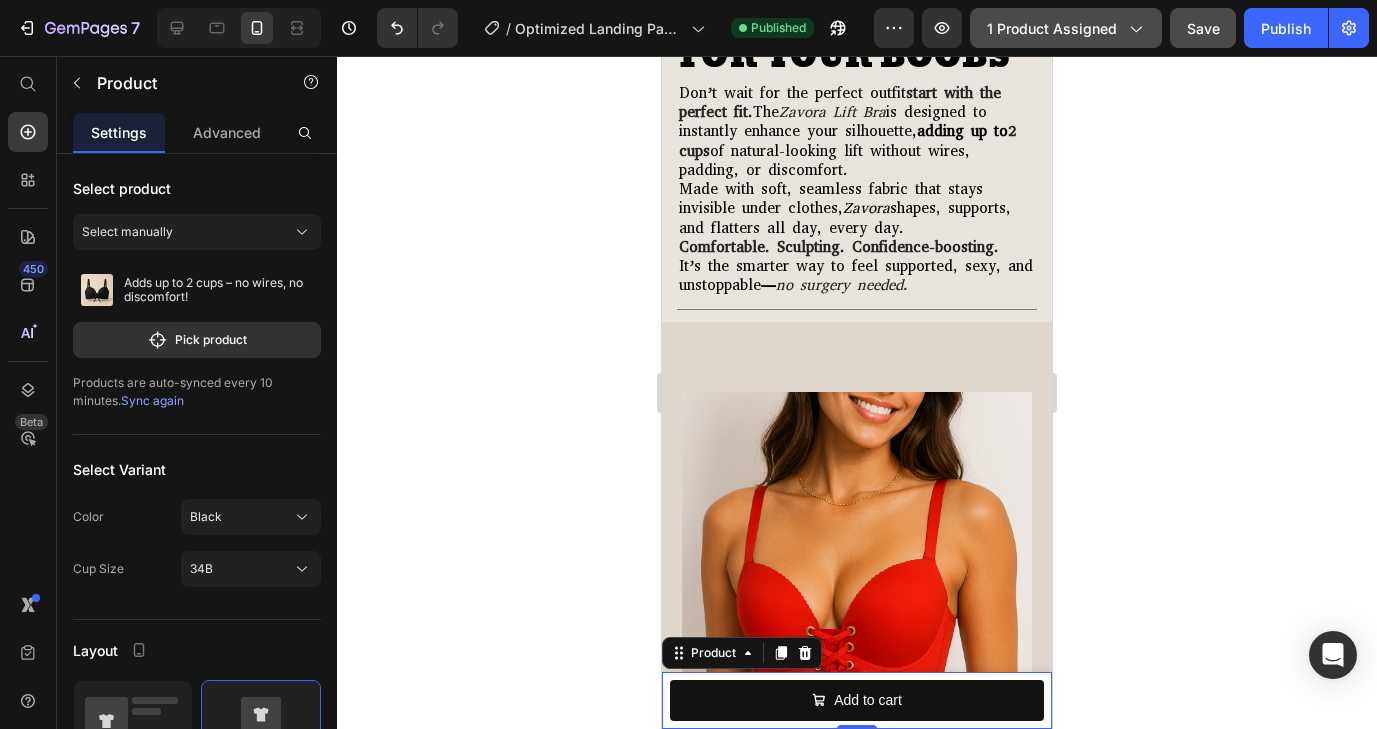 click on "1 product assigned" 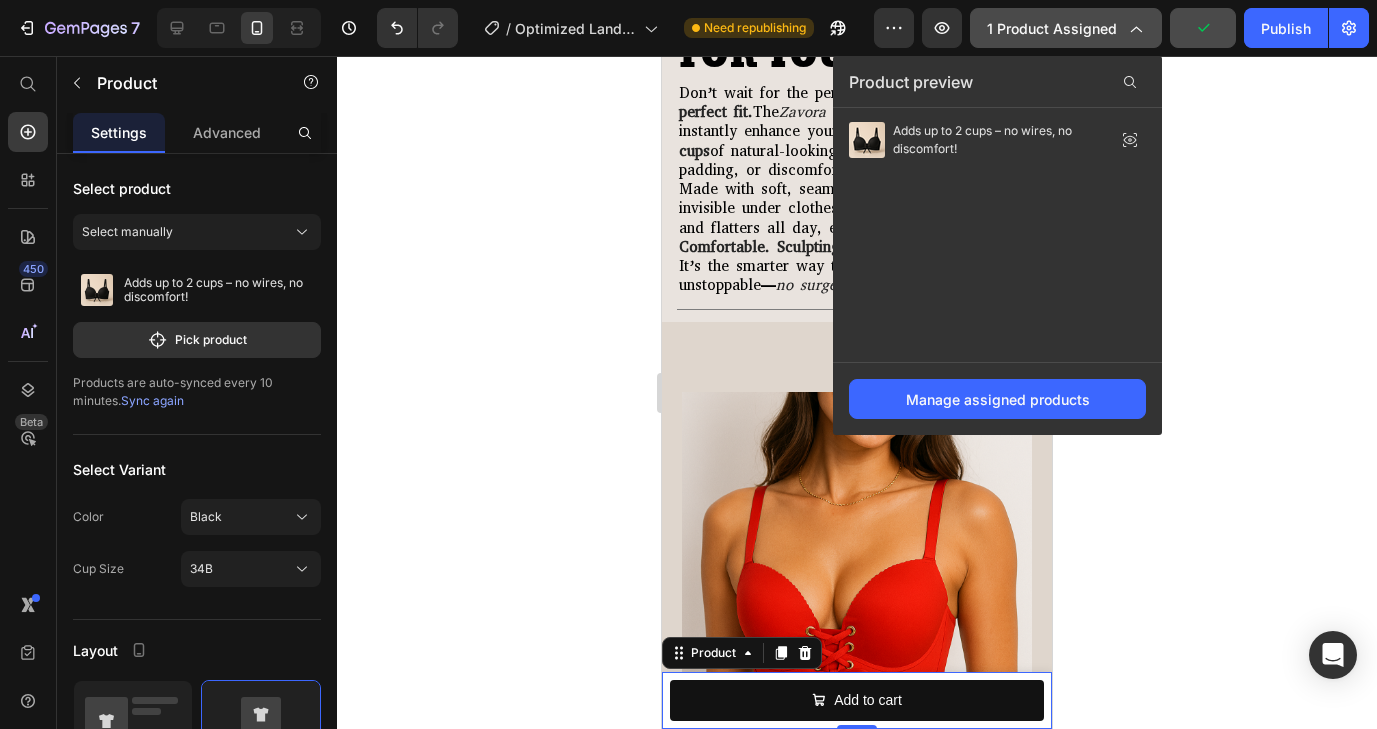 click 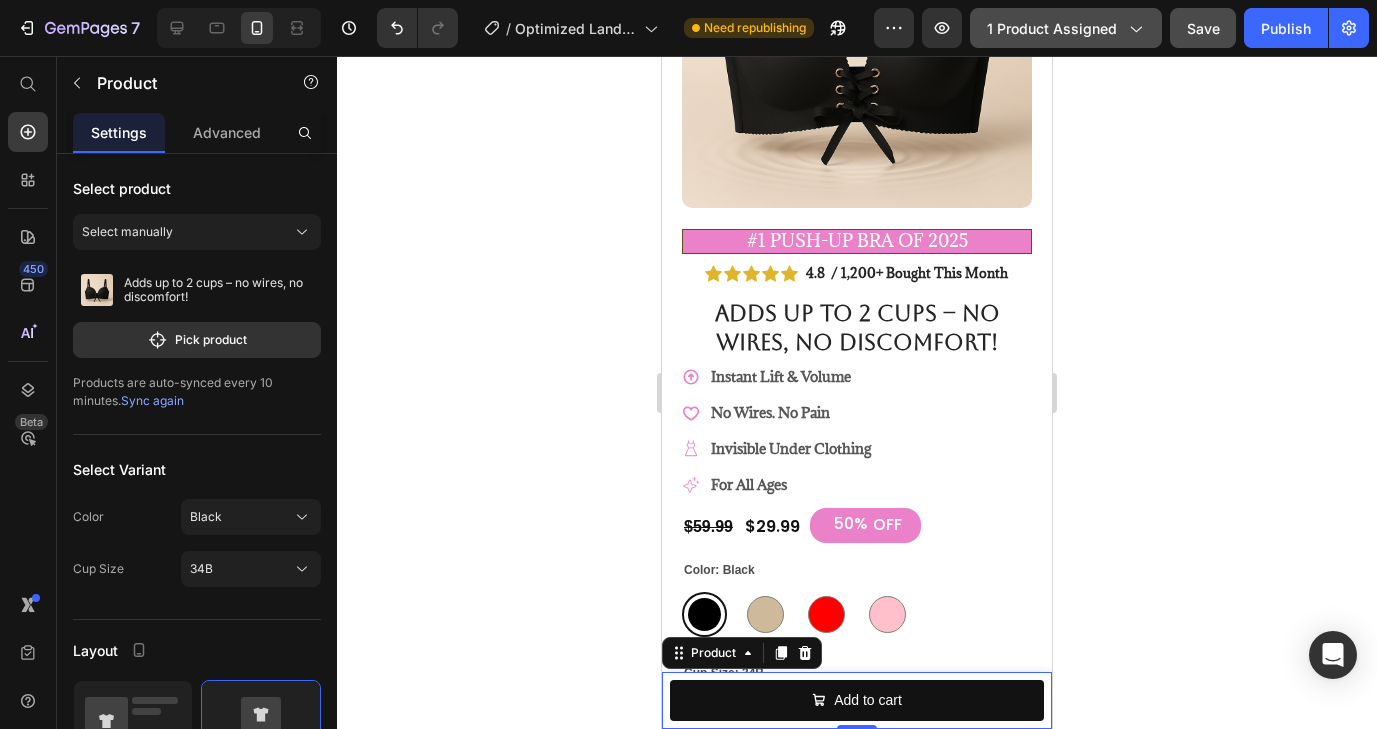 scroll, scrollTop: 0, scrollLeft: 0, axis: both 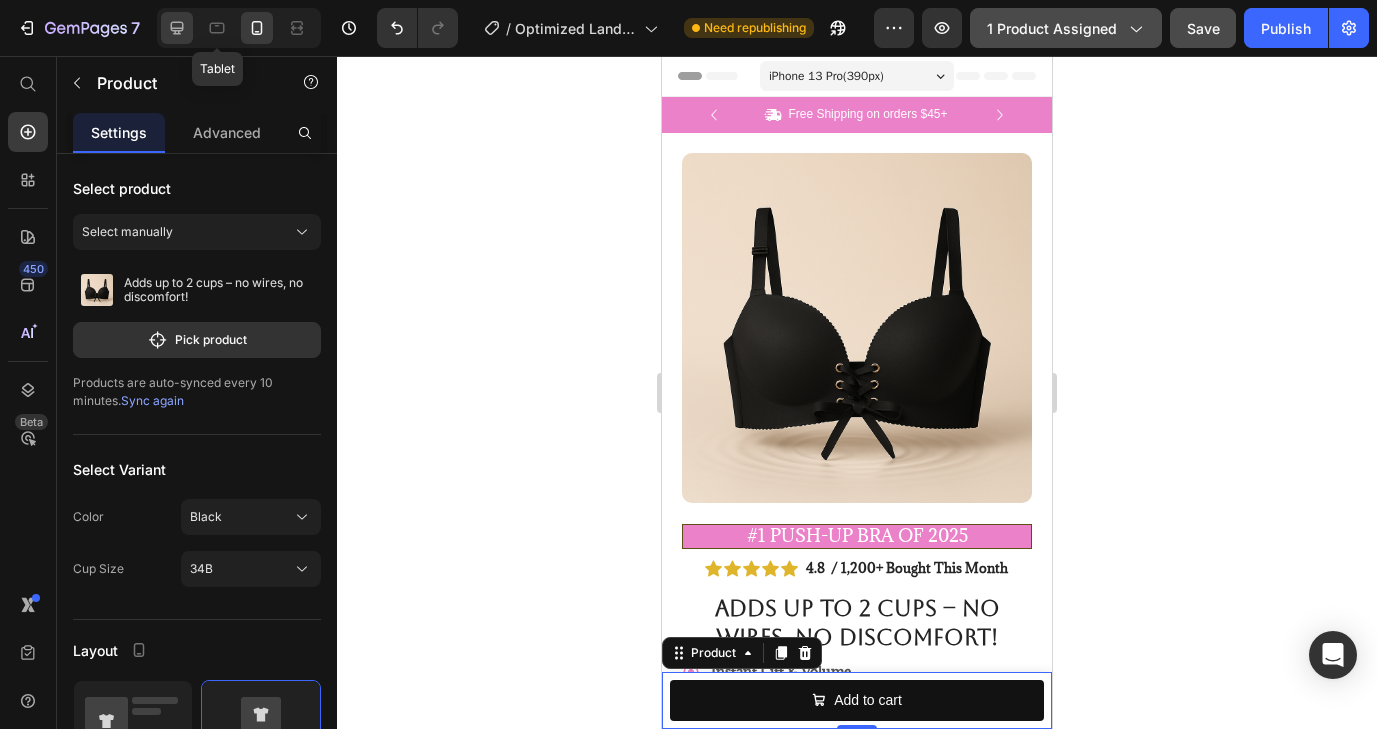 click 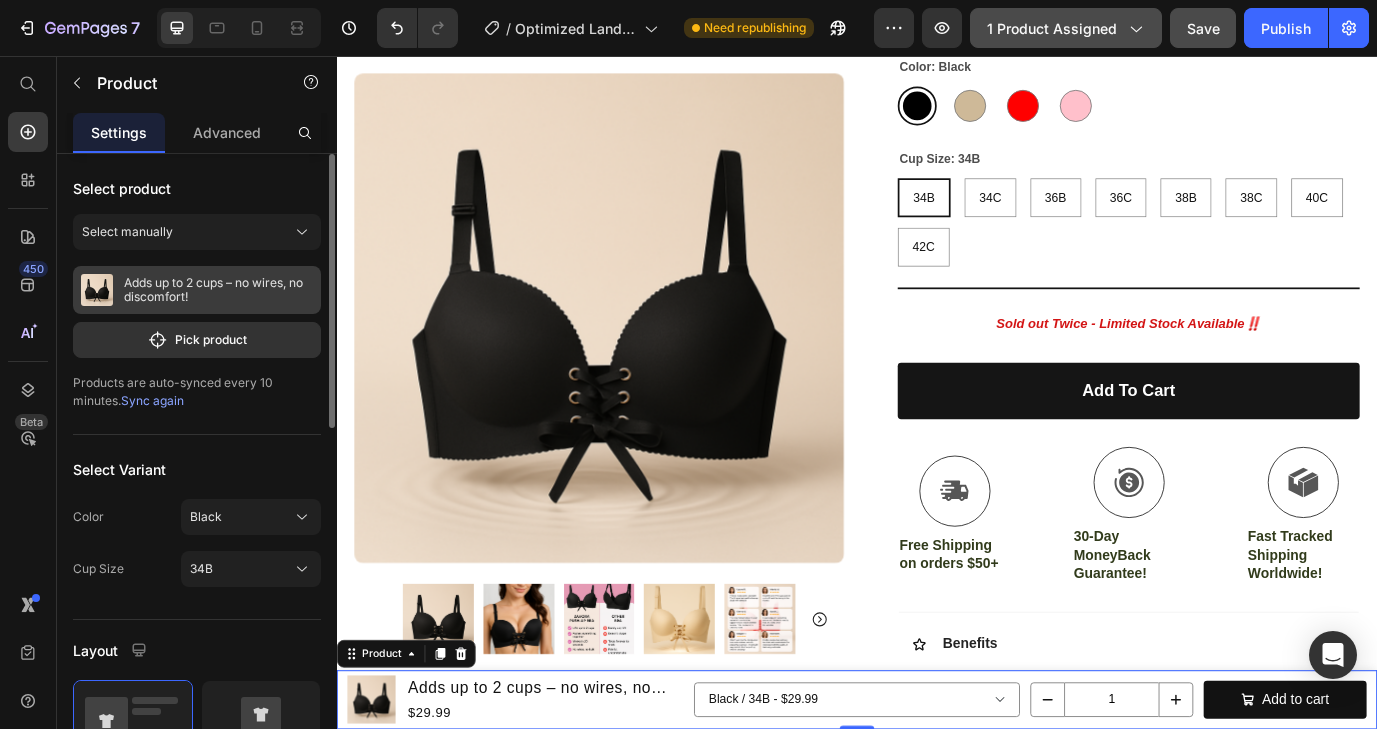 scroll, scrollTop: 442, scrollLeft: 0, axis: vertical 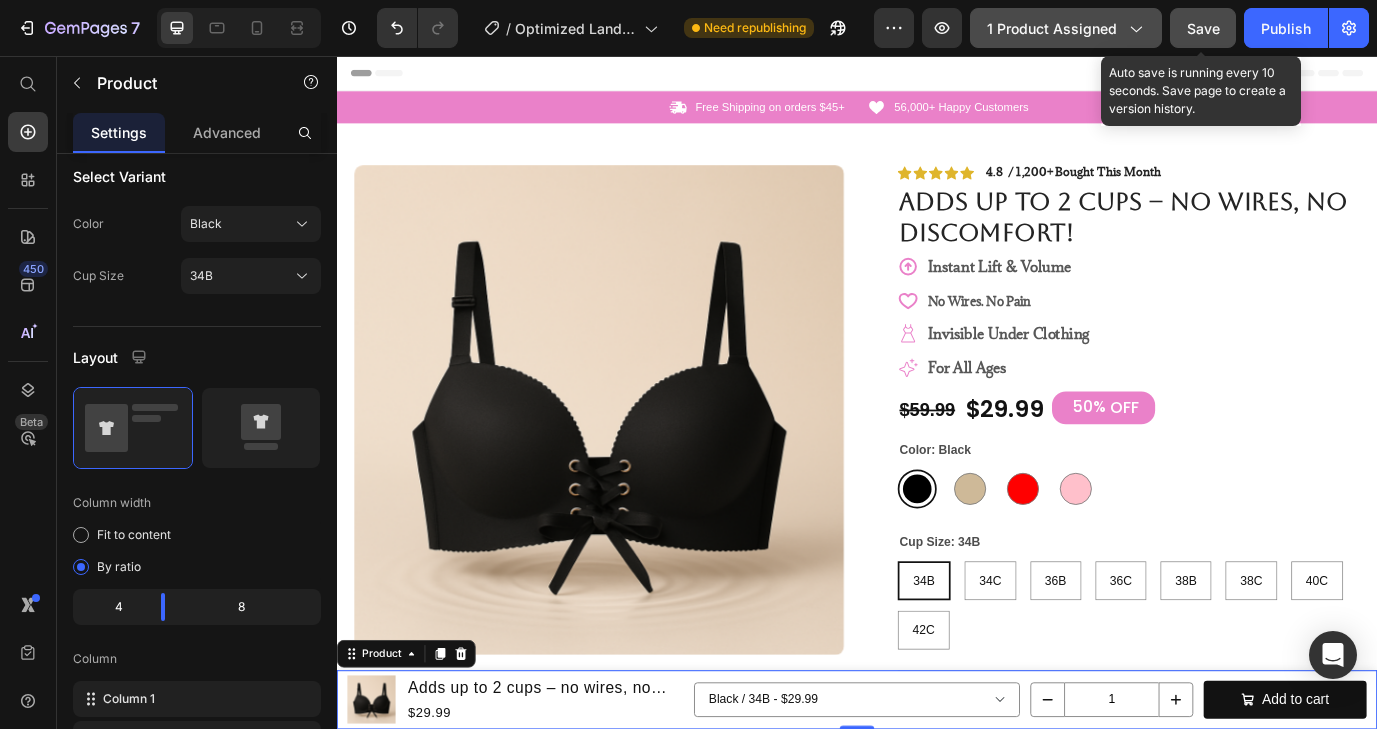 click on "Save" 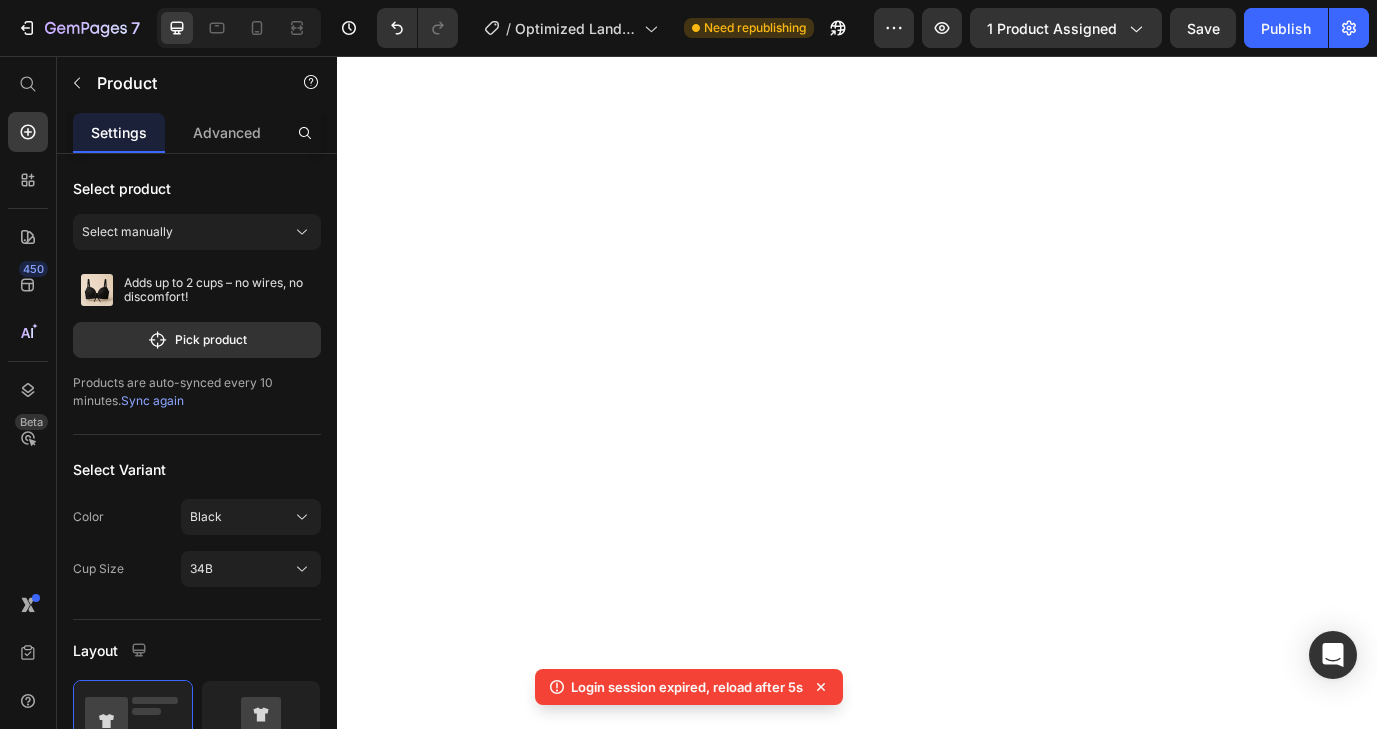 scroll, scrollTop: 0, scrollLeft: 0, axis: both 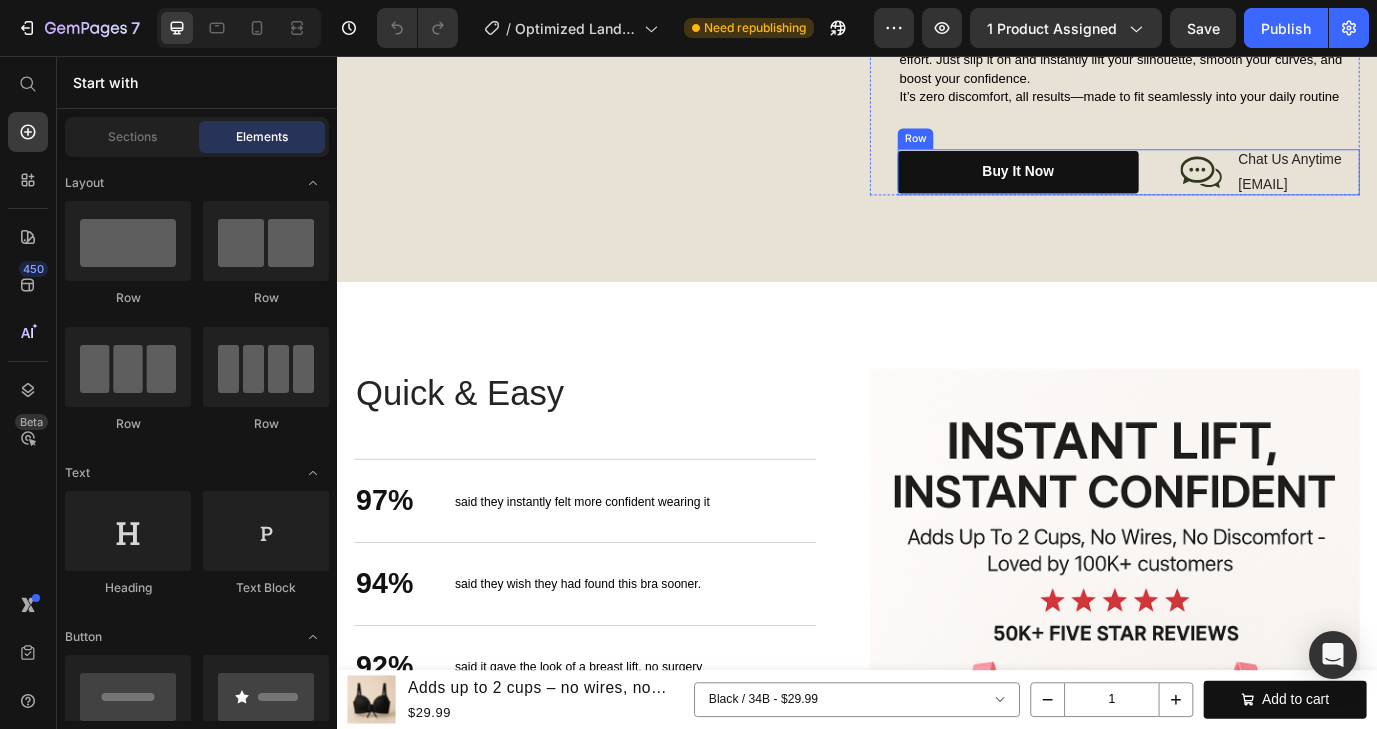 click on "buy it now Button
Icon Chat Us Anytime Text Block zavora.info@gmail.com Text Block Row Row" at bounding box center (1250, 191) 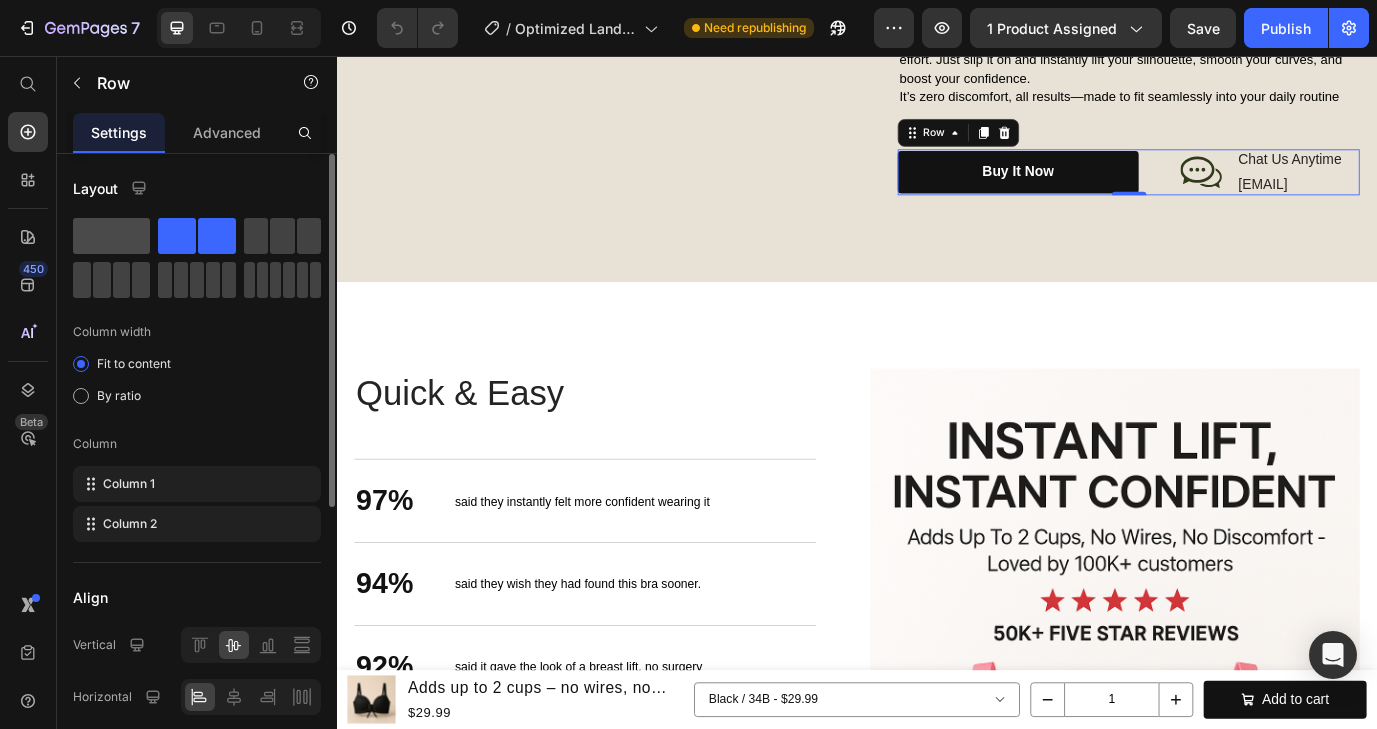 click 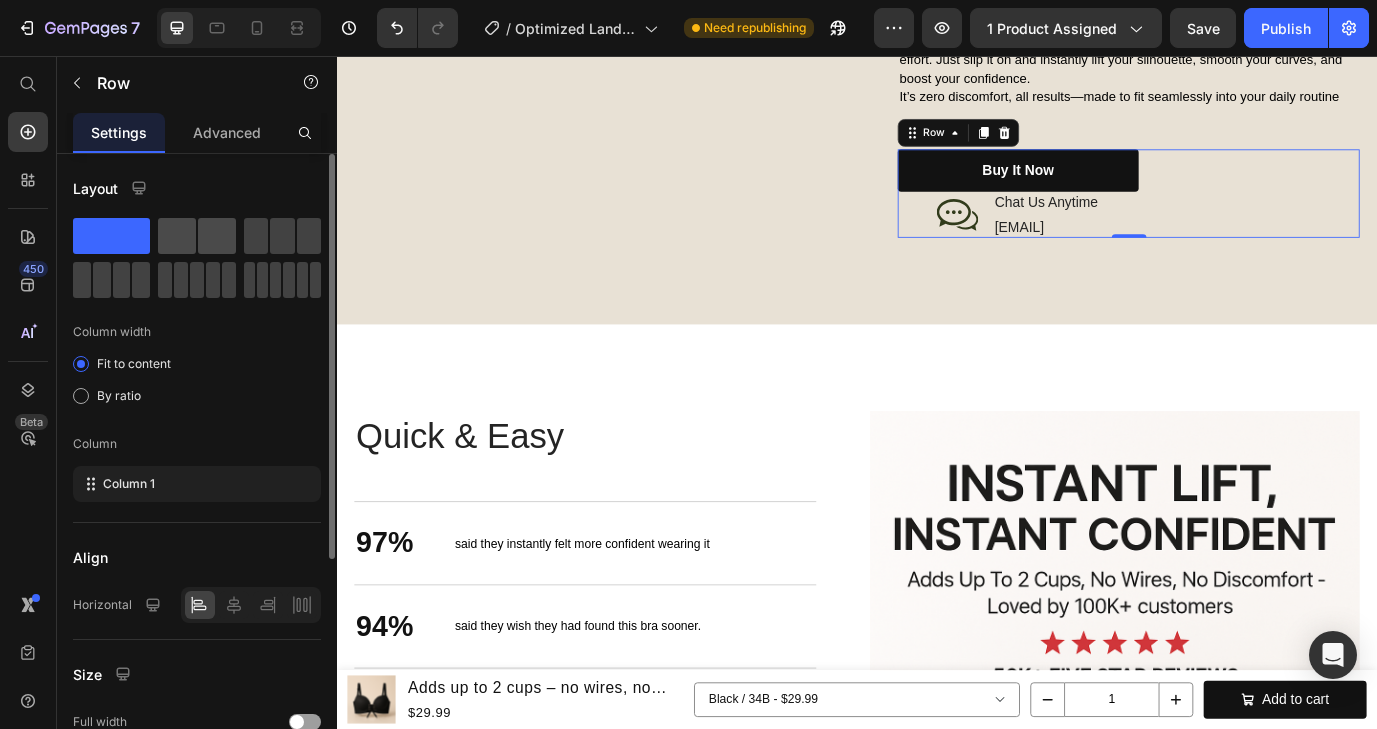 click 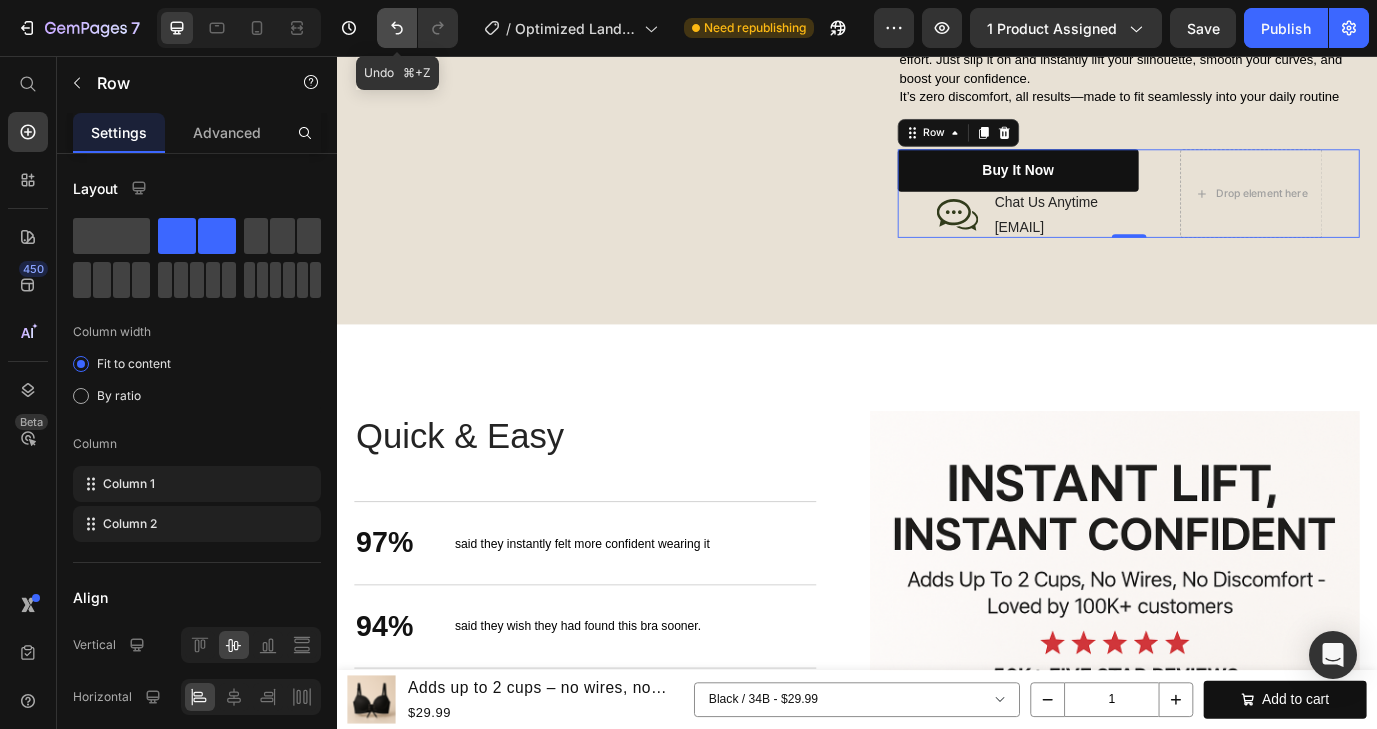click 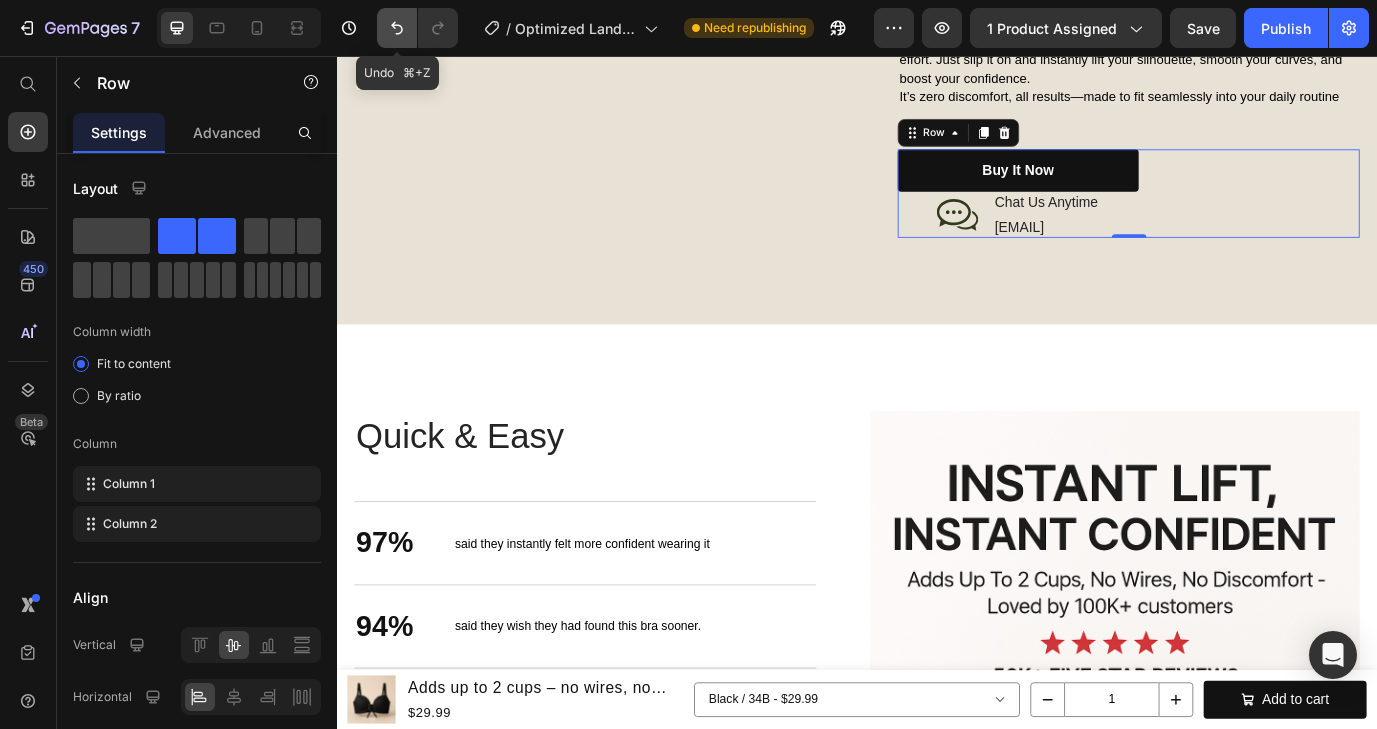 click 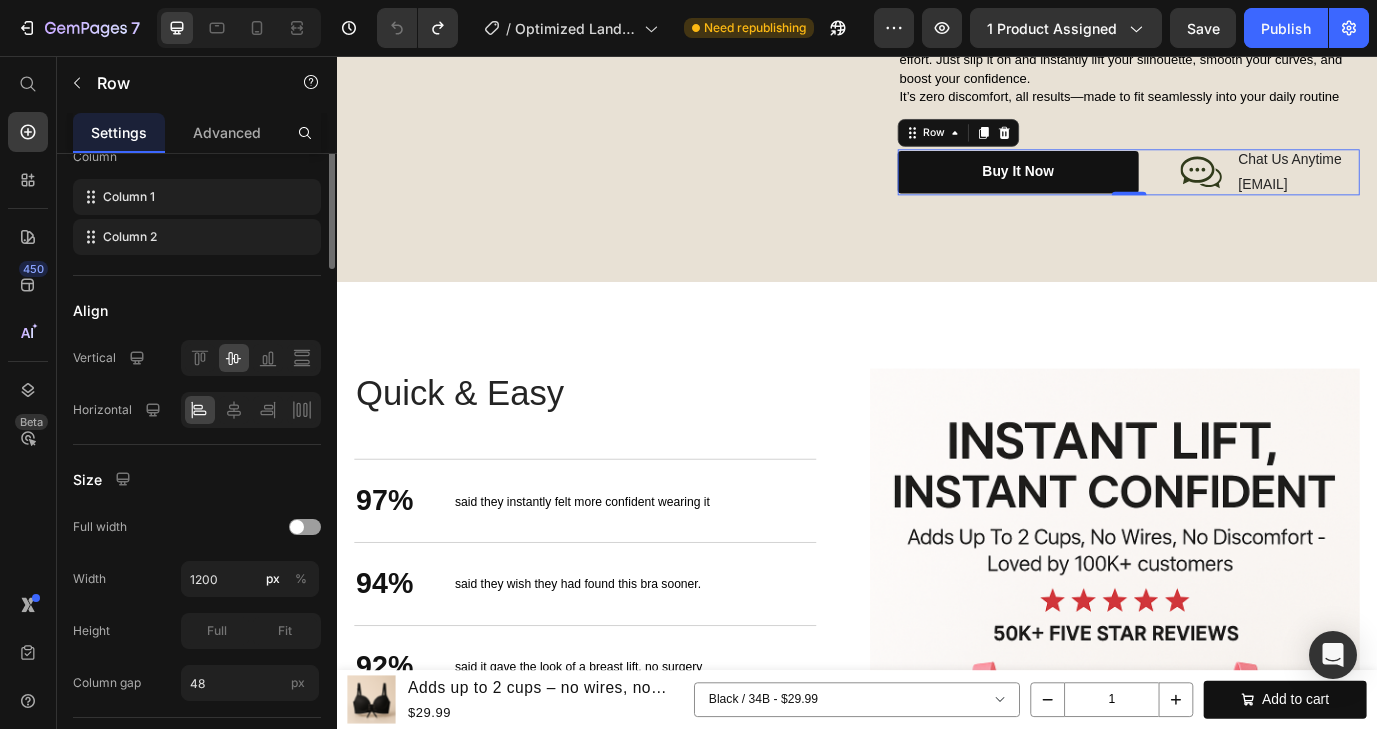 scroll, scrollTop: 0, scrollLeft: 0, axis: both 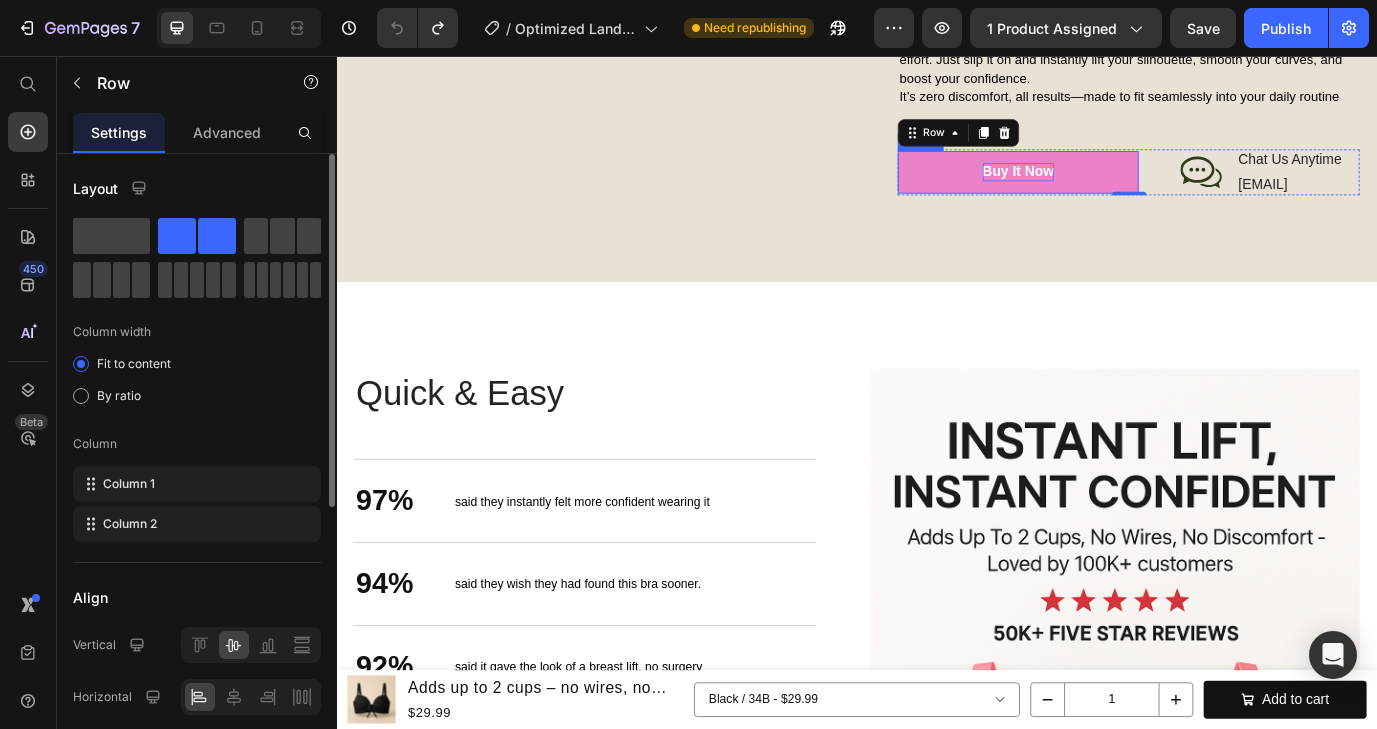 click on "buy it now" at bounding box center [1123, 190] 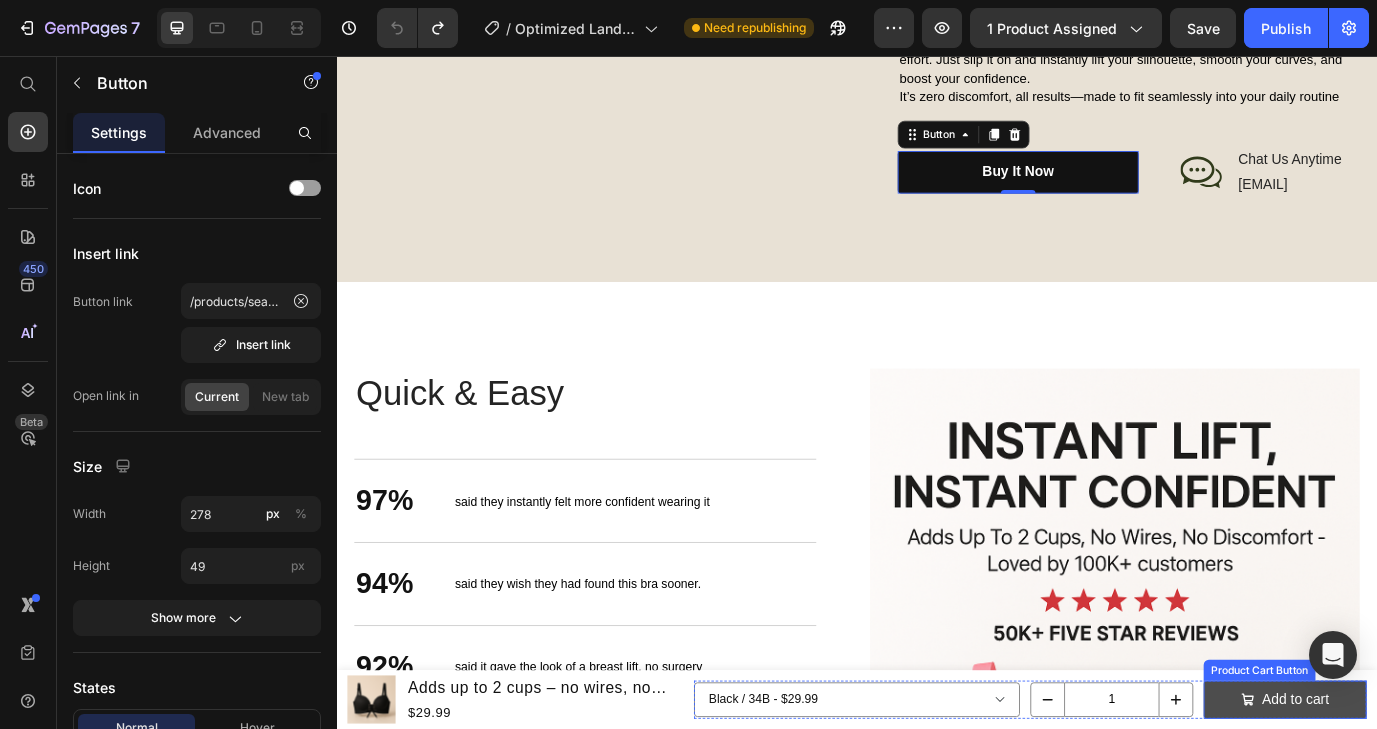 click on "Add to cart" at bounding box center (1431, 799) 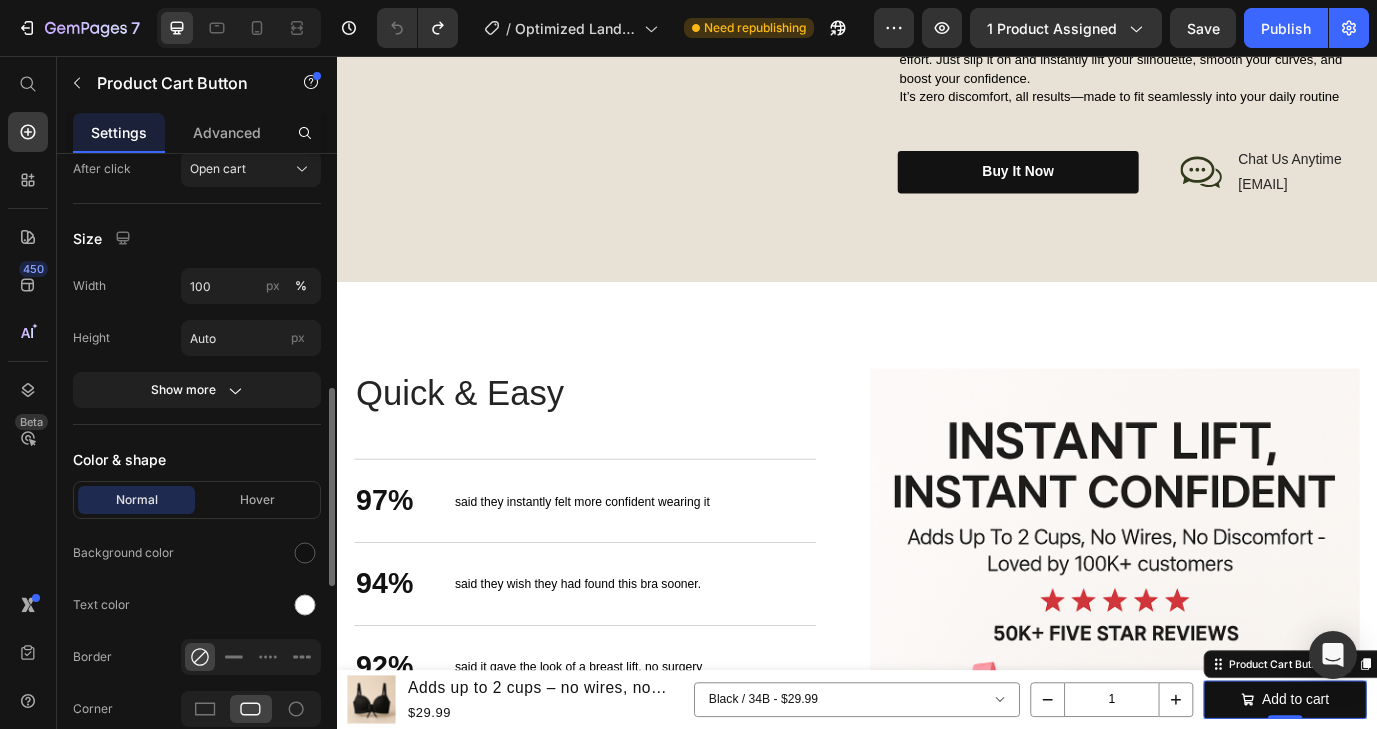 scroll, scrollTop: 1094, scrollLeft: 0, axis: vertical 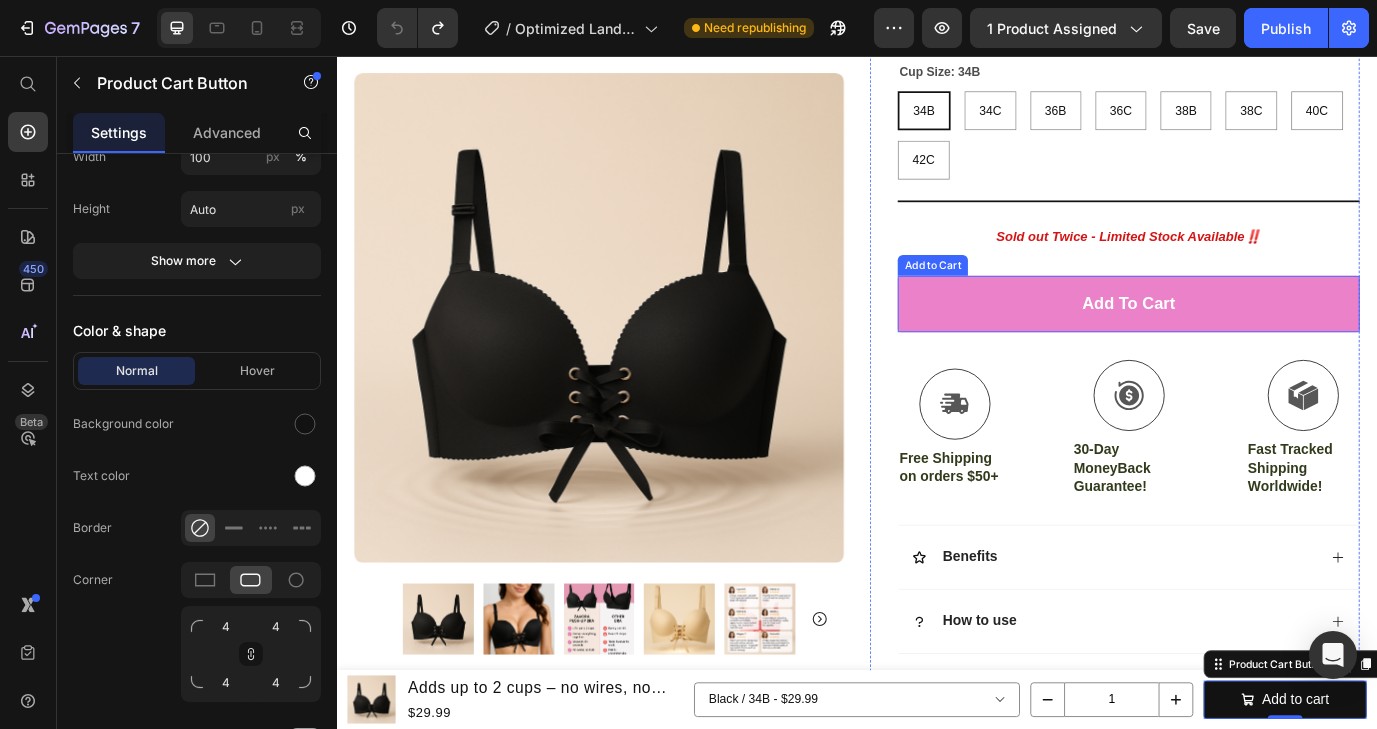 click on "add to cart" at bounding box center [1250, 342] 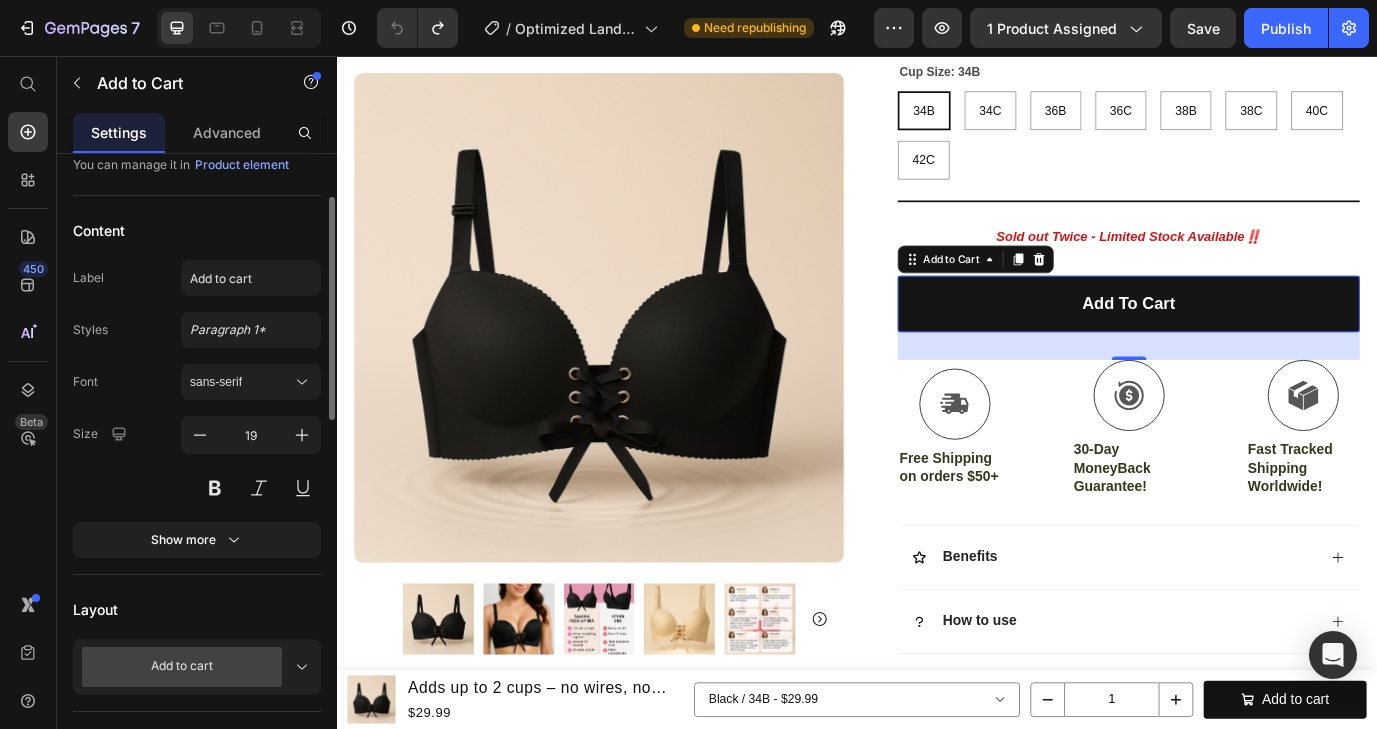 scroll, scrollTop: 124, scrollLeft: 0, axis: vertical 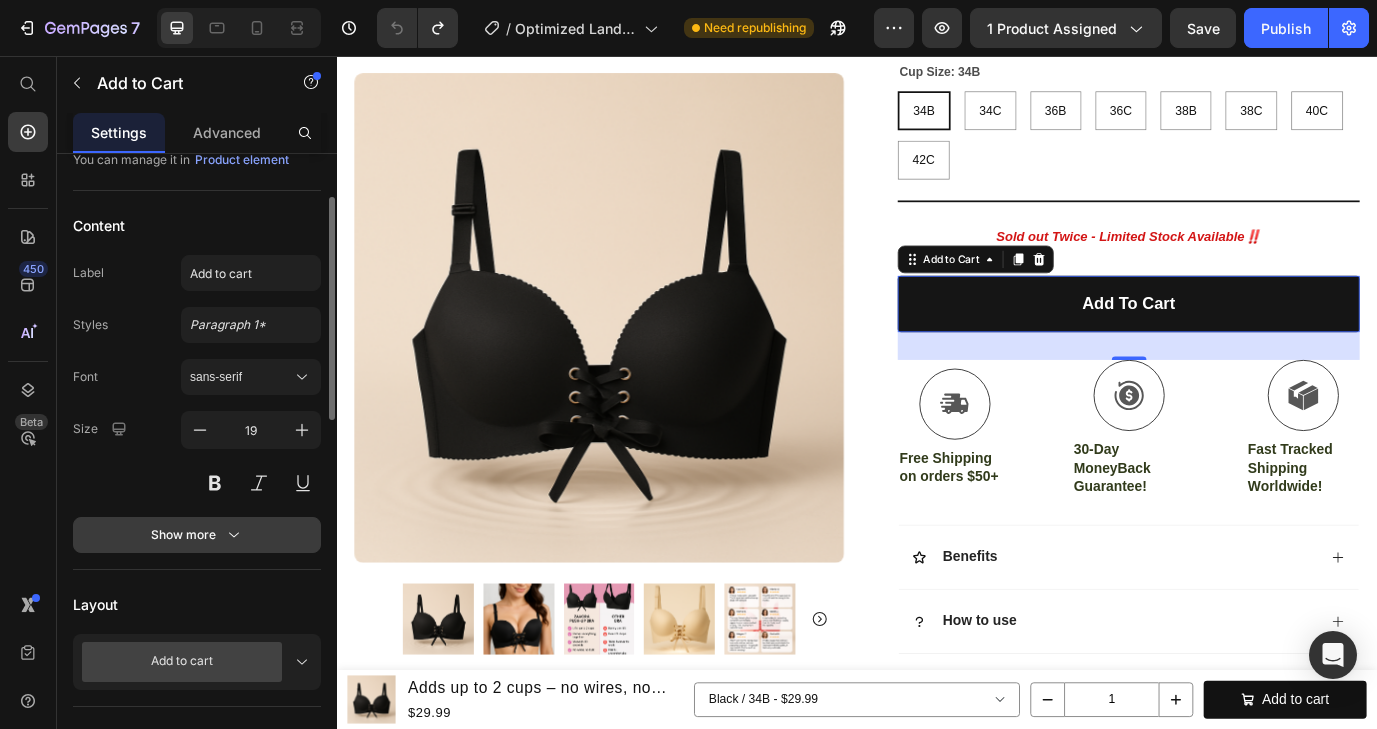 click on "Show more" at bounding box center (197, 535) 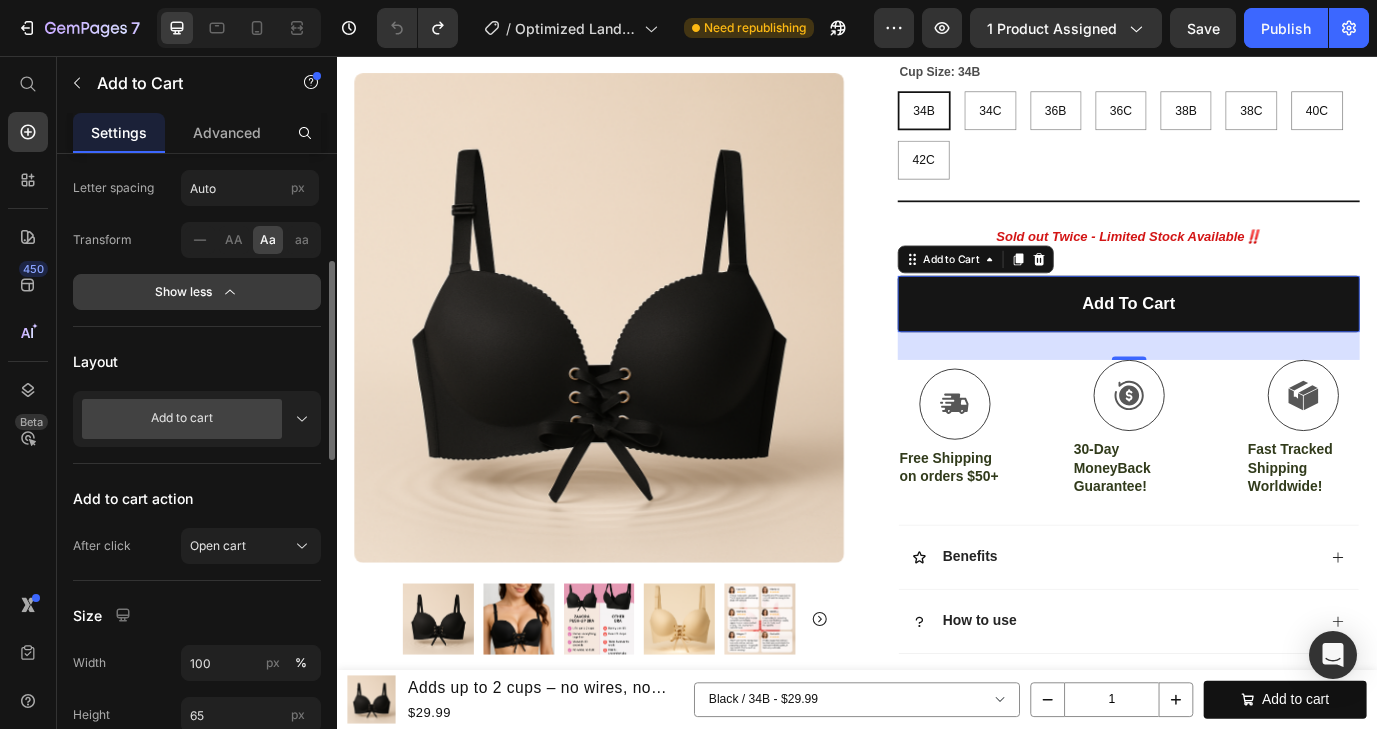 scroll, scrollTop: 707, scrollLeft: 0, axis: vertical 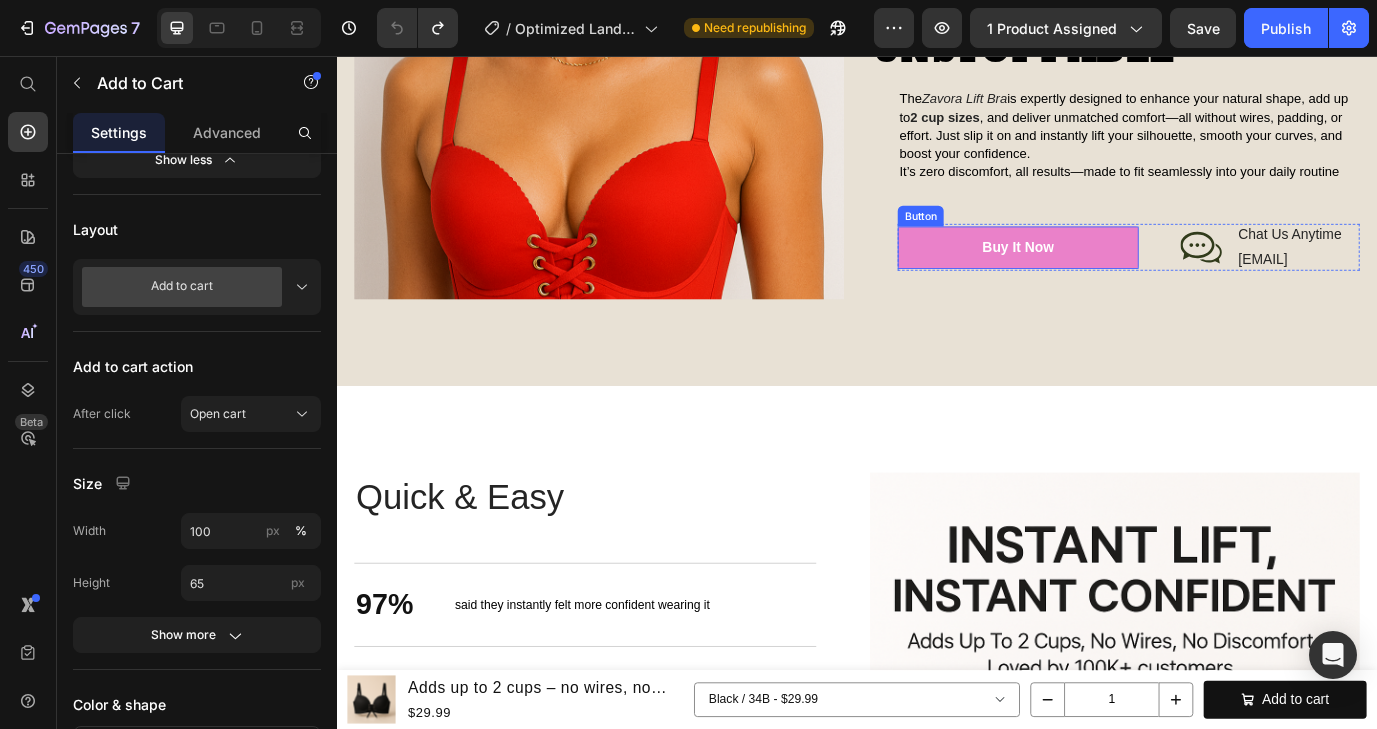 click on "buy it now" at bounding box center [1123, 277] 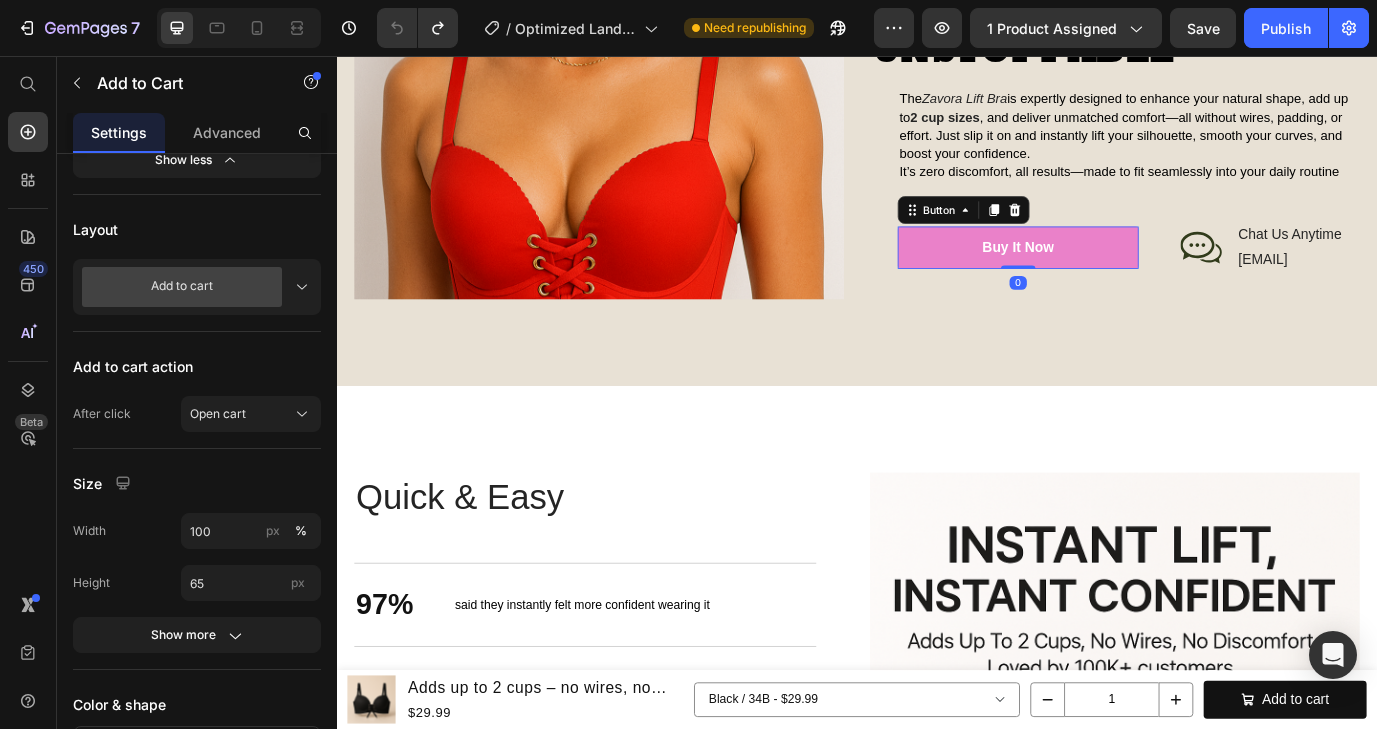 scroll, scrollTop: 0, scrollLeft: 0, axis: both 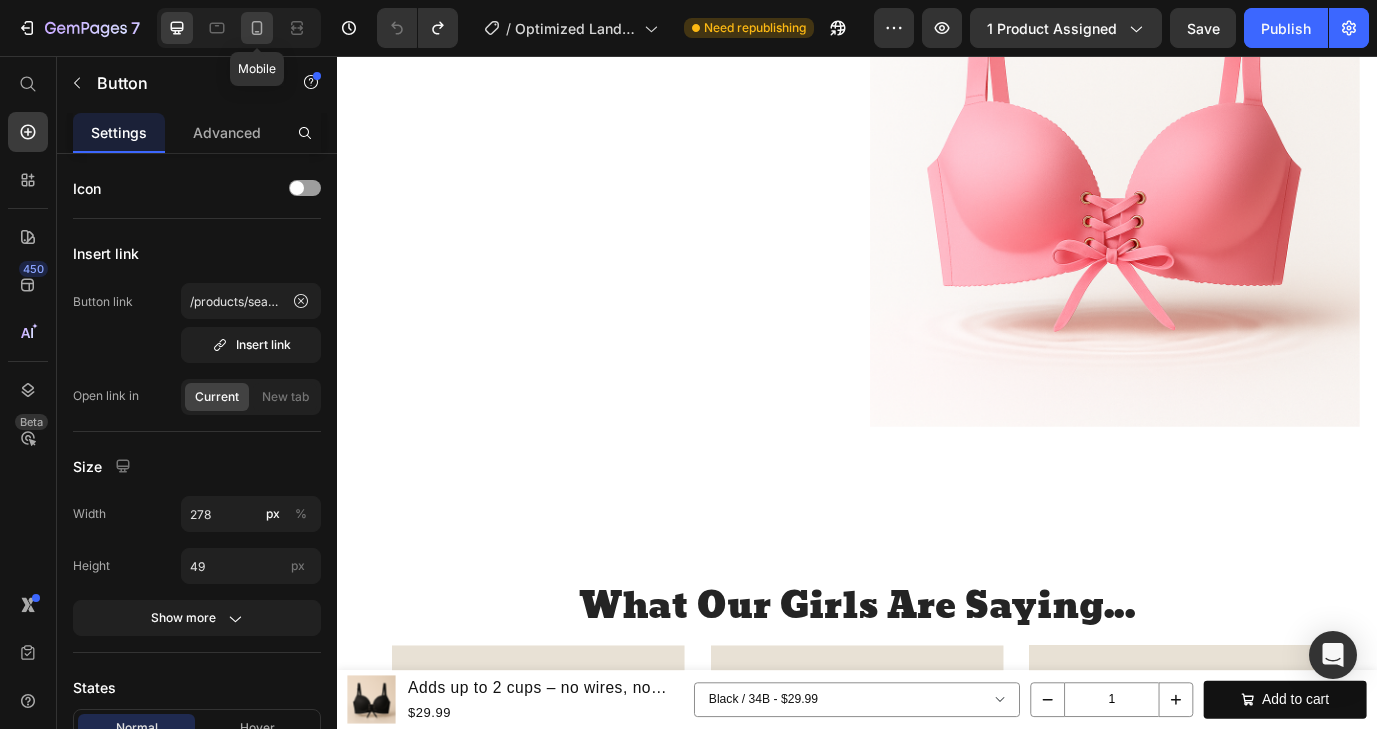 click 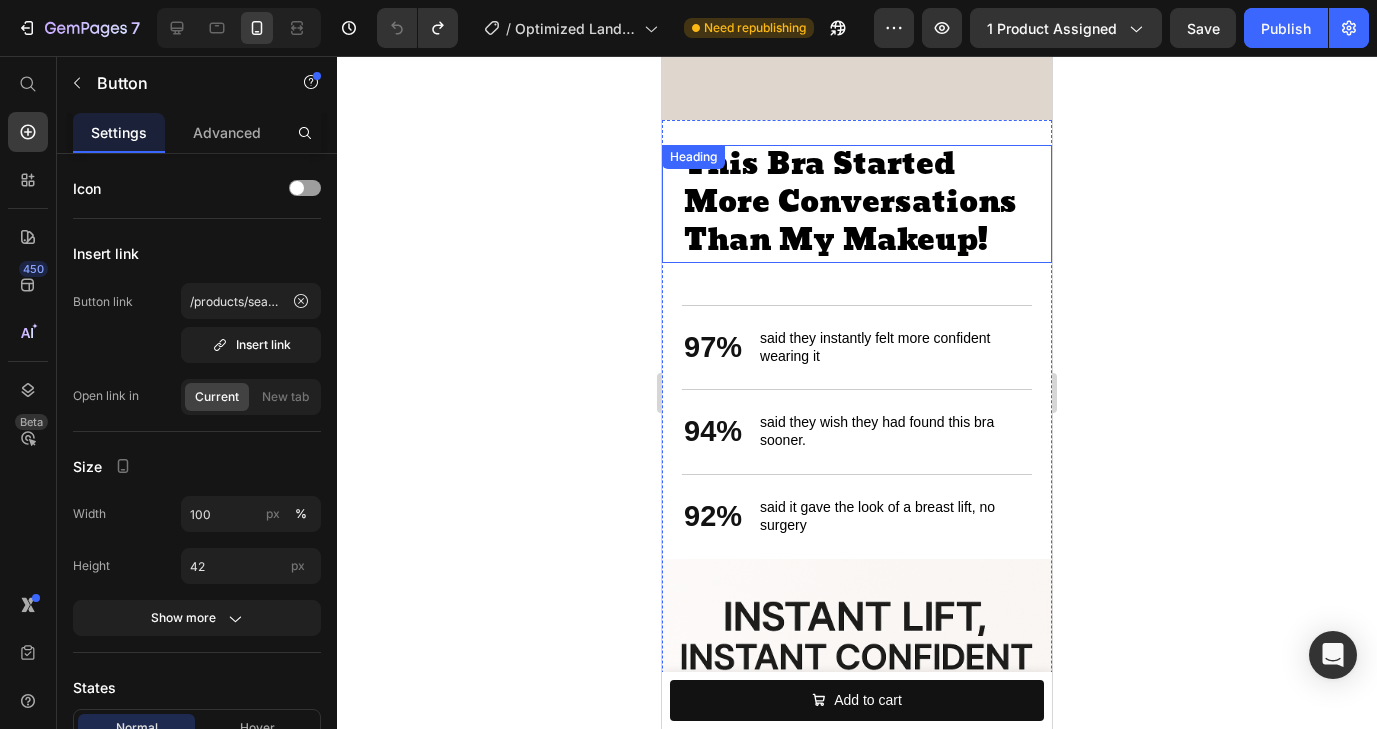 scroll, scrollTop: 2685, scrollLeft: 0, axis: vertical 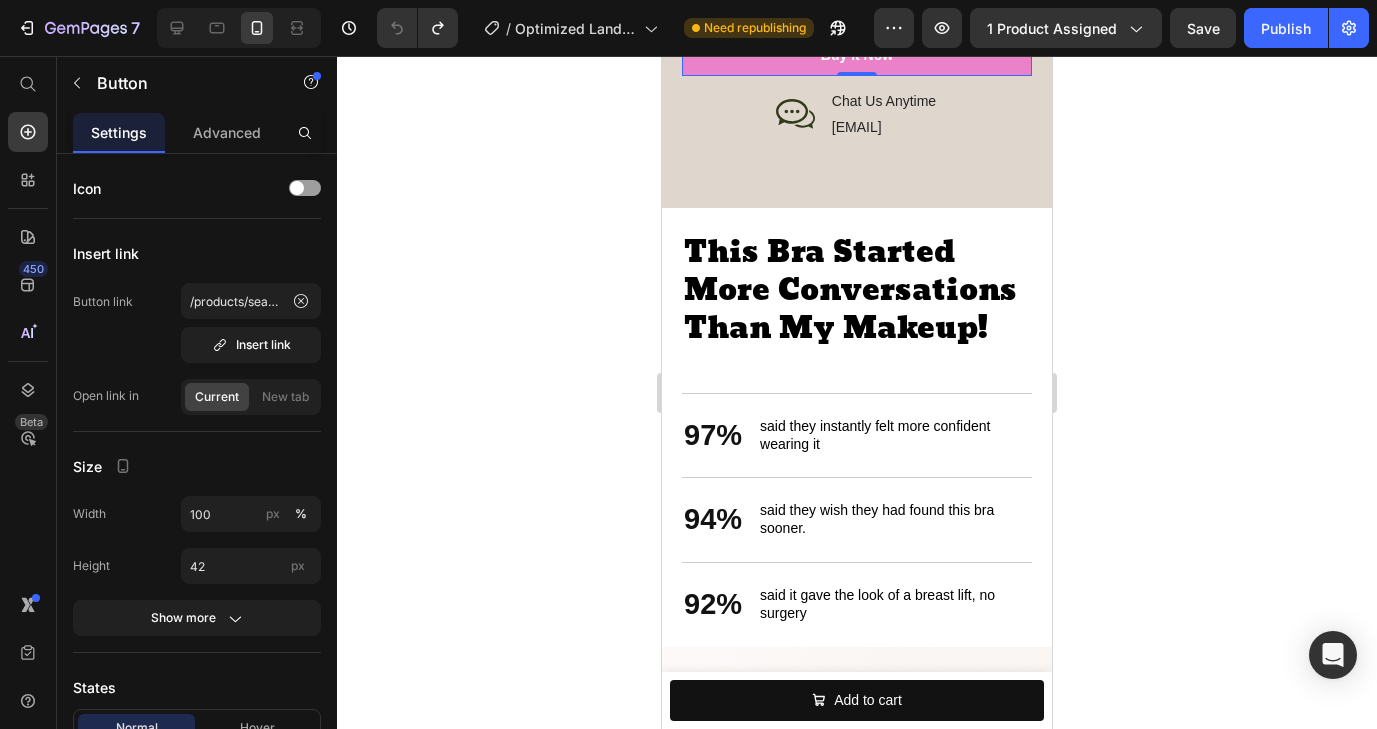 click on "buy it now" at bounding box center (857, 55) 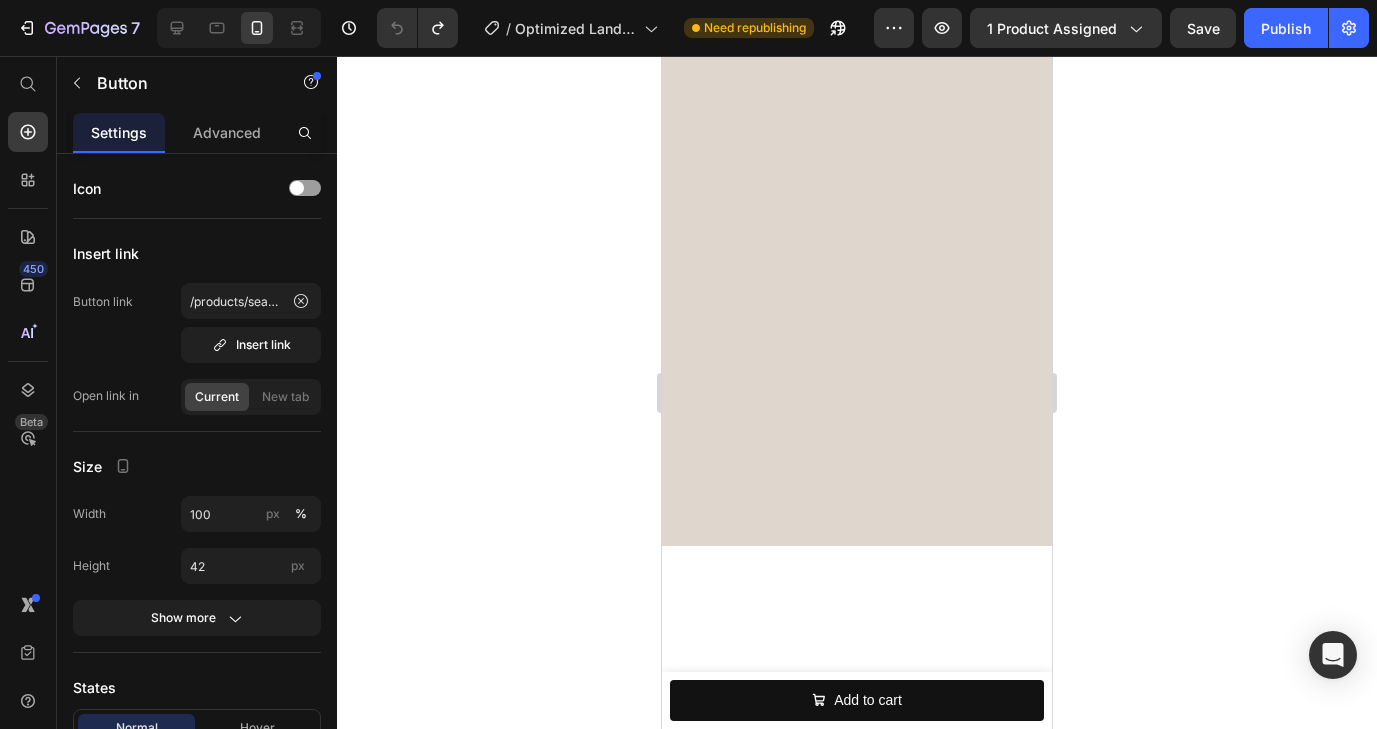 scroll, scrollTop: 0, scrollLeft: 0, axis: both 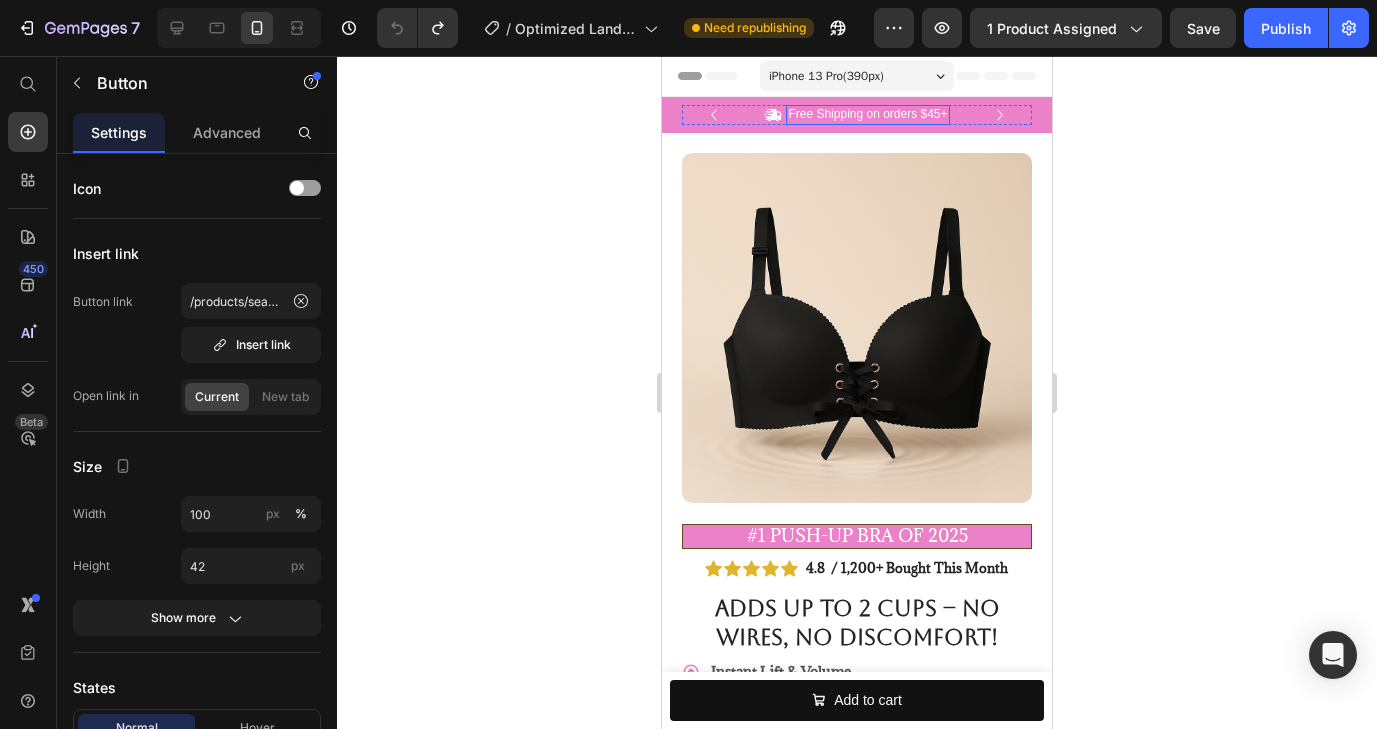 click on "Free Shipping on orders $45+" at bounding box center (867, 115) 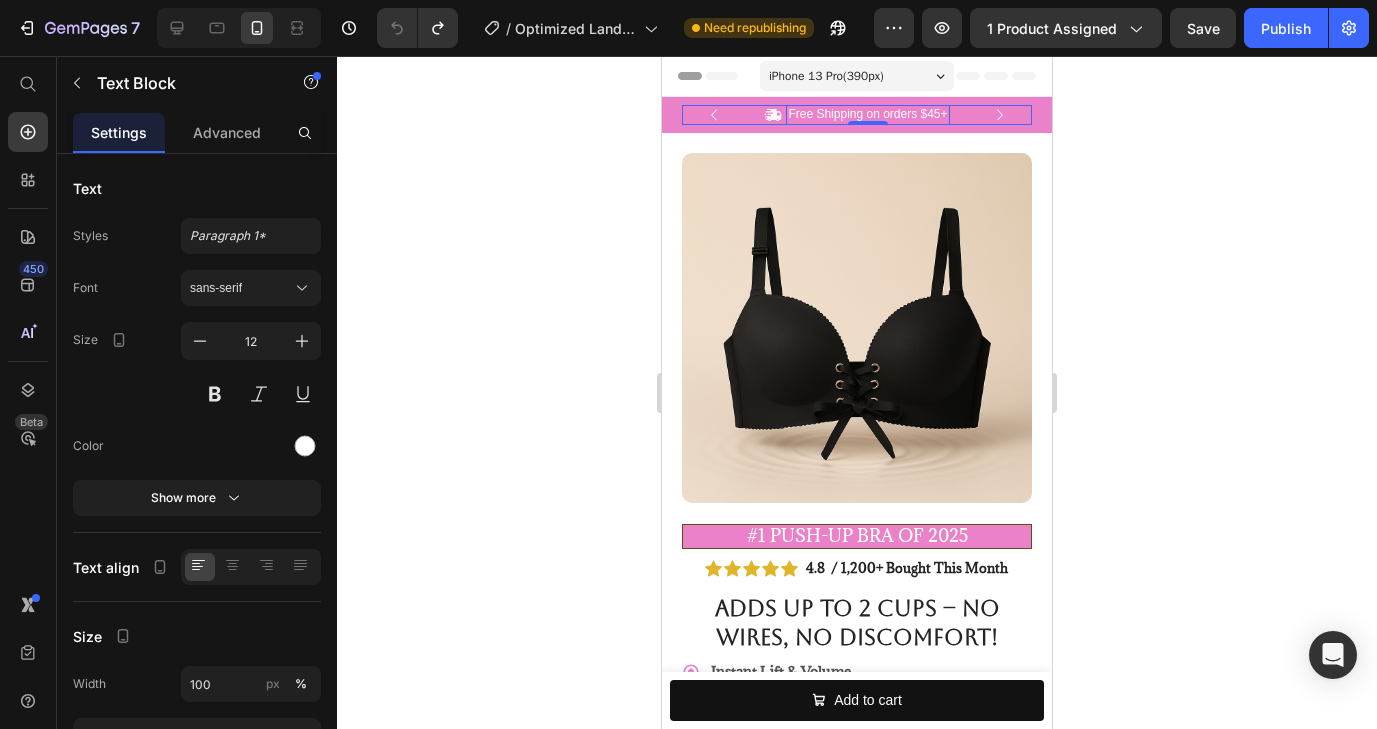 click on "Icon Free Shipping on orders $45+ Text Block   0 Row" at bounding box center [857, 115] 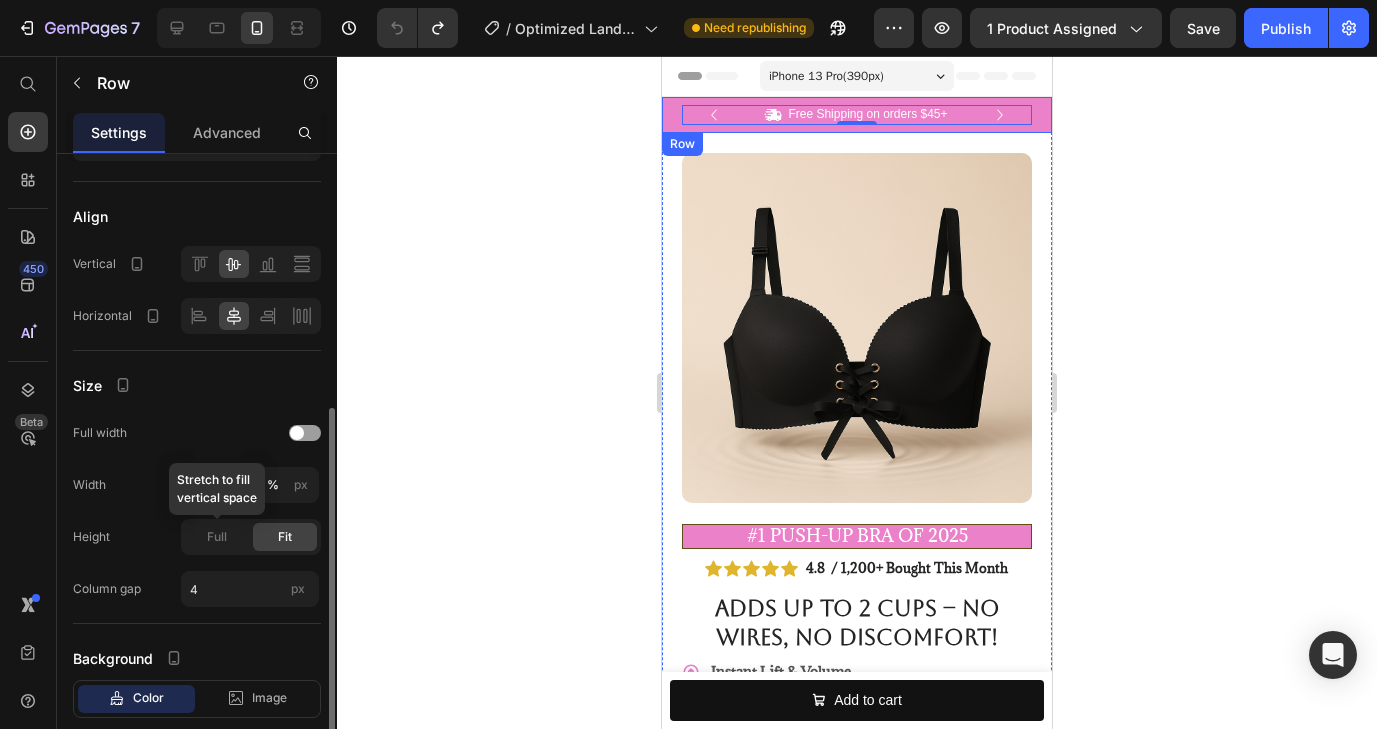 scroll, scrollTop: 453, scrollLeft: 0, axis: vertical 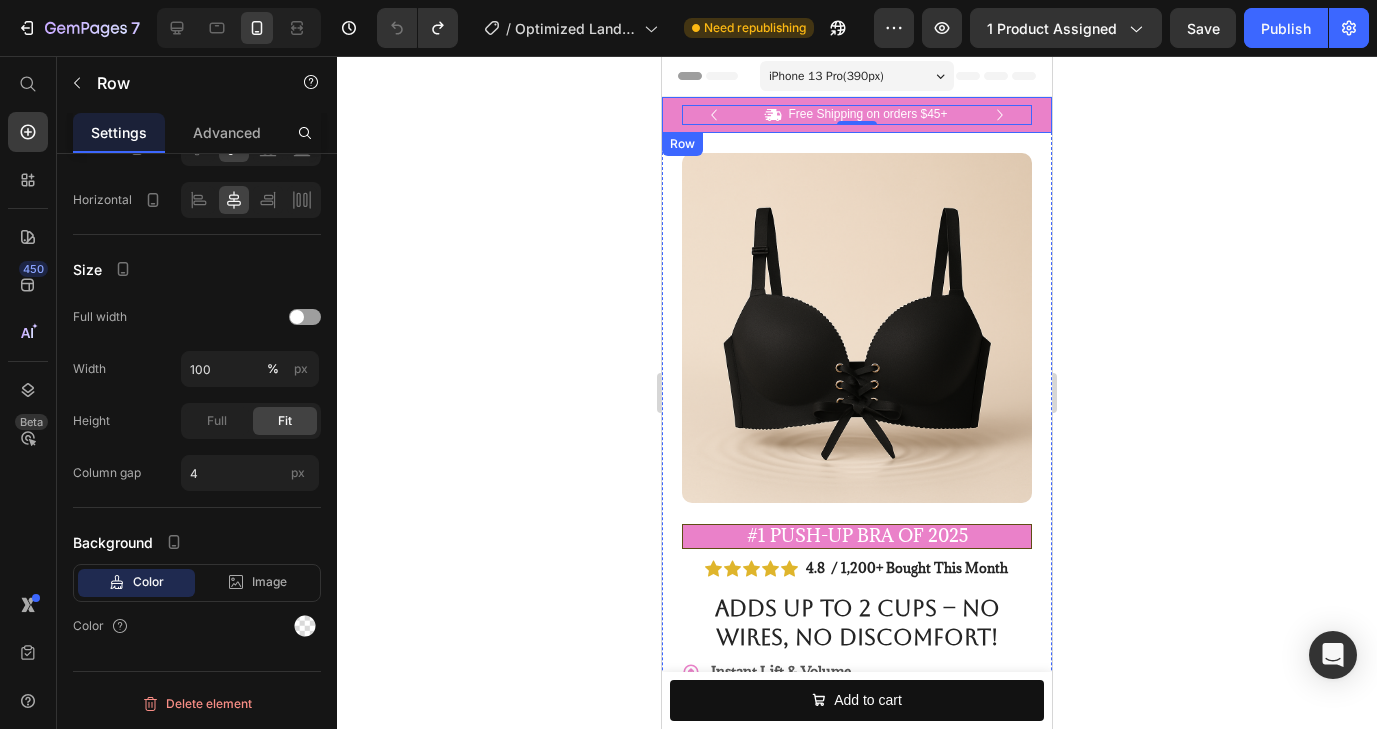 click on "Icon Free Shipping on orders $45+ Text Block Row   0
Icon 56,000+ Happy Customers Text Block Row
Carousel Row" at bounding box center (857, 115) 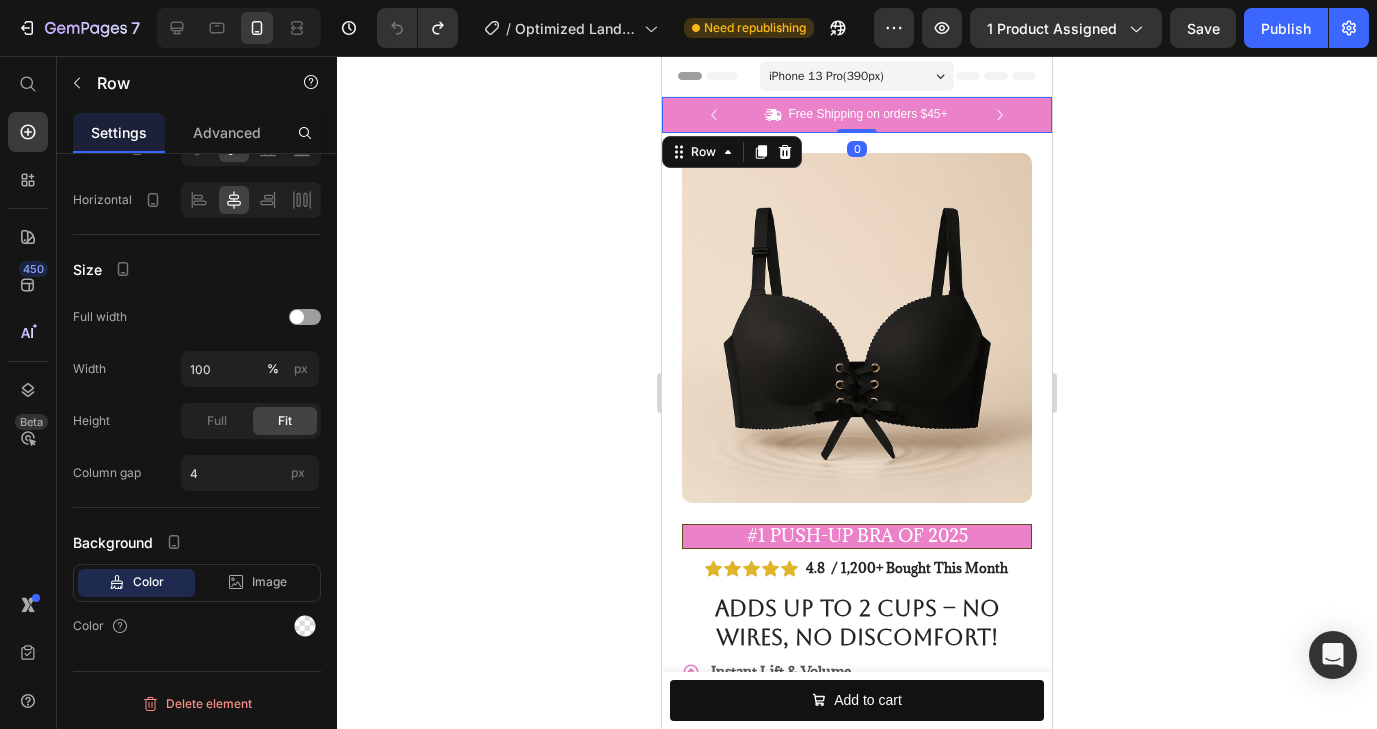 scroll, scrollTop: 236, scrollLeft: 0, axis: vertical 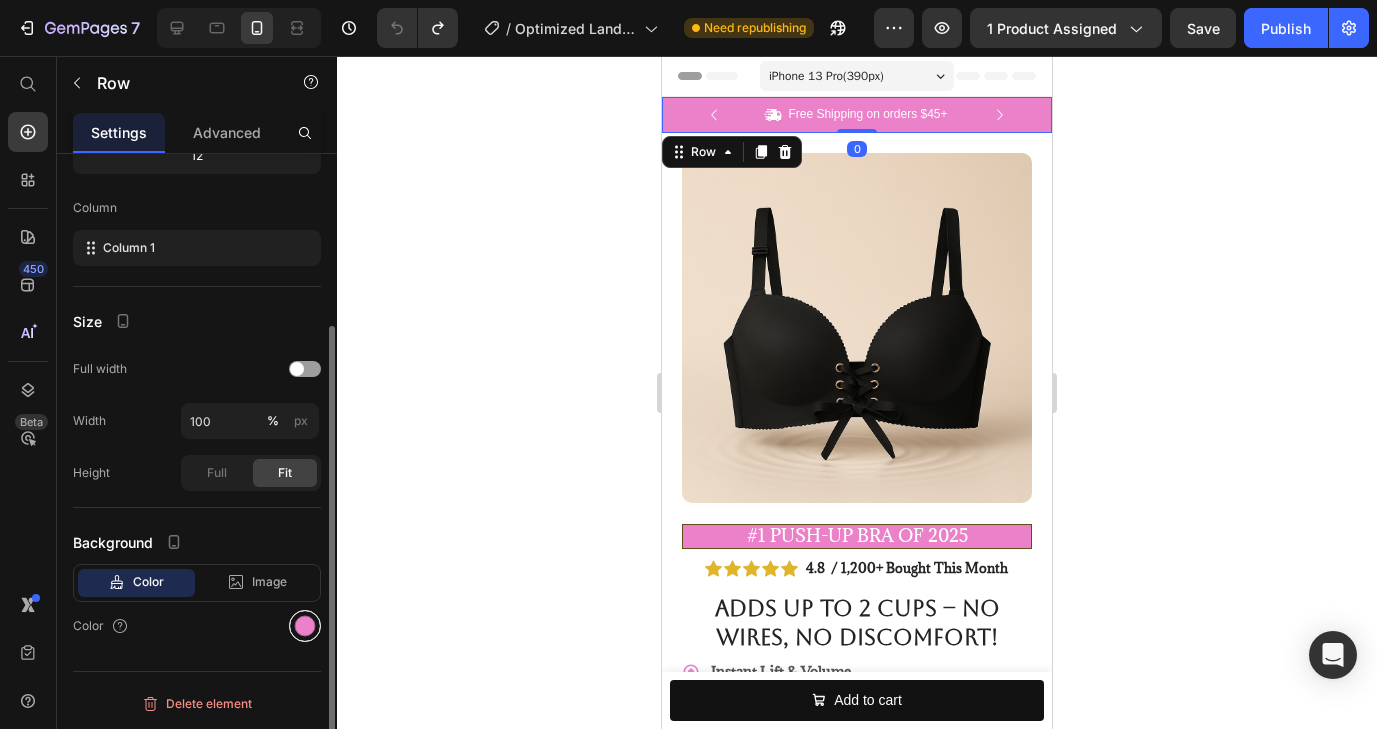 click at bounding box center [305, 626] 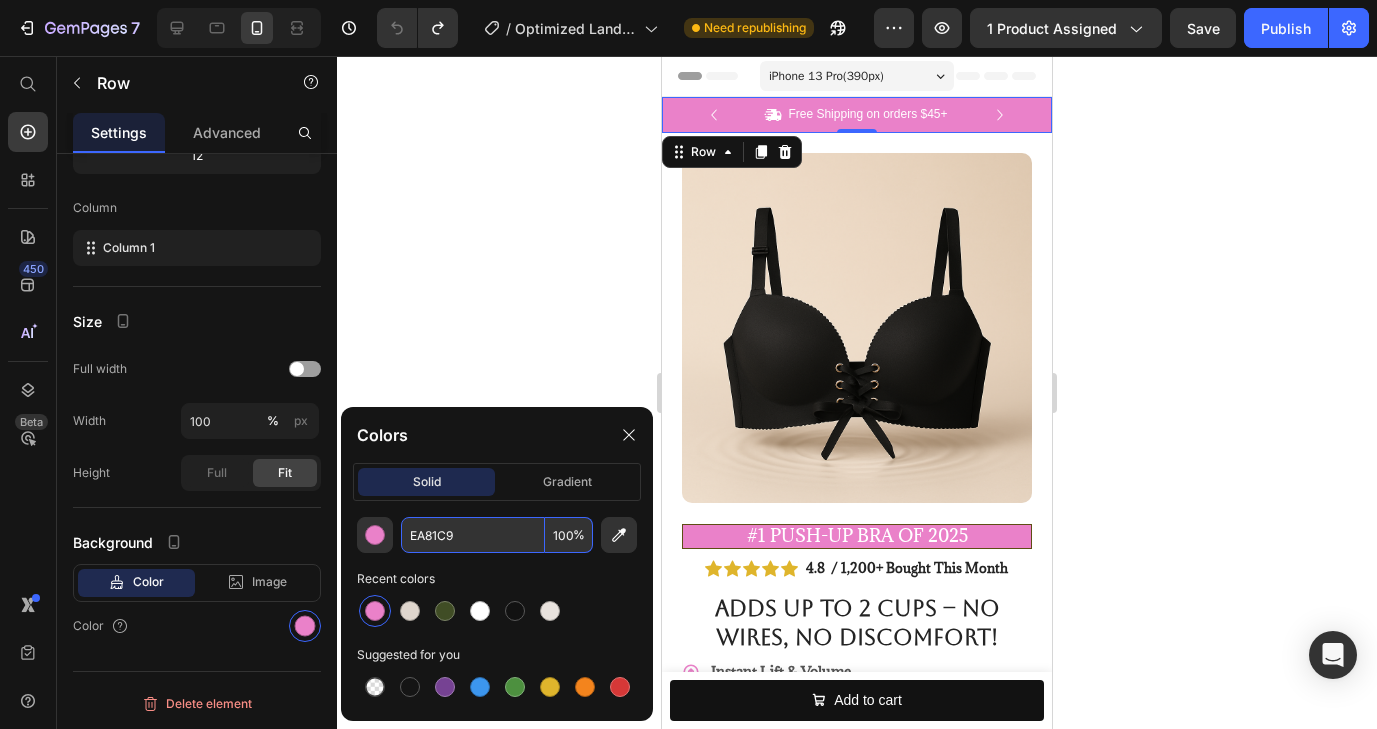 click on "EA81C9" at bounding box center (473, 535) 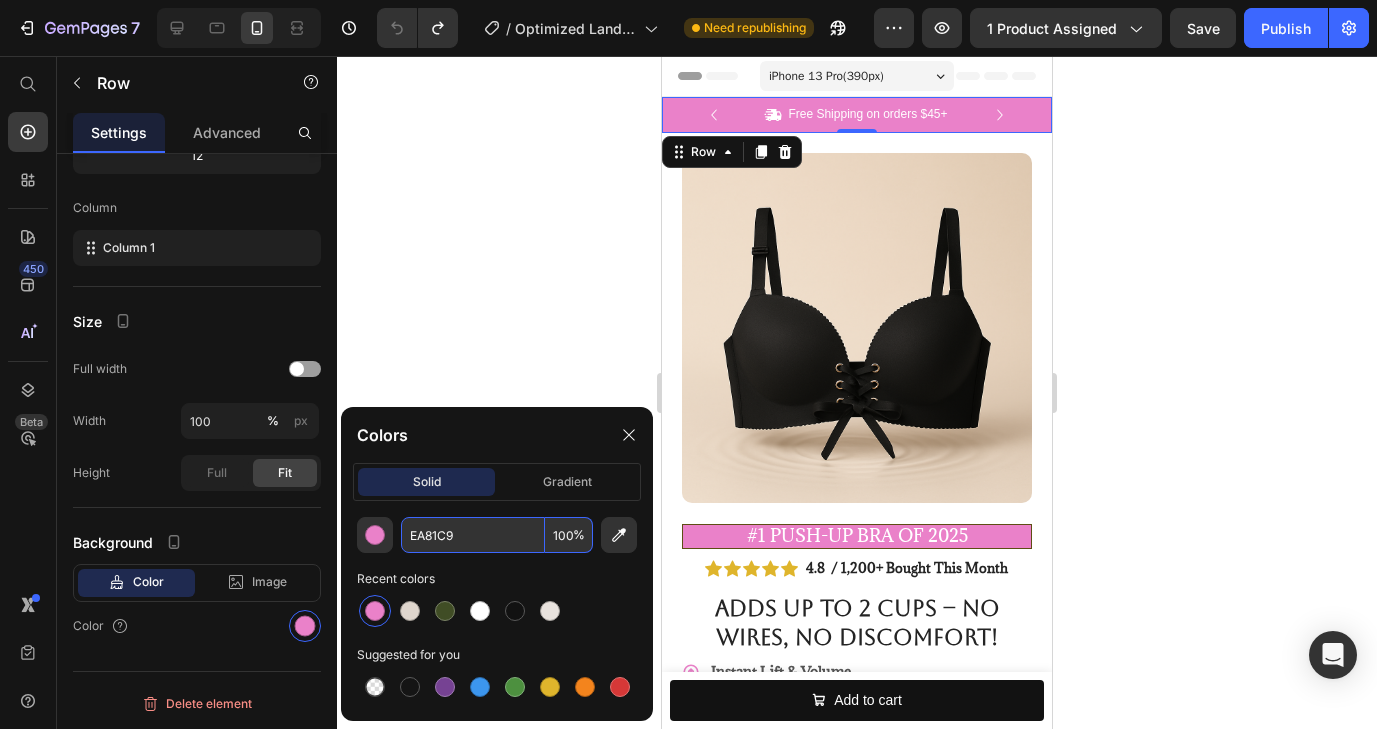 click 